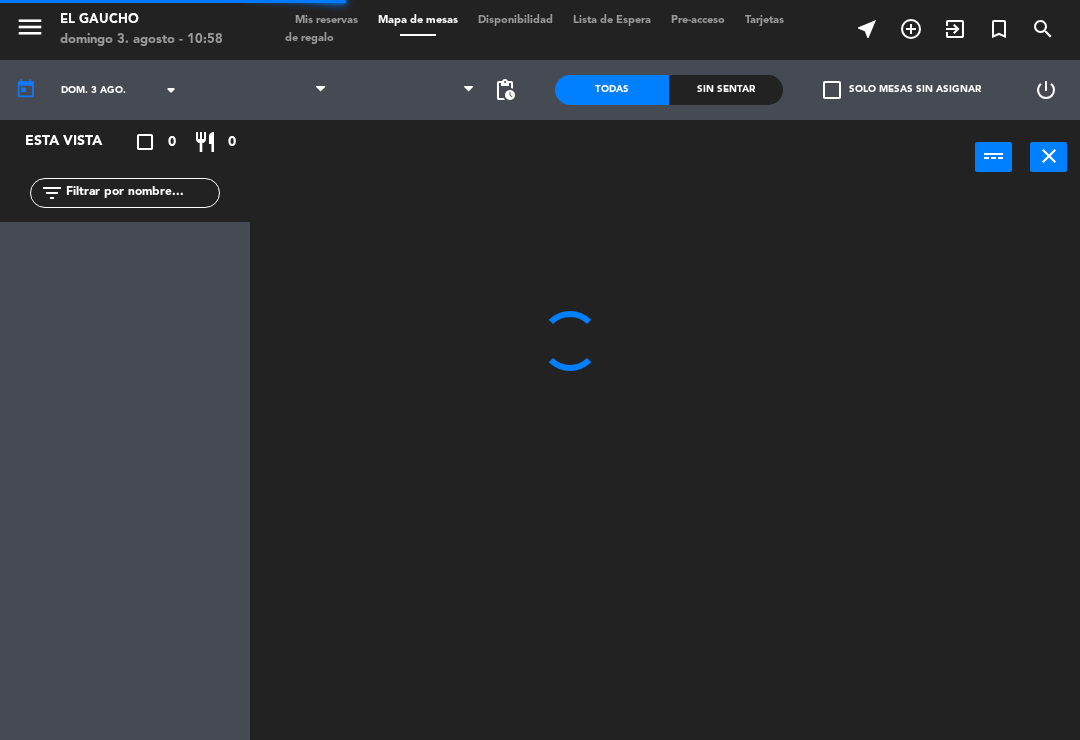 scroll, scrollTop: 0, scrollLeft: 0, axis: both 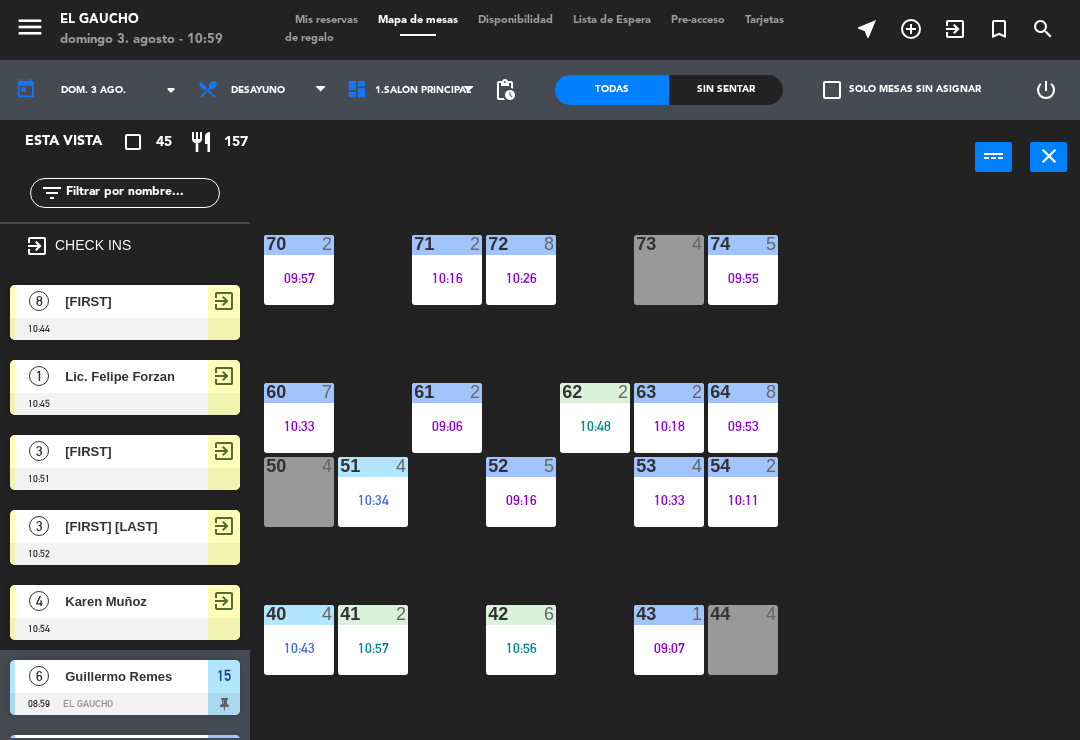 click on "52" at bounding box center [488, 466] 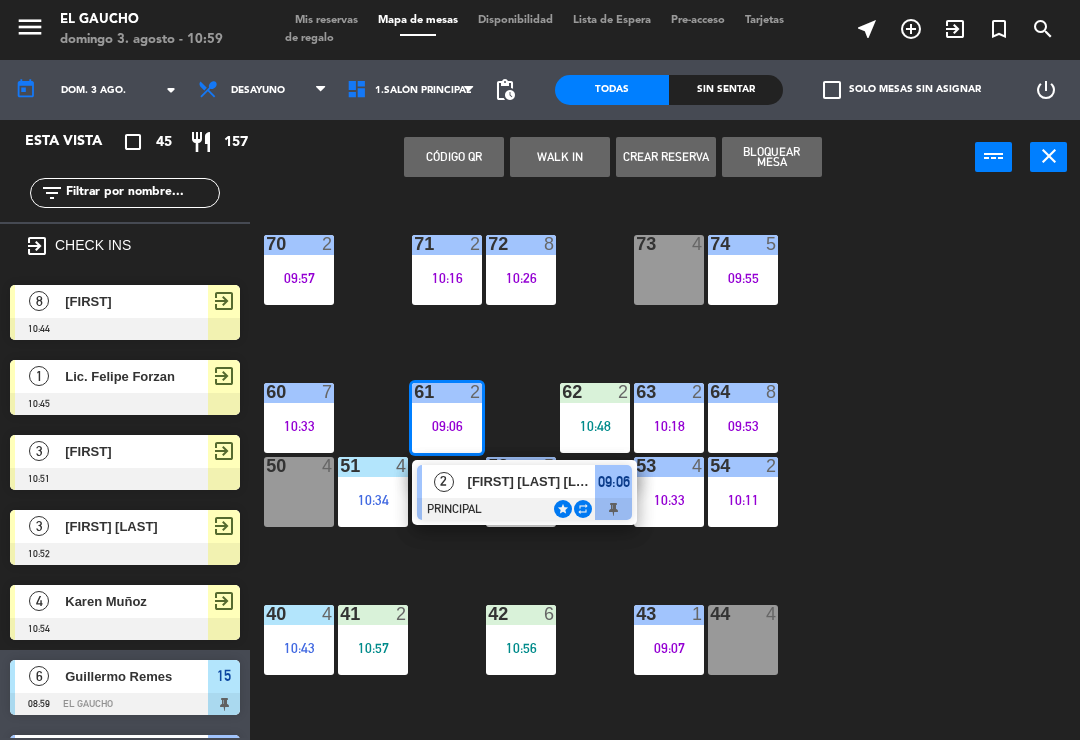 click on "Alejandro Urquiola Graham" at bounding box center [532, 481] 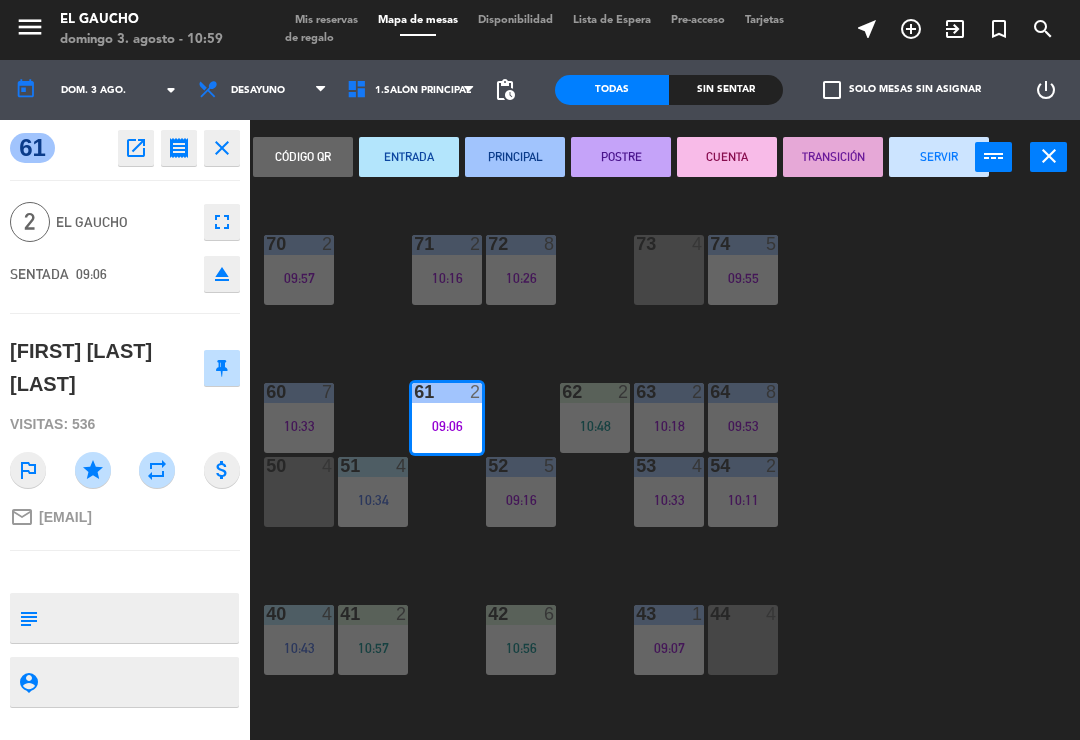 click on "SERVIR" at bounding box center [939, 157] 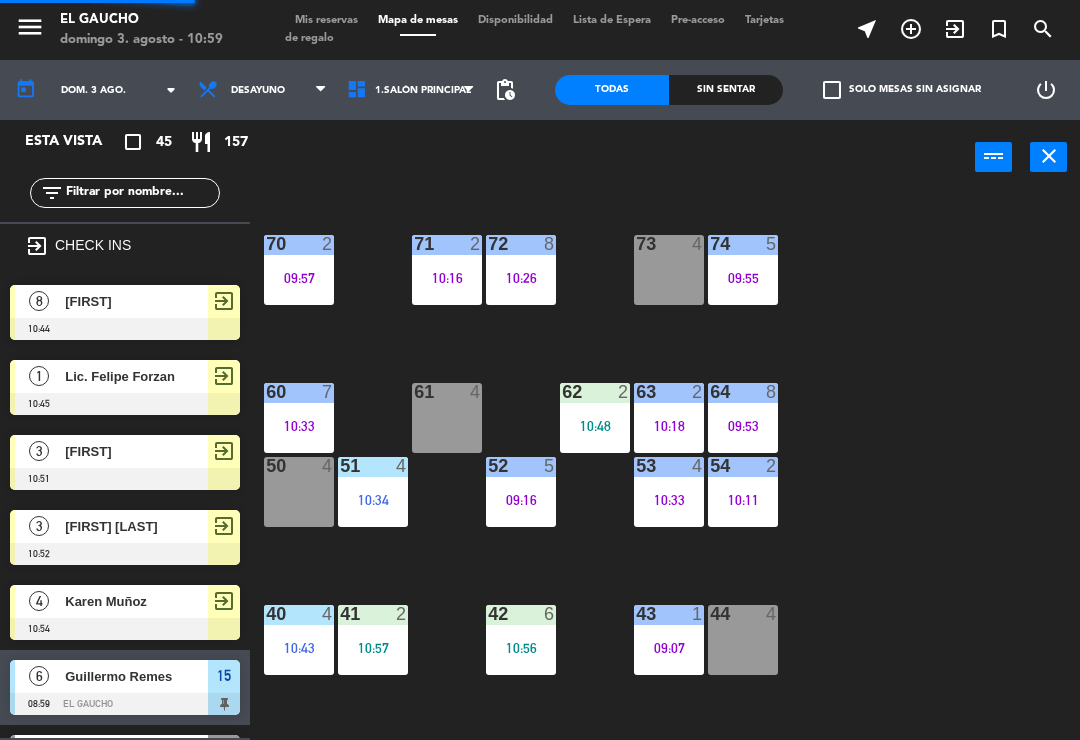 scroll, scrollTop: 0, scrollLeft: 0, axis: both 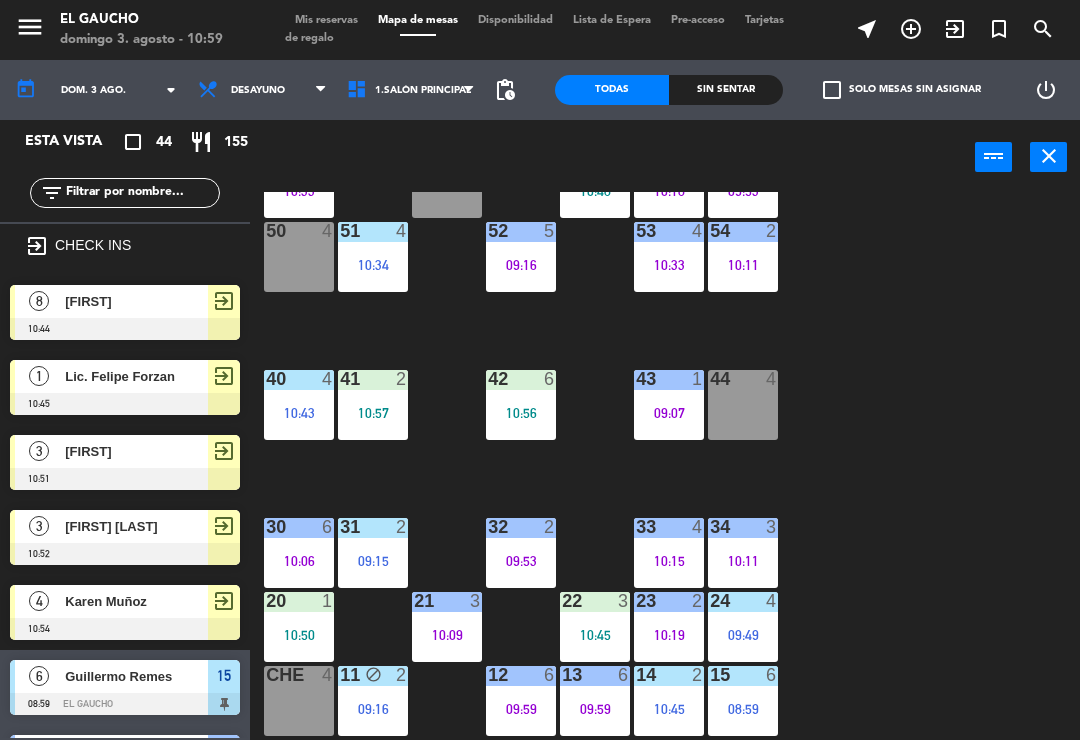 click on "24  4" at bounding box center (743, 602) 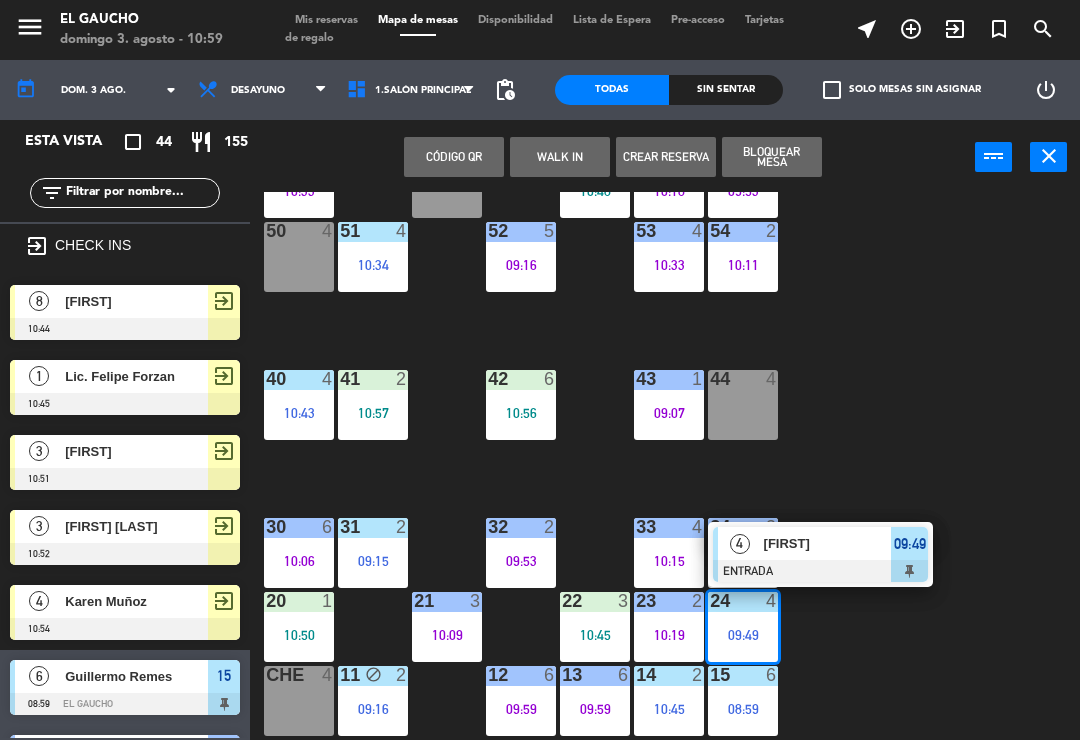 click on "Daniel" at bounding box center [827, 543] 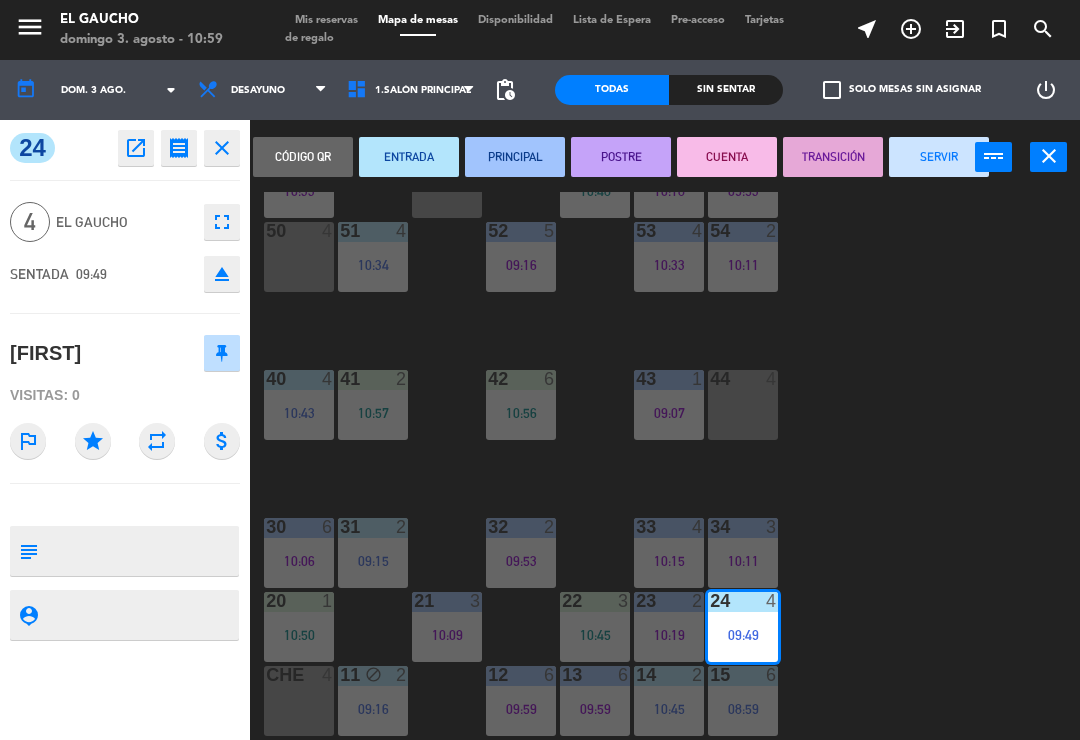 click on "PRINCIPAL" at bounding box center [515, 157] 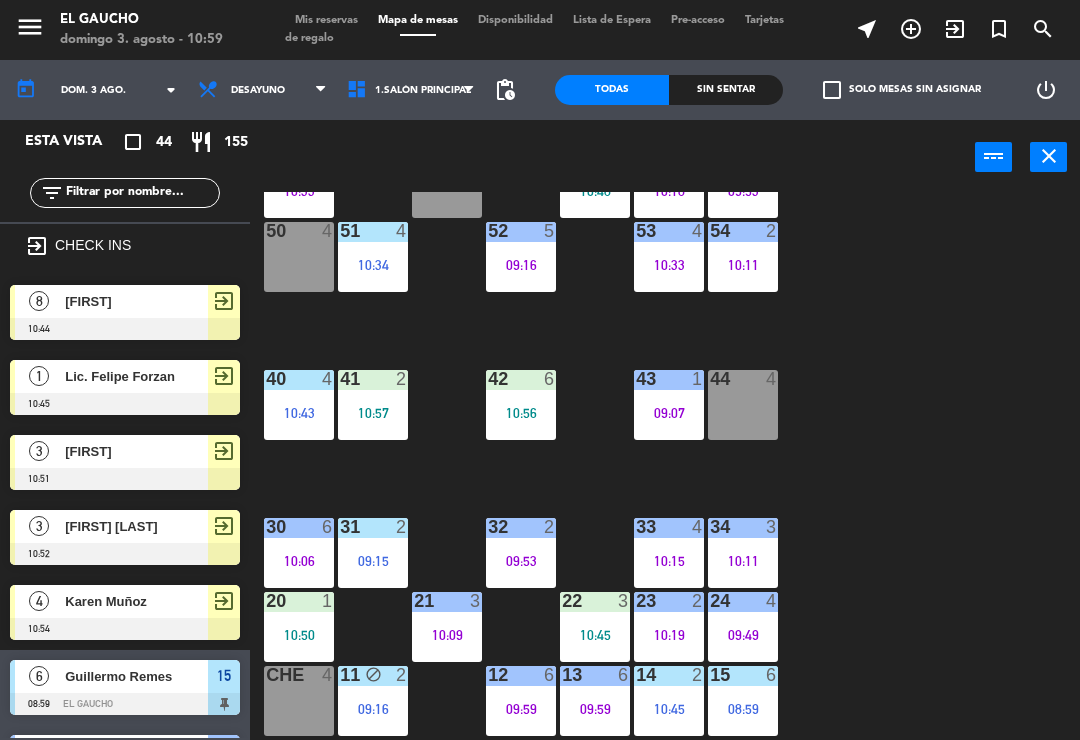 click on "09:49" at bounding box center [743, 635] 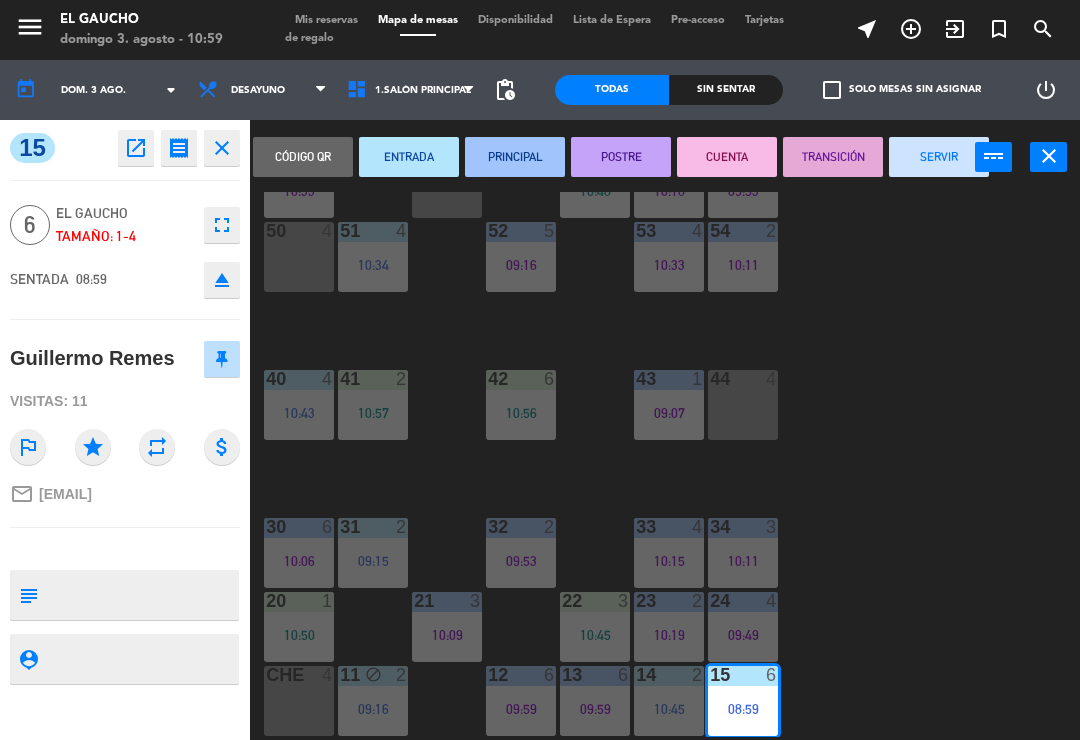 click on "POSTRE" at bounding box center (621, 157) 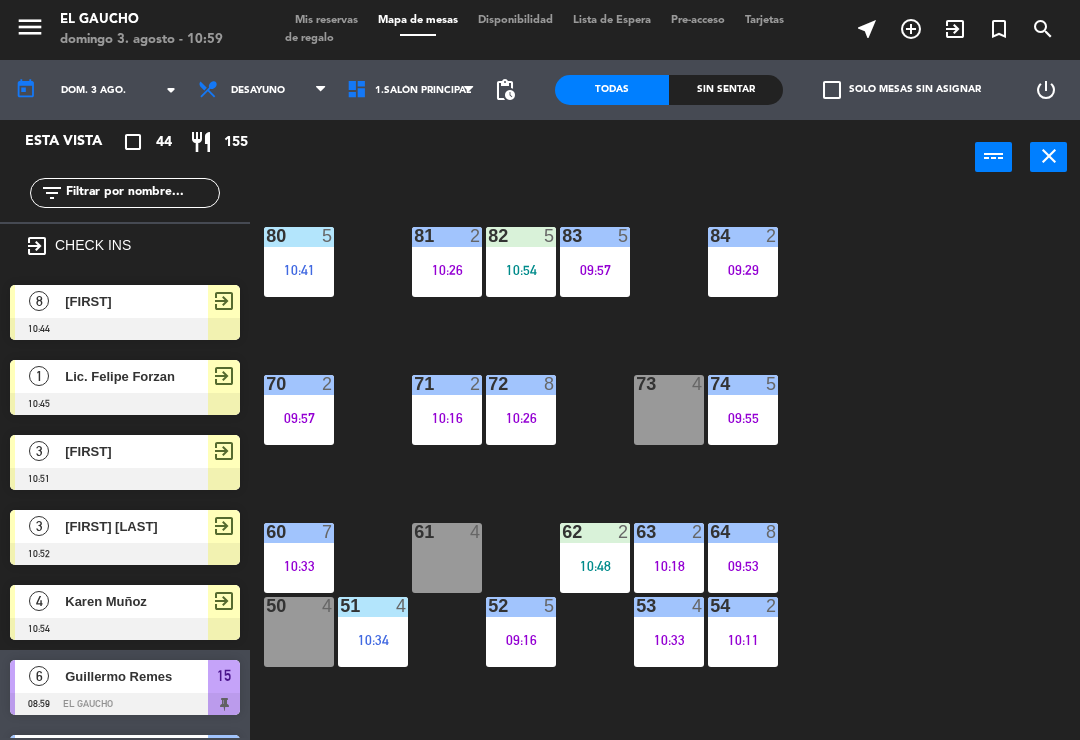 scroll, scrollTop: 0, scrollLeft: 0, axis: both 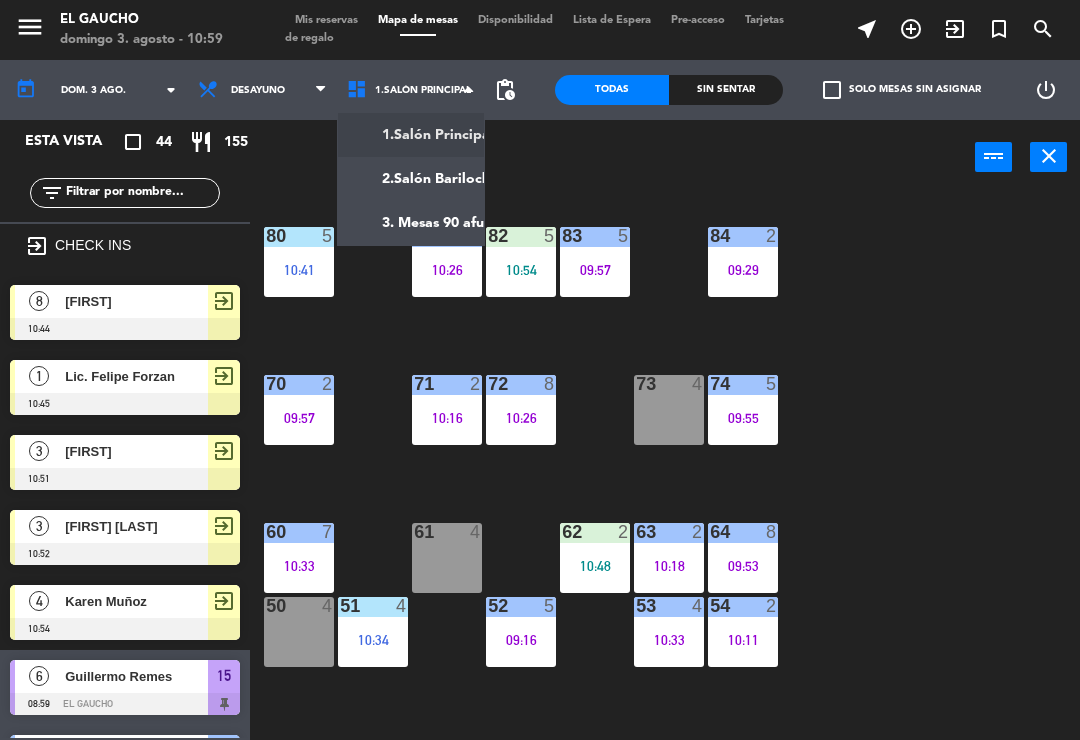 click on "menu  El Gaucho   domingo 3. agosto - 10:59   Mis reservas   Mapa de mesas   Disponibilidad   Lista de Espera   Pre-acceso   Tarjetas de regalo  near_me add_circle_outline exit_to_app turned_in_not search today    dom. 3 ago. arrow_drop_down  Desayuno  Comida  Cena  Desayuno  Desayuno  Comida  Cena  1.Salón Principal   2.Salón Bariloche   3. Mesas 90 afuera   1.Salón Principal   1.Salón Principal   2.Salón Bariloche   3. Mesas 90 afuera  pending_actions  Todas  Sin sentar  check_box_outline_blank   Solo mesas sin asignar   power_settings_new   Esta vista   crop_square  44  restaurant  155 filter_list exit_to_app CHECK INS  8   Aranza   10:44     exit_to_app  1   Lic. Felipe Forzan   10:45     exit_to_app  3   Juan   10:51     exit_to_app  3   Víctor Cruz   10:52     exit_to_app  4   Karen Muñoz   10:54     exit_to_app  6   Guillermo Remes   08:59   El Gaucho  15  1   Maria Alma Azamar   09:07   El Gaucho  43  2   Sr. Fuentes   09:15   El Gaucho  31  5   De La Rosa   09:16   El Gaucho  52  2   09:16  11" 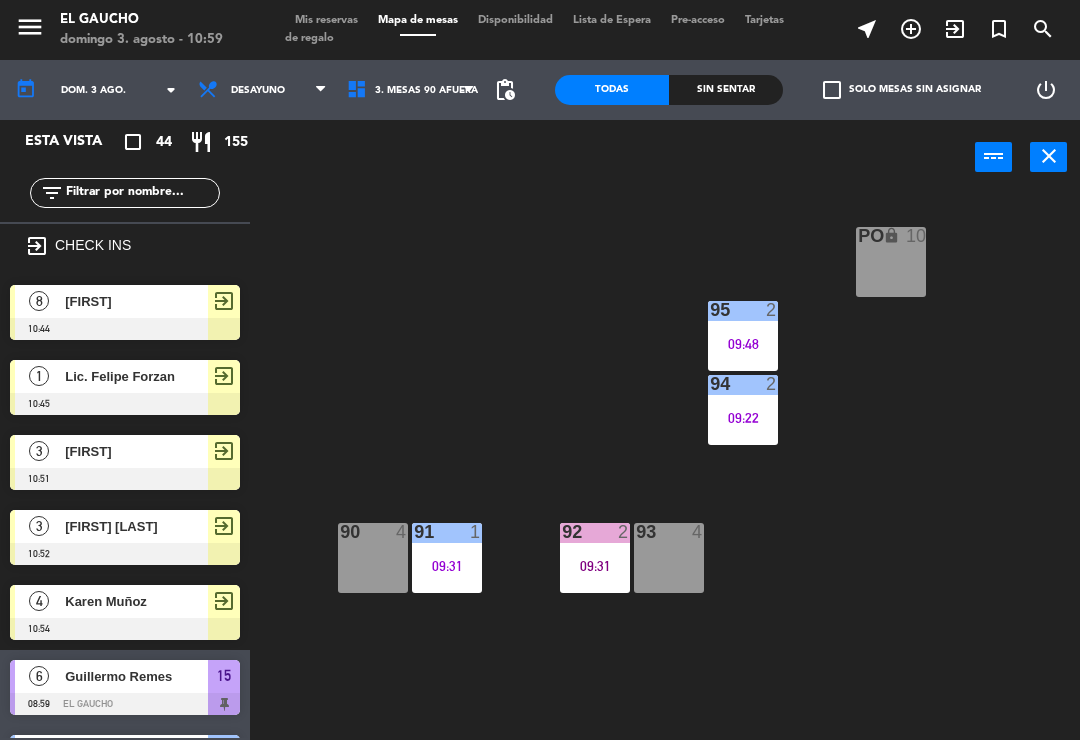 click on "09:22" at bounding box center [743, 418] 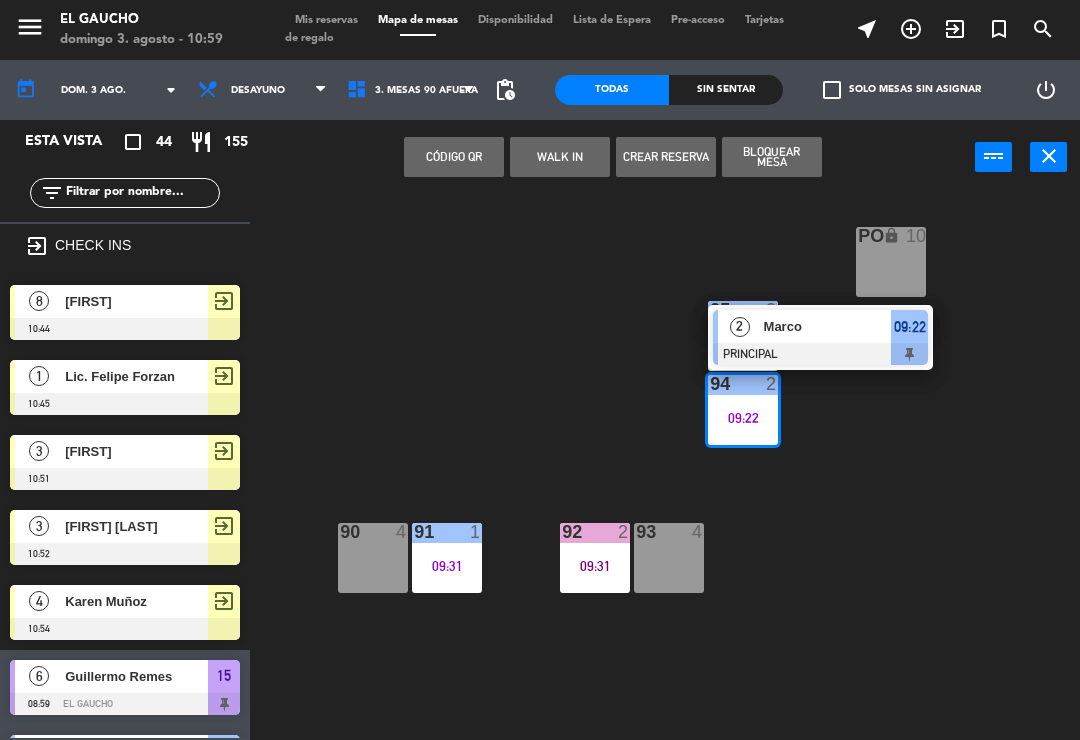 click at bounding box center [820, 354] 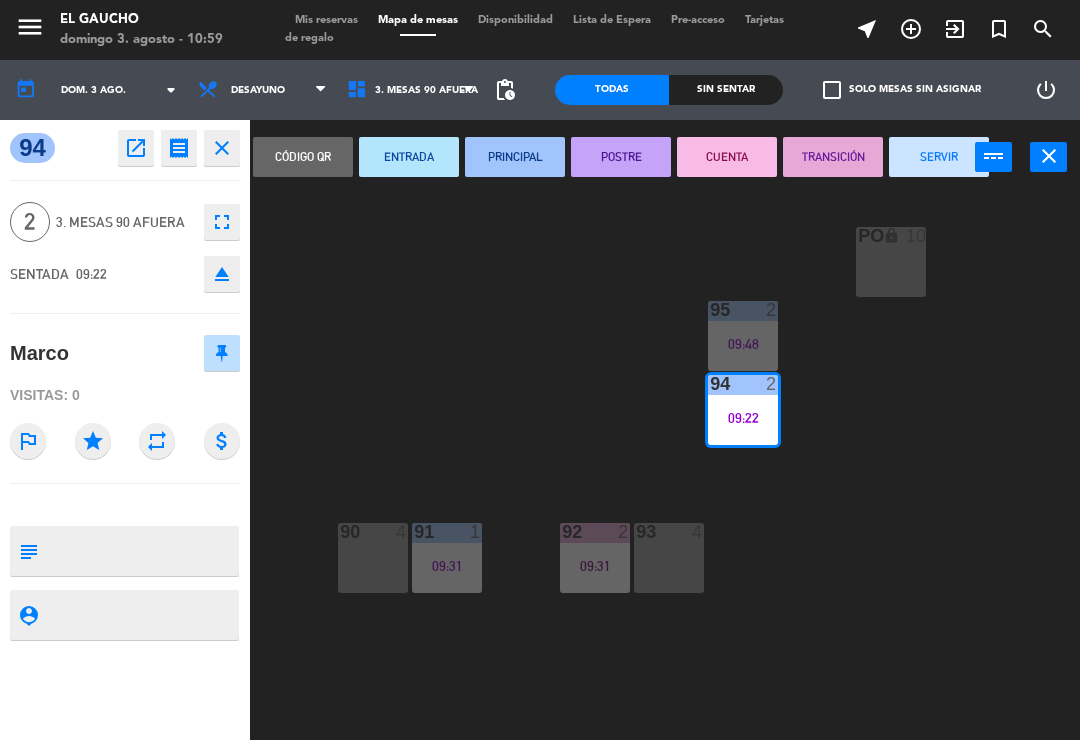 click on "SERVIR" at bounding box center (939, 157) 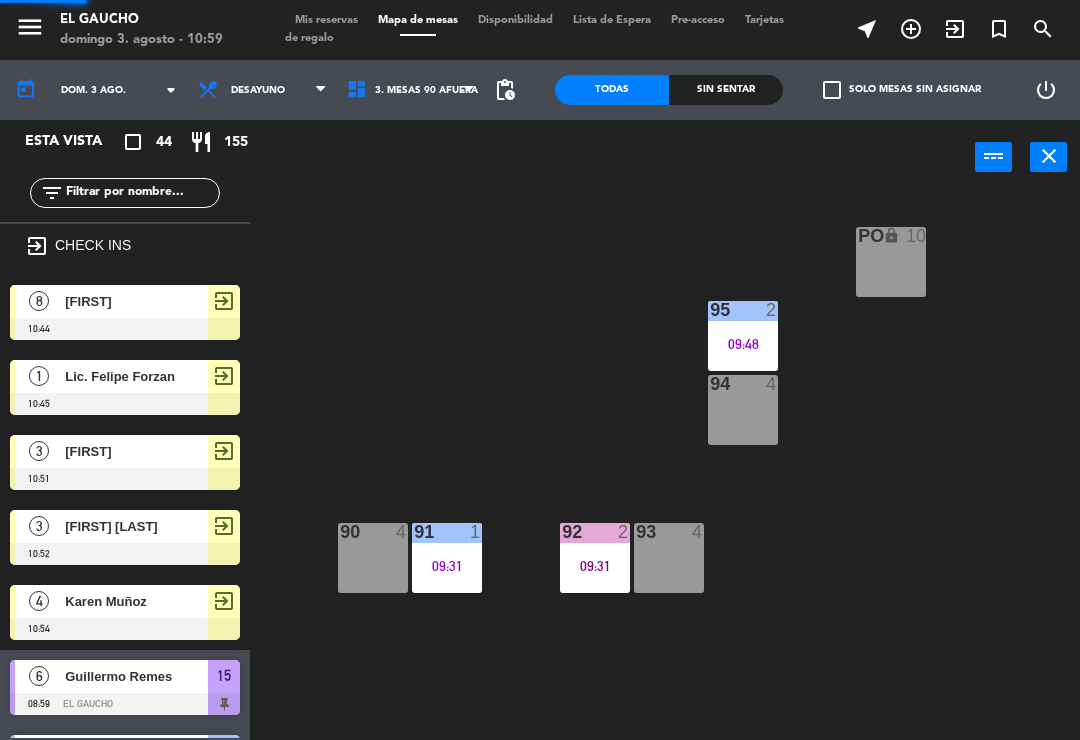 scroll, scrollTop: 0, scrollLeft: 0, axis: both 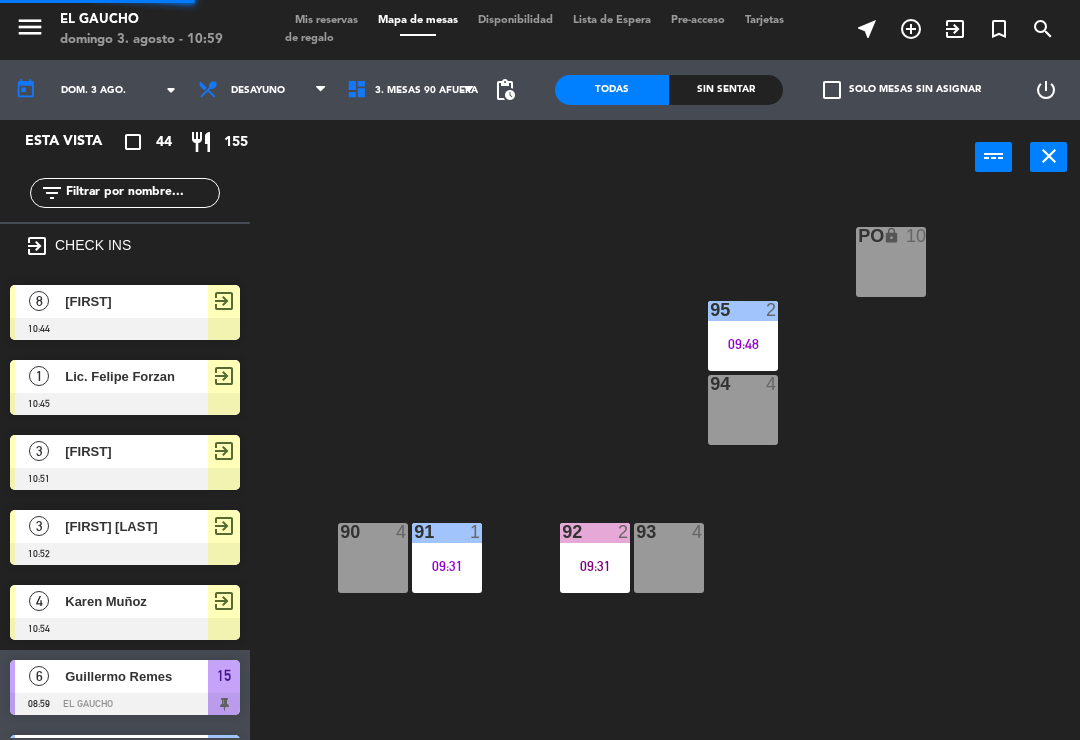 click at bounding box center (743, 310) 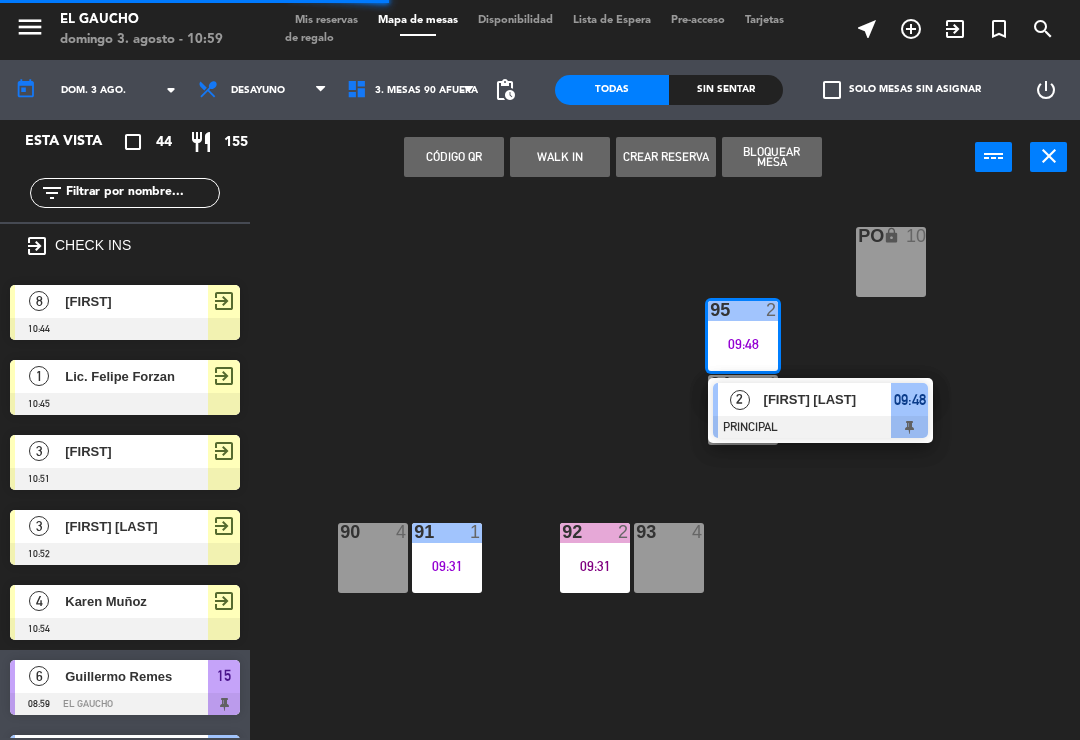 click on "Mariana Herrera" at bounding box center (828, 399) 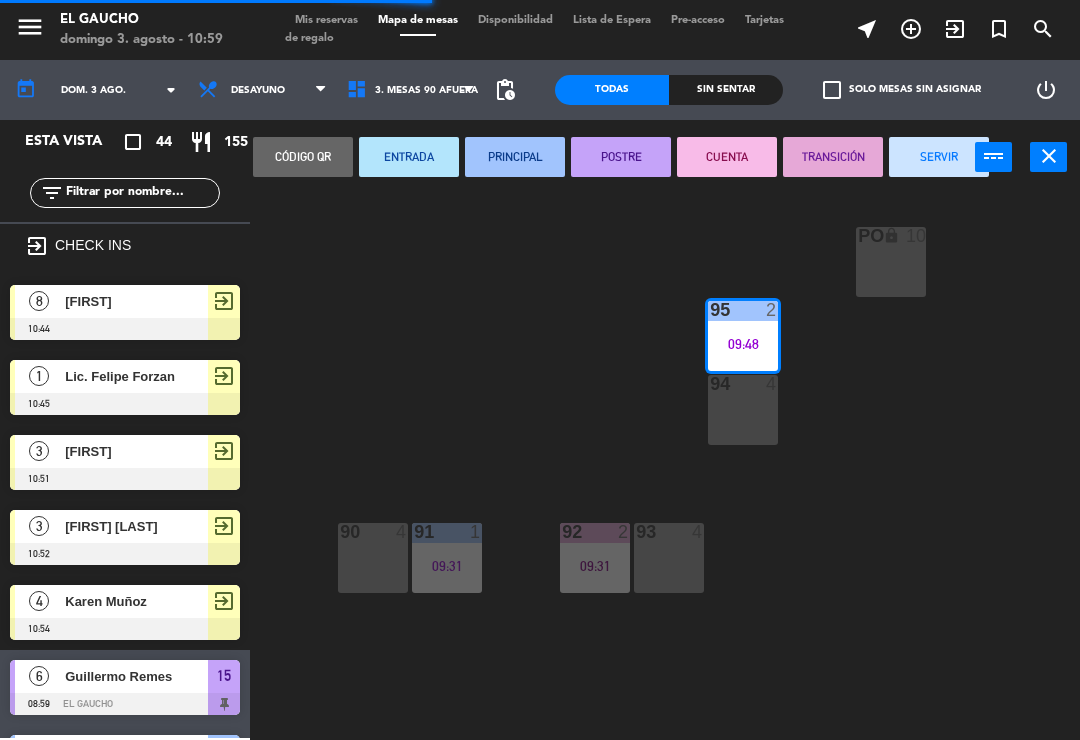 click on "SERVIR" at bounding box center (939, 157) 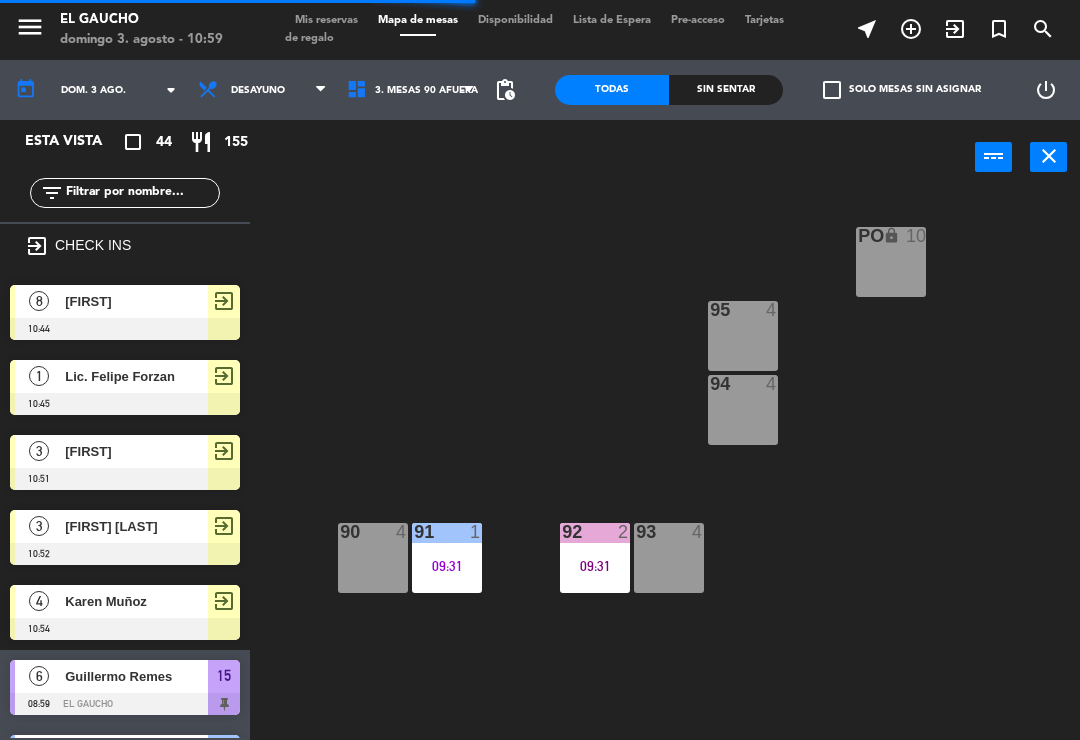 scroll, scrollTop: 0, scrollLeft: 0, axis: both 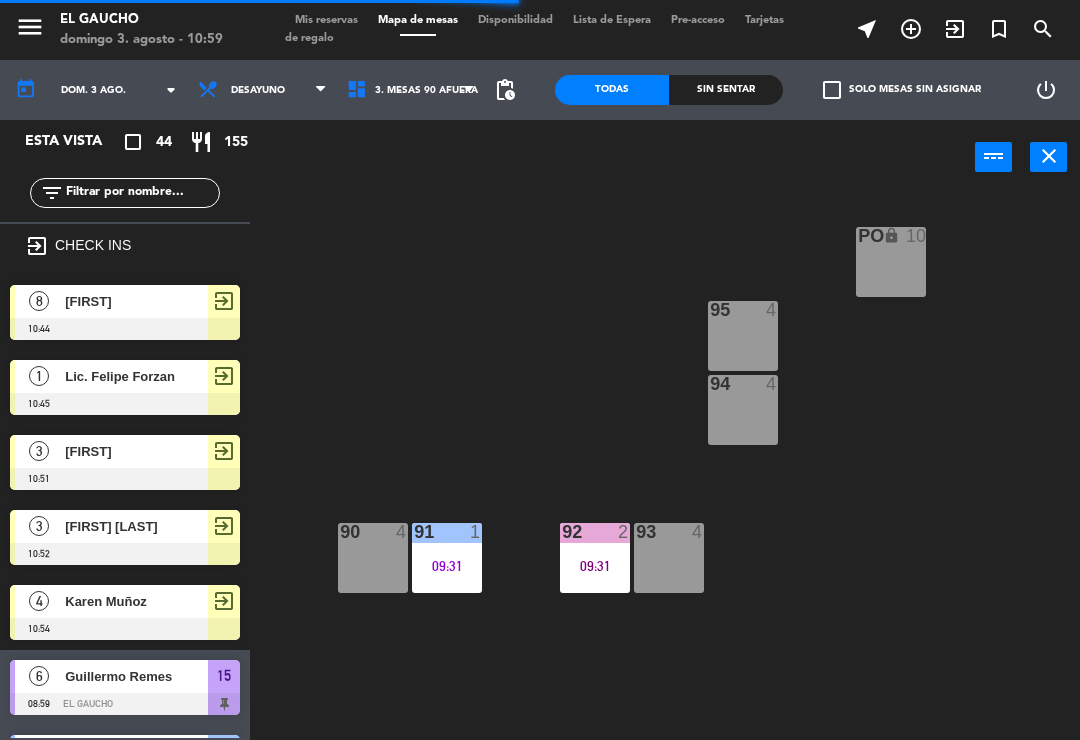 click on "09:31" at bounding box center [595, 566] 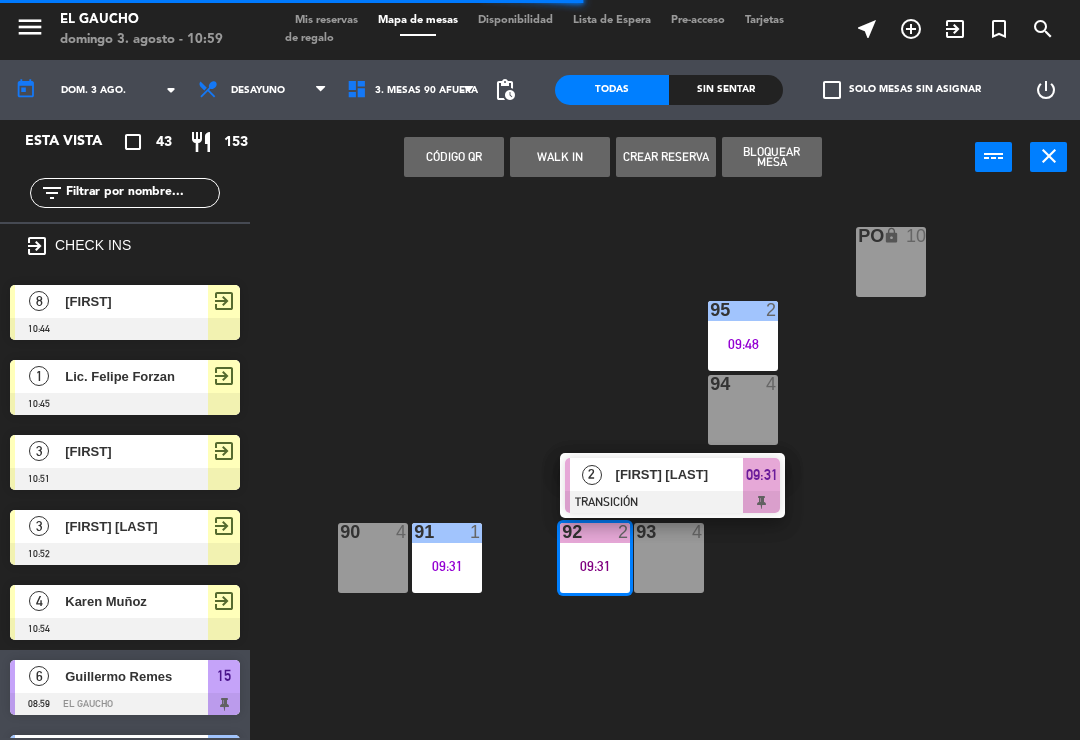 click on "Jesus Adame" at bounding box center (679, 474) 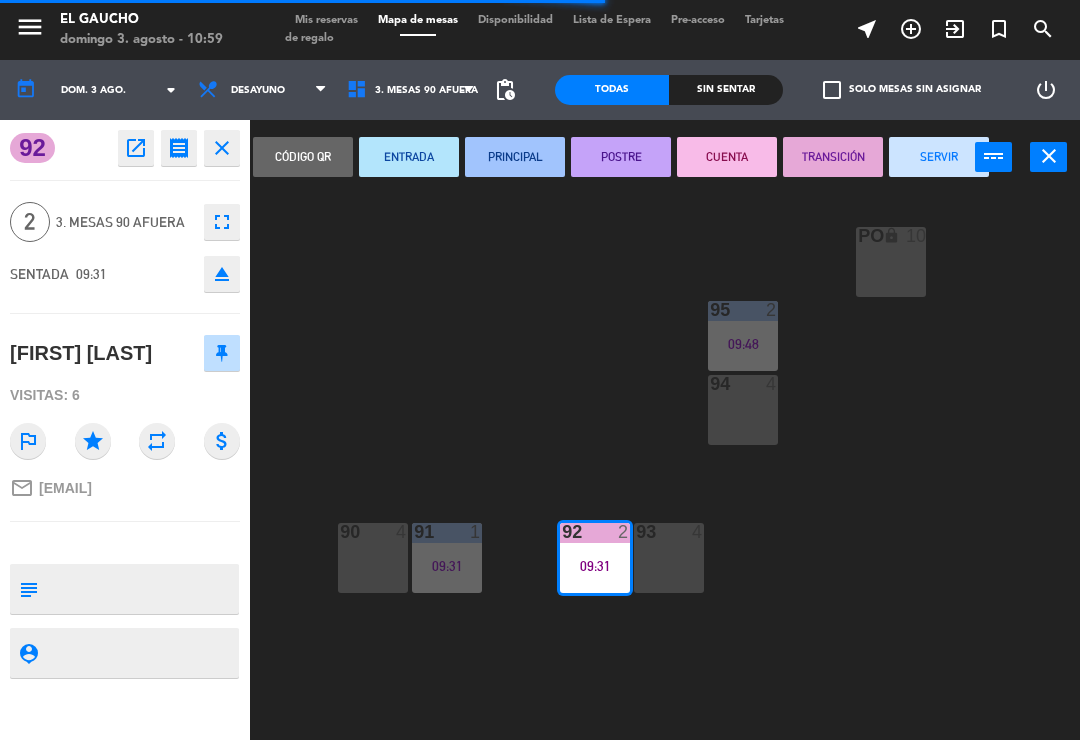 click on "SERVIR" at bounding box center (939, 157) 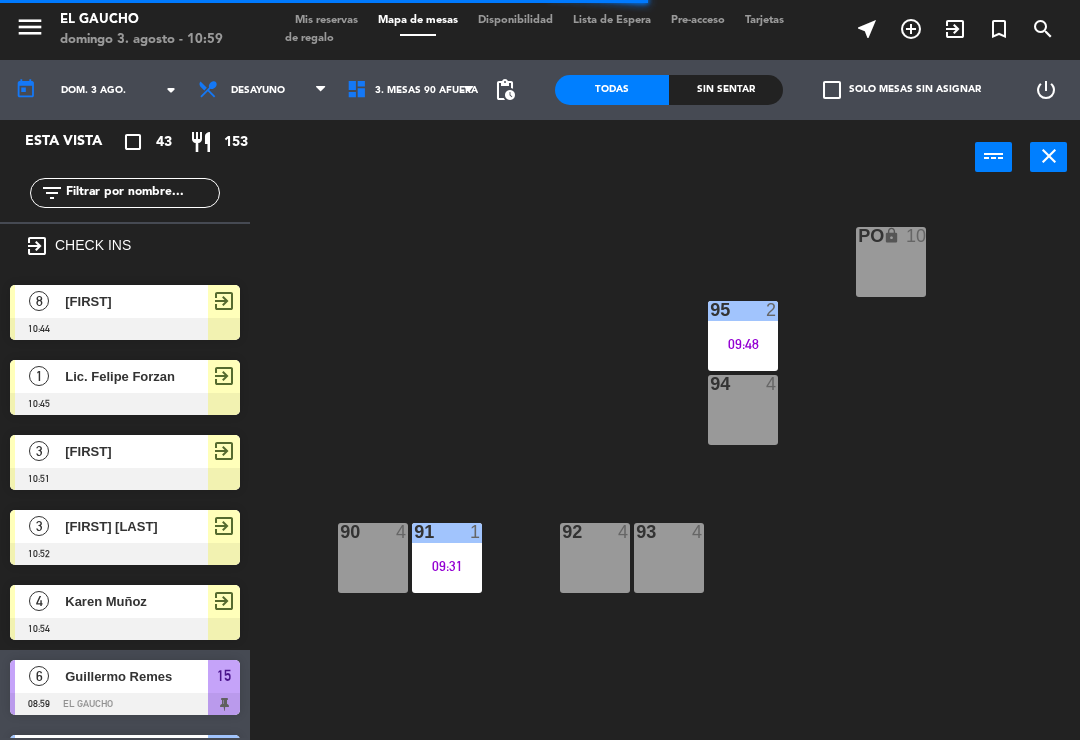 scroll, scrollTop: 0, scrollLeft: 0, axis: both 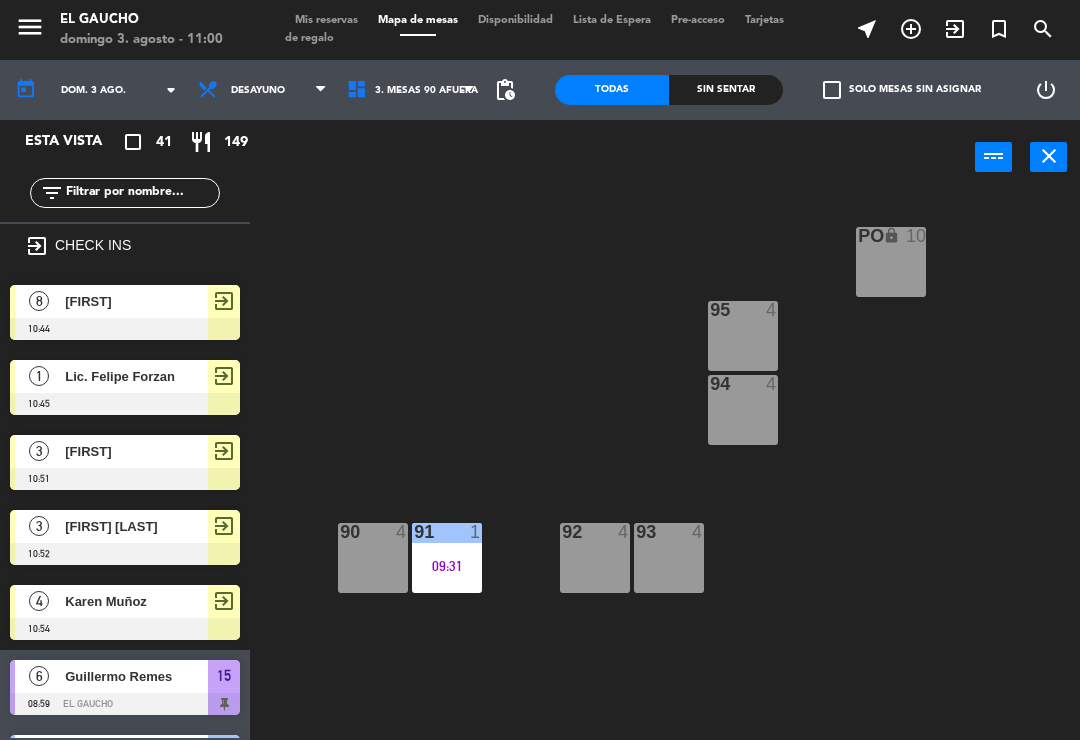 click on "09:31" at bounding box center [447, 566] 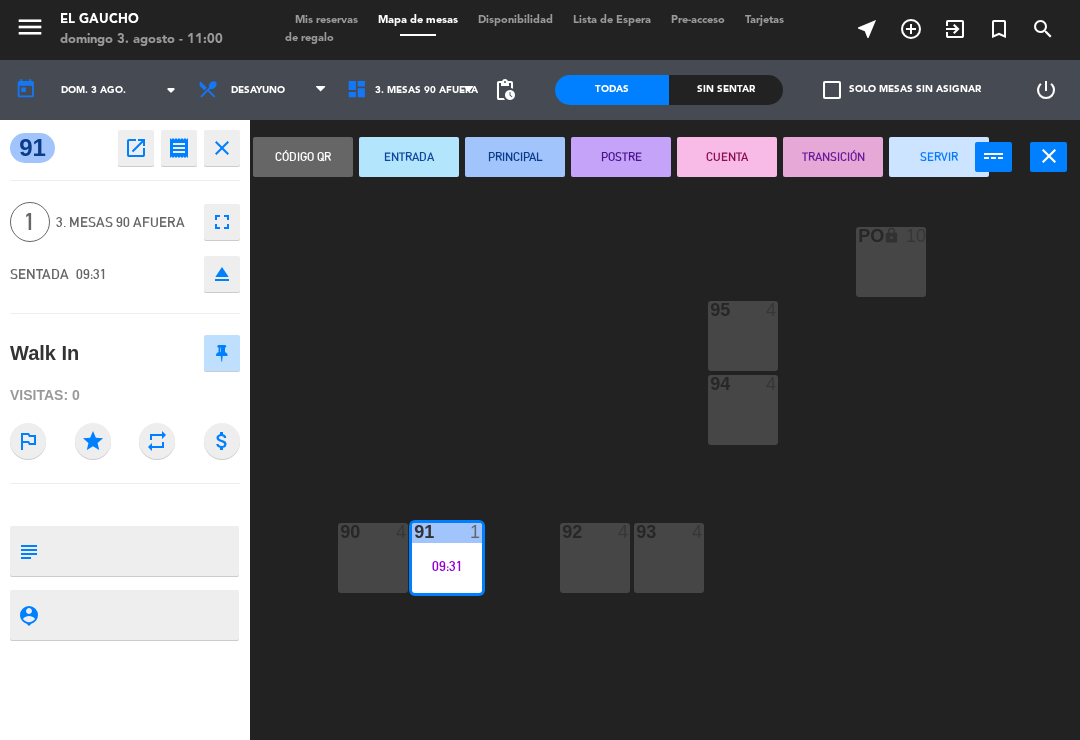 click on "SERVIR" at bounding box center (939, 157) 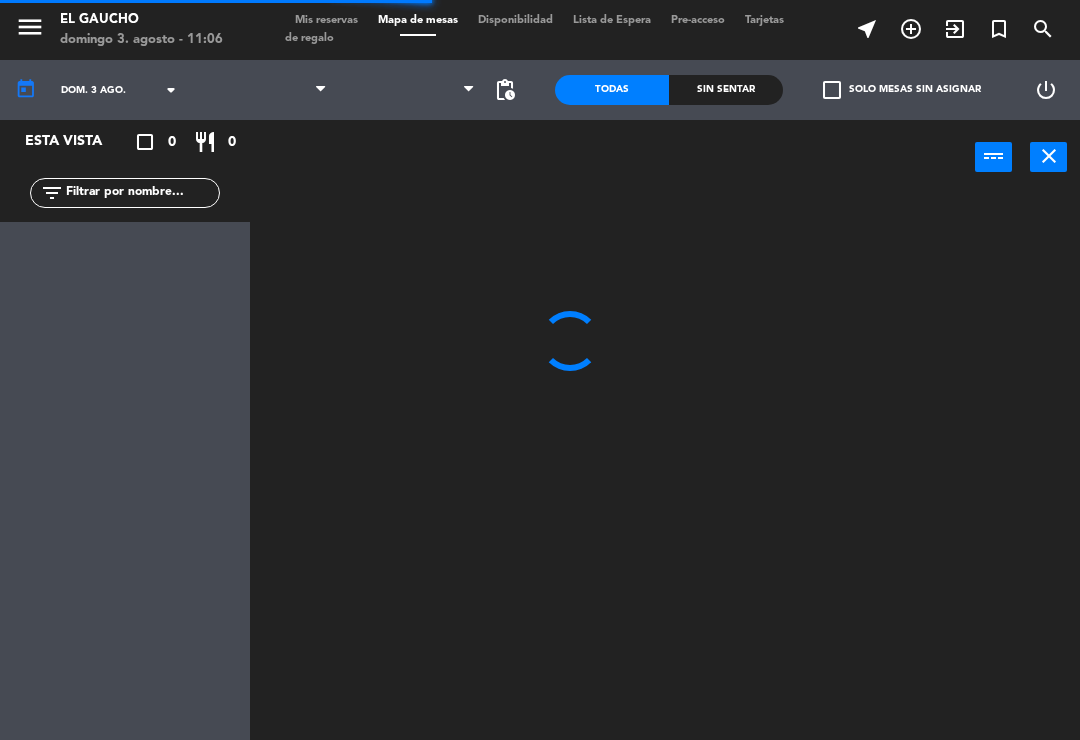 scroll, scrollTop: 0, scrollLeft: 0, axis: both 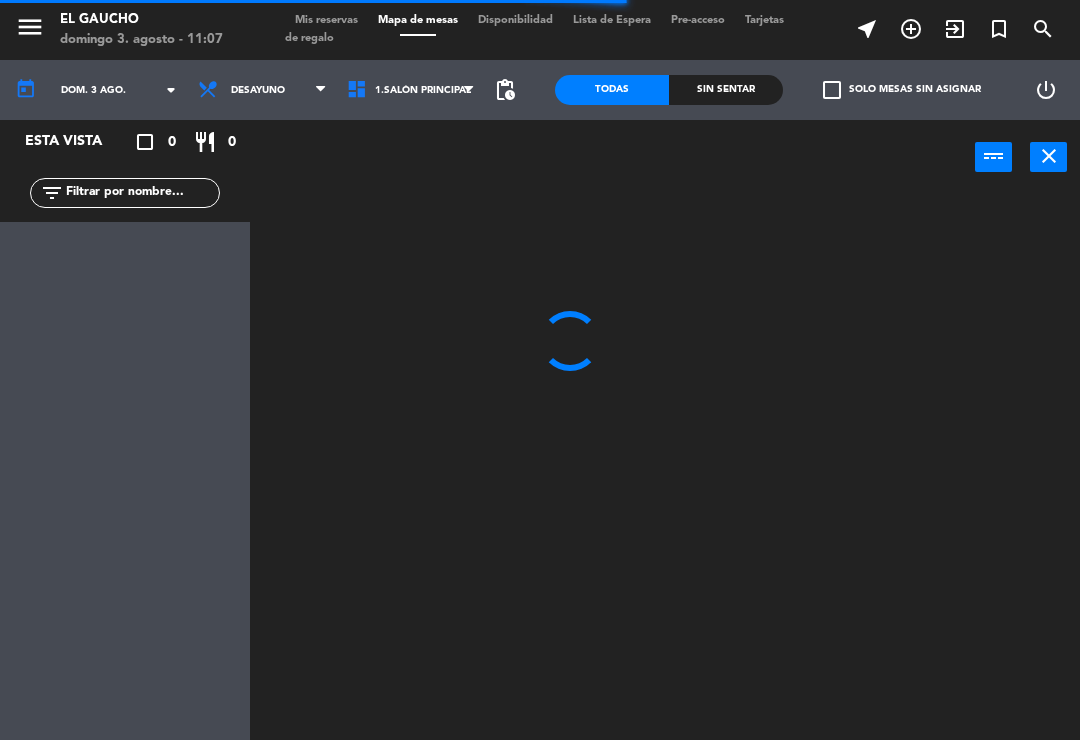 click on "exit_to_app" at bounding box center [911, 29] 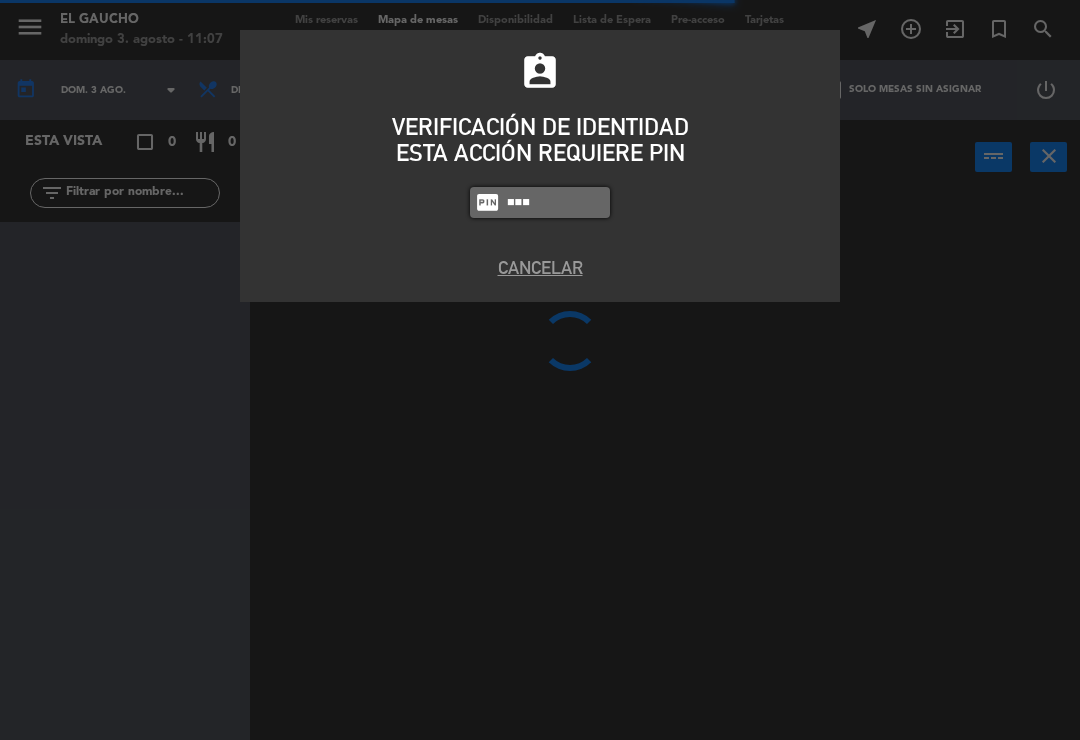 type on "0009" 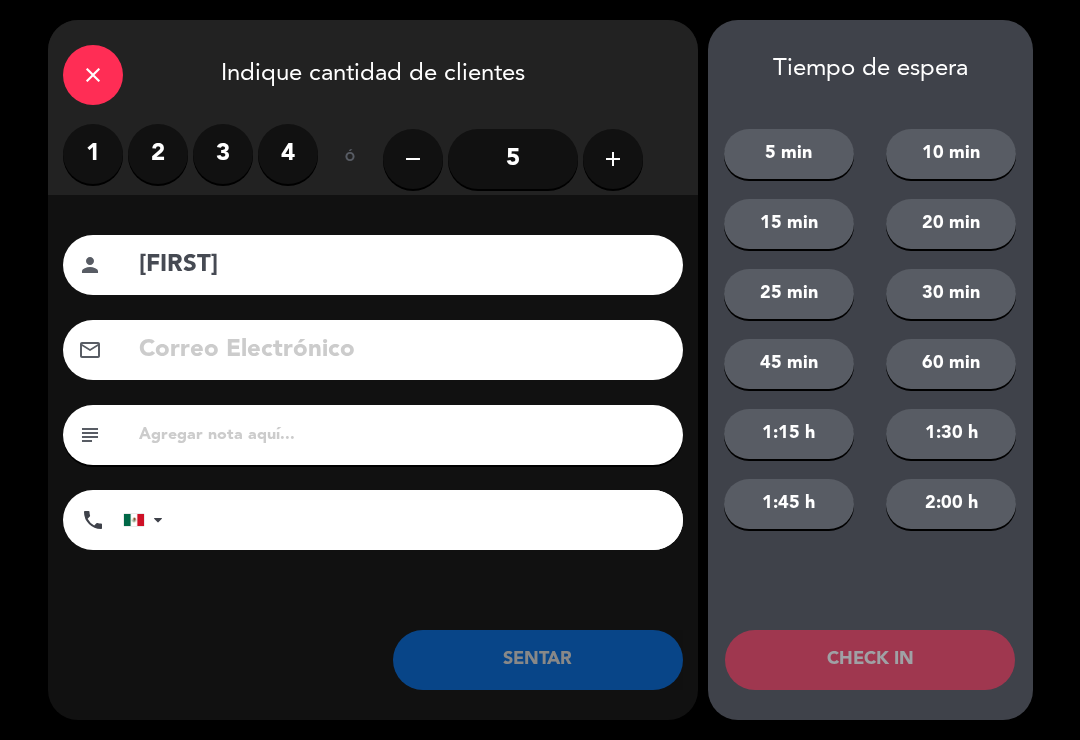 click on "Ubaldo" 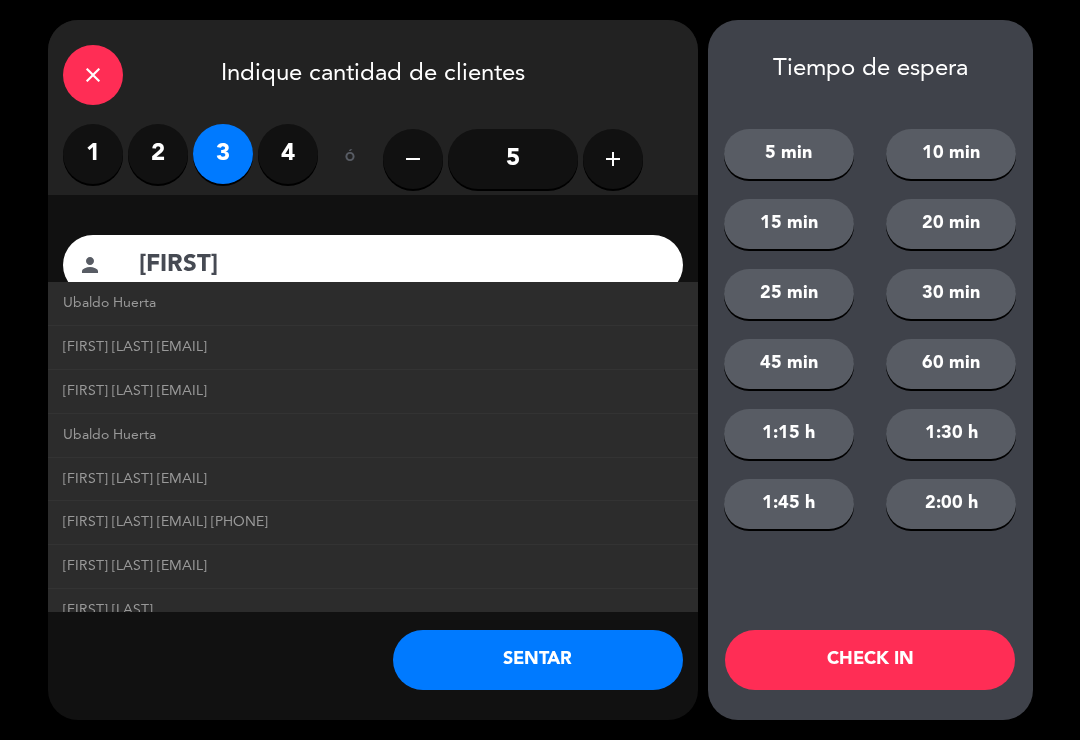 click on "Ubaldo Huerta ubaldohuerta@correo.com" 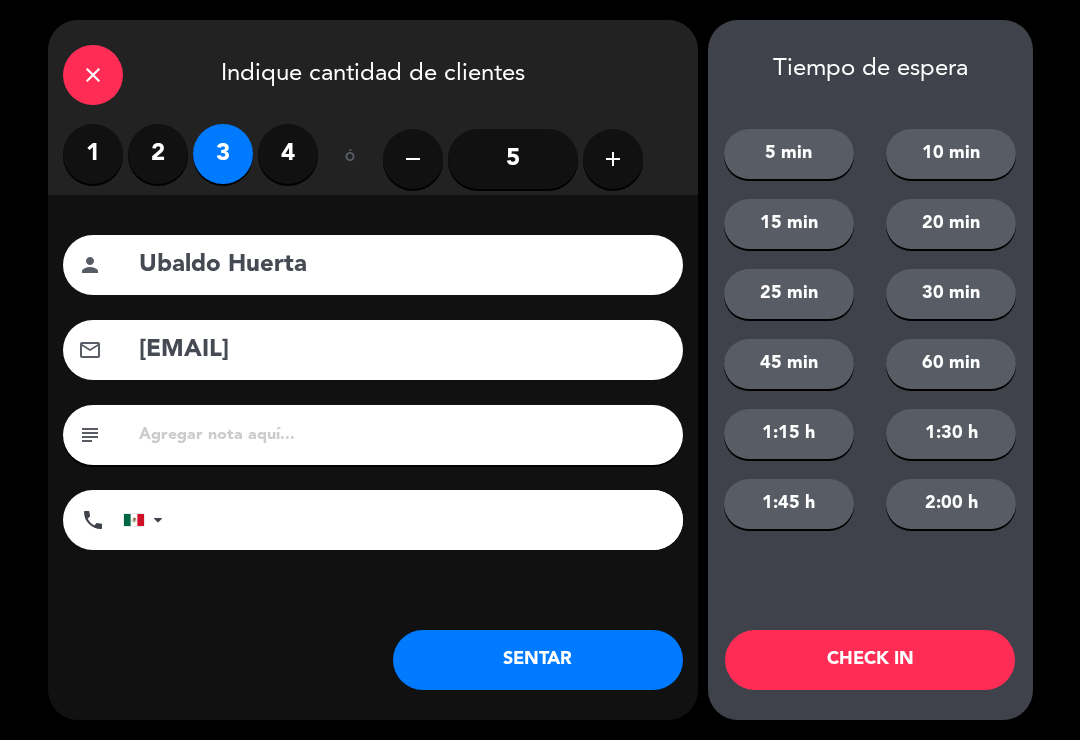 click on "CHECK IN" 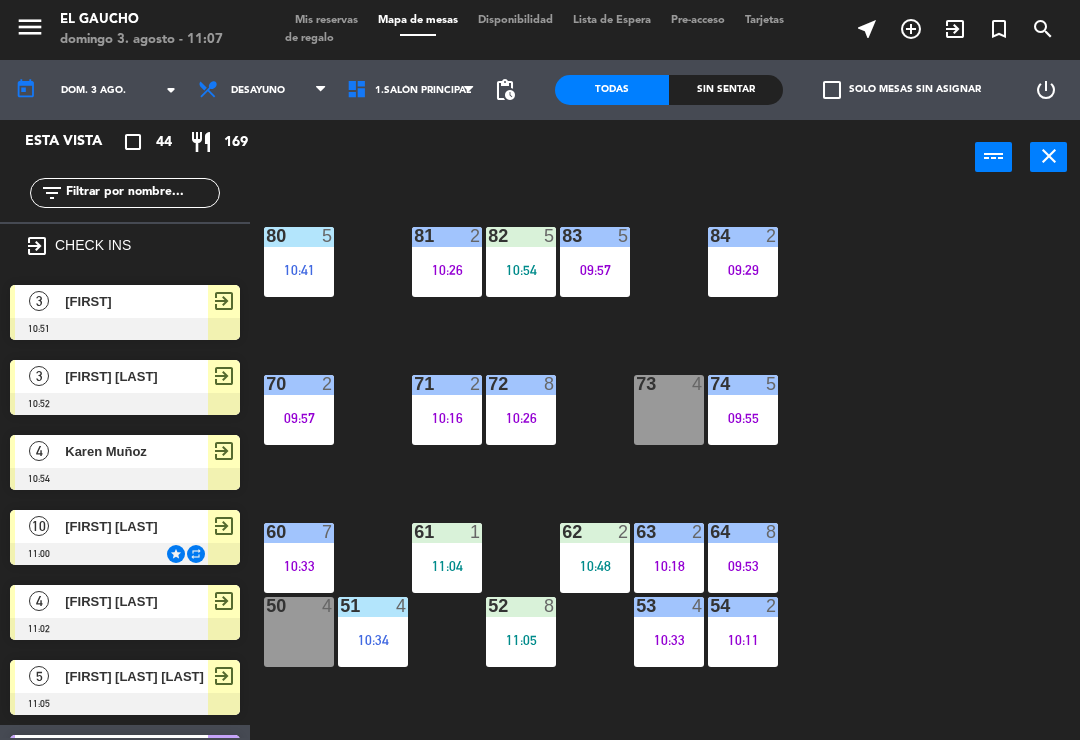 click on "exit_to_app" at bounding box center [911, 29] 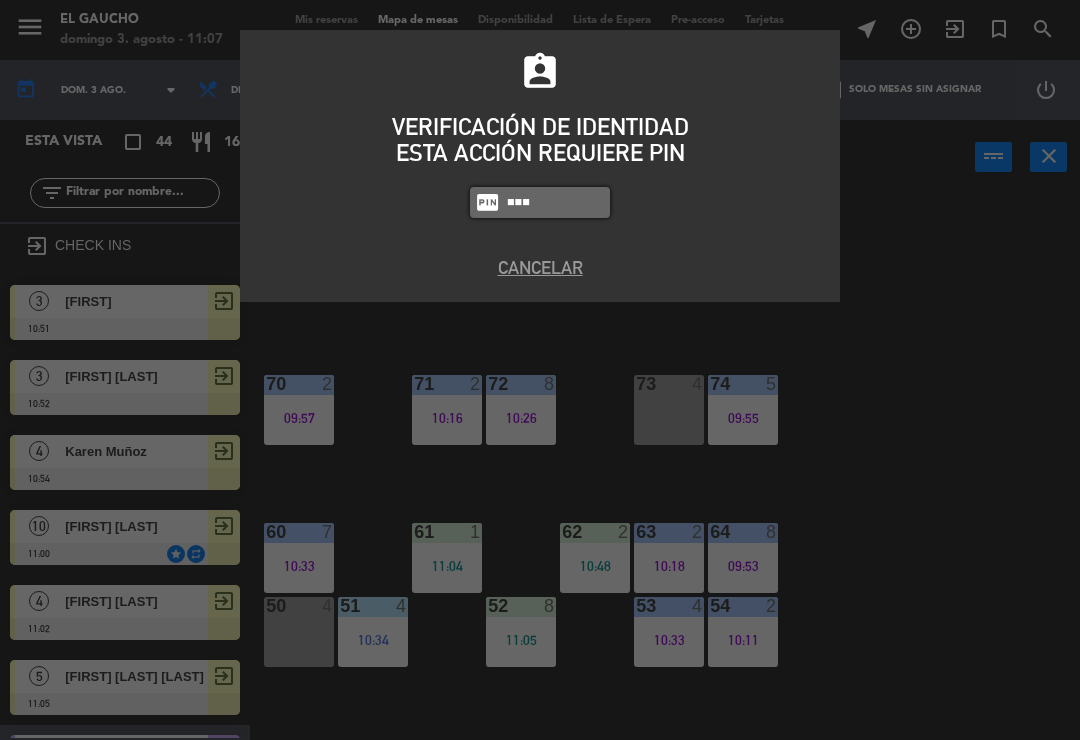 type on "0009" 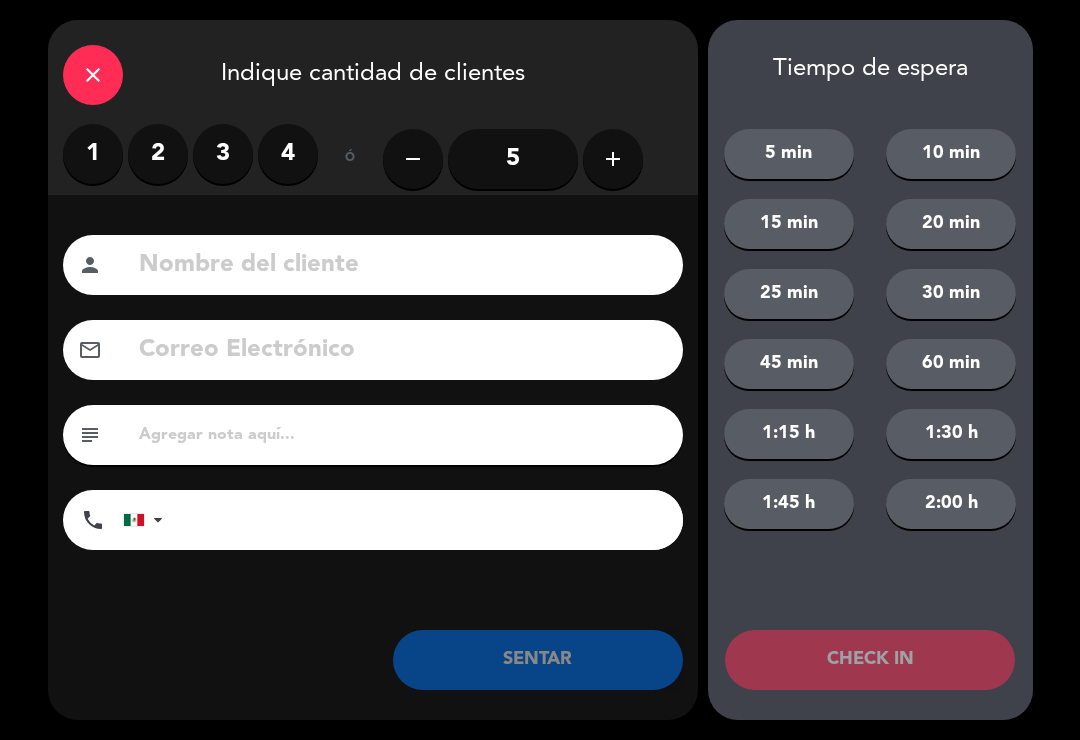 click on "Nombre del cliente person Correo Electrónico email subject phone United States +1 United Kingdom +44 Peru (Perú) +51 Argentina +54 Brazil (Brasil) +55 Afghanistan (‫افغانستان‬‎) +93 Albania (Shqipëri) +355 Algeria (‫الجزائر‬‎) +213 American Samoa +1684 Andorra +376 Angola +244 Anguilla +1264 Antigua and Barbuda +1268 Argentina +54 Armenia (Հայաստան) +374 Aruba +297 Australia +61 Austria (Österreich) +43 Azerbaijan (Azərbaycan) +994 Bahamas +1242 Bahrain (‫البحرين‬‎) +973 Bangladesh (বাংলাদেশ) +880 Barbados +1246 Belarus (Беларусь) +375 Belgium (België) +32 Belize +501 Benin (Bénin) +229 Bermuda +1441 Bhutan (འབྲུག) +975 Bolivia +591 Bosnia and Herzegovina (Босна и Херцеговина) +387 Botswana +267 Brazil (Brasil) +55 British Indian Ocean Territory +246 British Virgin Islands +1284 Brunei +673 Bulgaria (България) +359 Burkina Faso +226 Burundi (Uburundi) +257 Cambodia (កម្ពុជា) +855 +1" 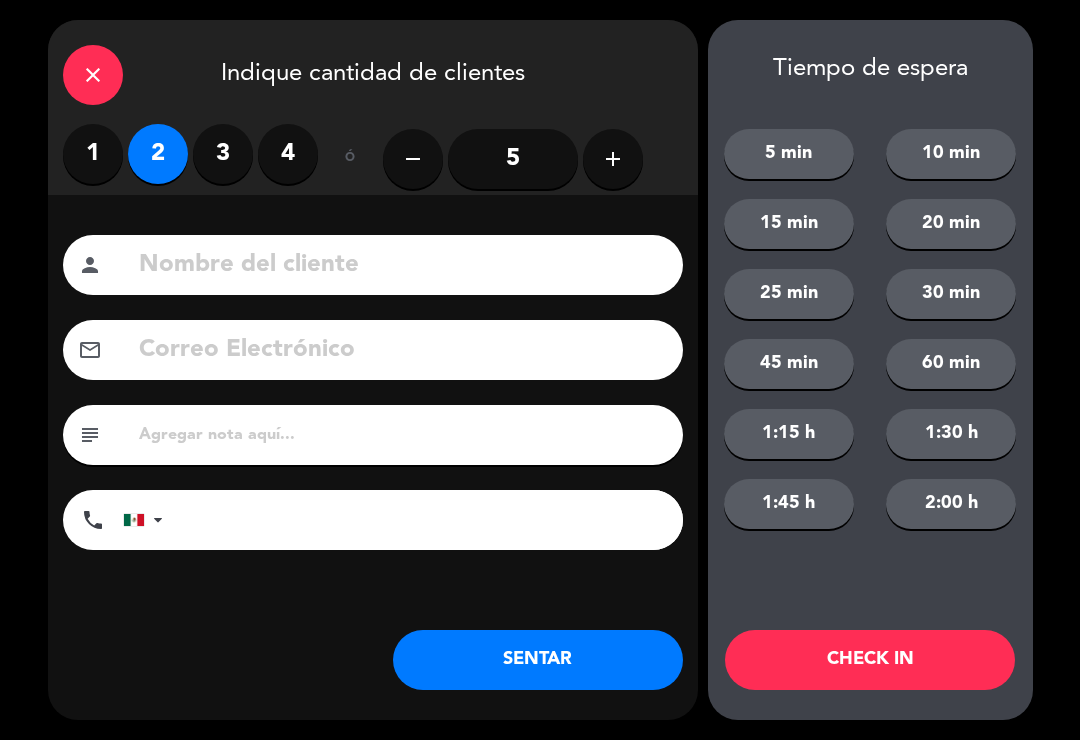 click 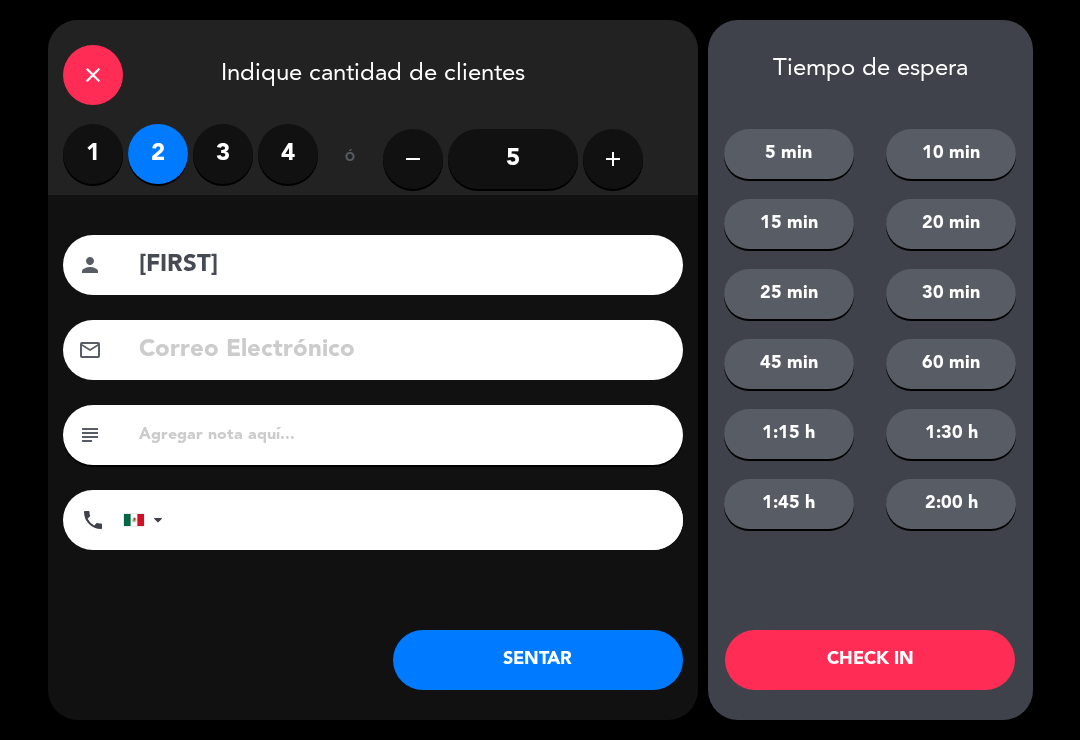 type on "Simon" 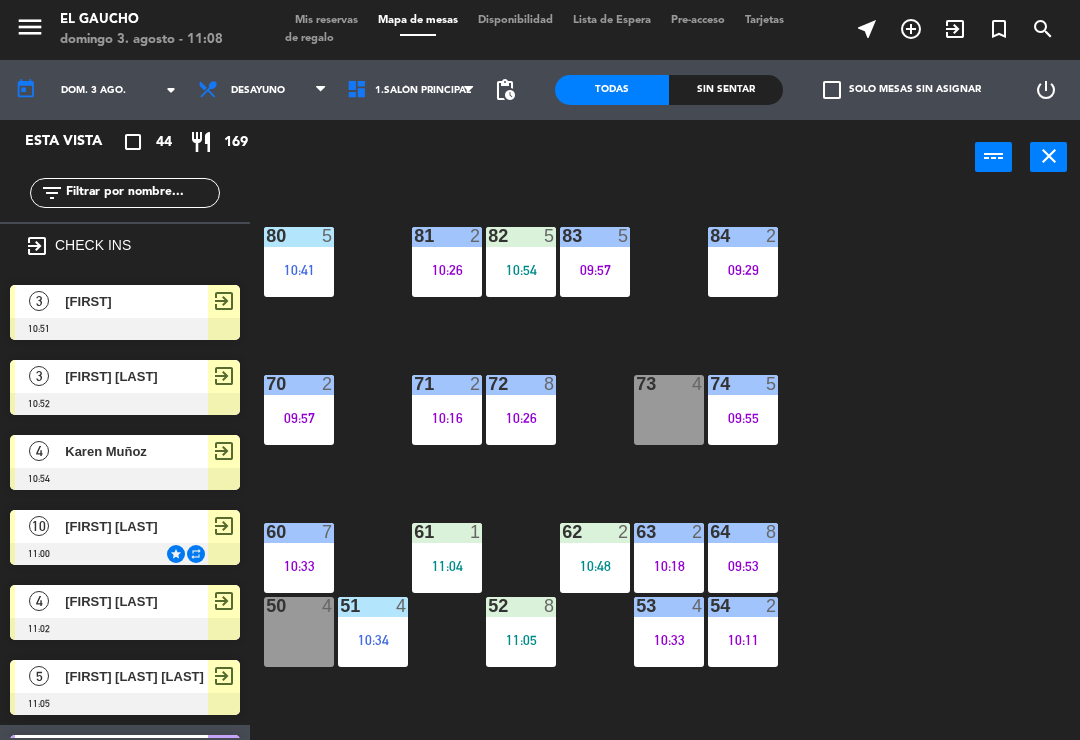 click on "84  2   09:29  80  5   10:41  83  5   09:57  82  5   10:54  81  2   10:26  70  2   09:57  71  2   10:16  72  8   10:26  73  4  74  5   09:55  63  2   10:18  62  2   10:48  61  1   11:04  60  7   10:33  64  8   09:53  54  2   10:11  53  4   10:33  50  4  52  8   11:05  51  4   10:34  40  4   10:43  43  1   09:07  42  6   10:56  41  2   10:57  44  4  31  2   09:15  30  6   10:06  32  2   09:53  33  4   10:15  34  3   10:11  20  1   10:50  21  3   10:09  22  3   10:45  24  4   09:49  23  2   10:19  14  2   10:45  15  6   08:59  13  6   09:59  Che  4  11 block  2   09:16  12  6   09:59" 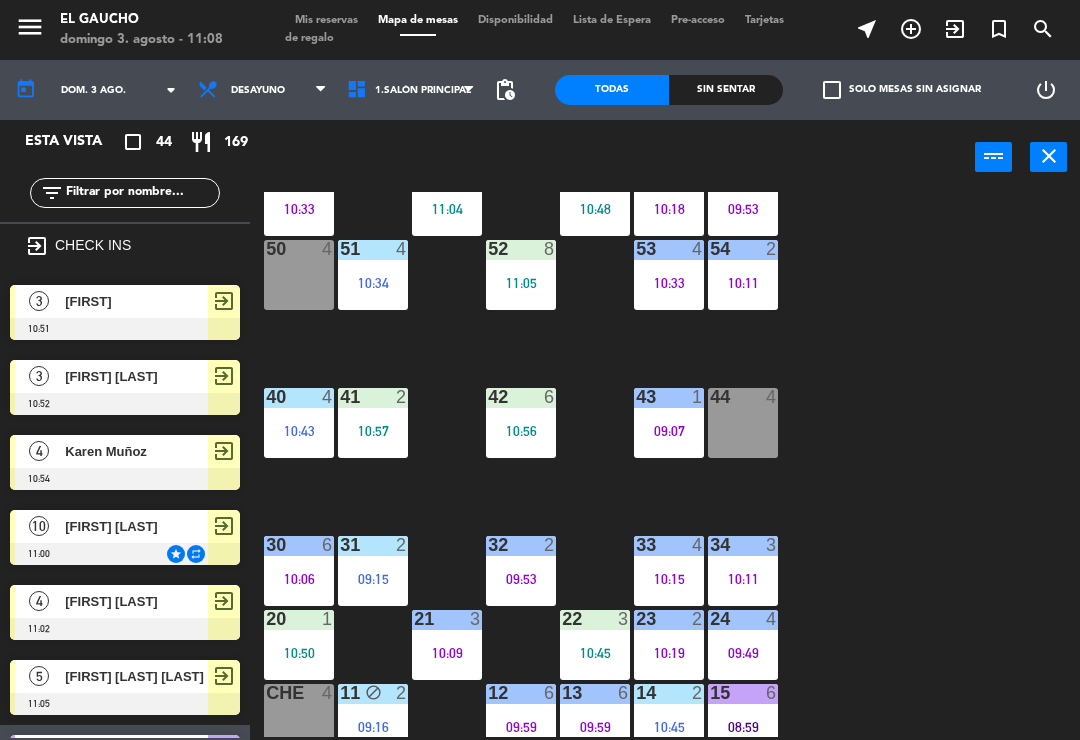 scroll, scrollTop: 388, scrollLeft: 0, axis: vertical 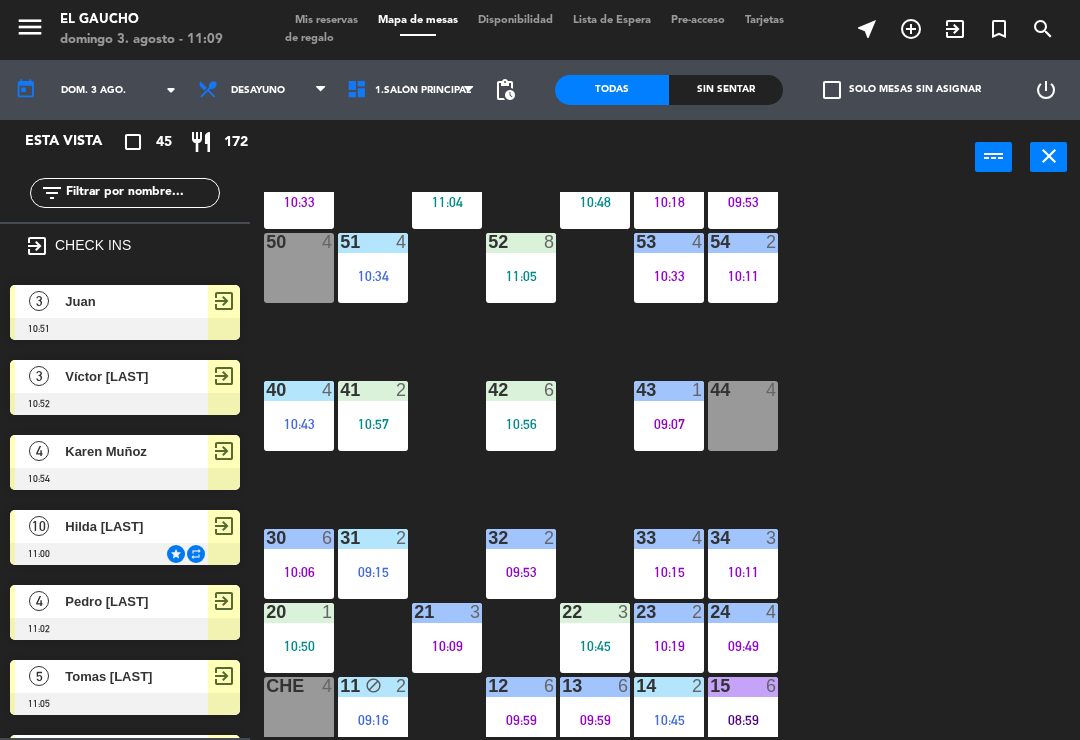 click on "84  2   09:29  80  5   10:41  83  5   09:57  82  5   10:54  81  2   10:26  70  2   09:57  71  2   10:16  72  8   10:26  73  4  74  5   09:55  63  2   10:18  62  2   10:48  61  1   11:04  60  7   10:33  64  8   09:53  54  2   10:11  53  4   10:33  50  4  52  8   11:05  51  4   10:34  40  4   10:43  43  1   09:07  42  6   10:56  41  2   10:57  44  4  31  2   09:15  30  6   10:06  32  2   09:53  33  4   10:15  34  3   10:11  20  1   10:50  21  3   10:09  22  3   10:45  24  4   09:49  23  2   10:19  14  2   10:45  15  6   08:59  13  6   09:59  Che  4  11 block  2   09:16  12  6   09:59" 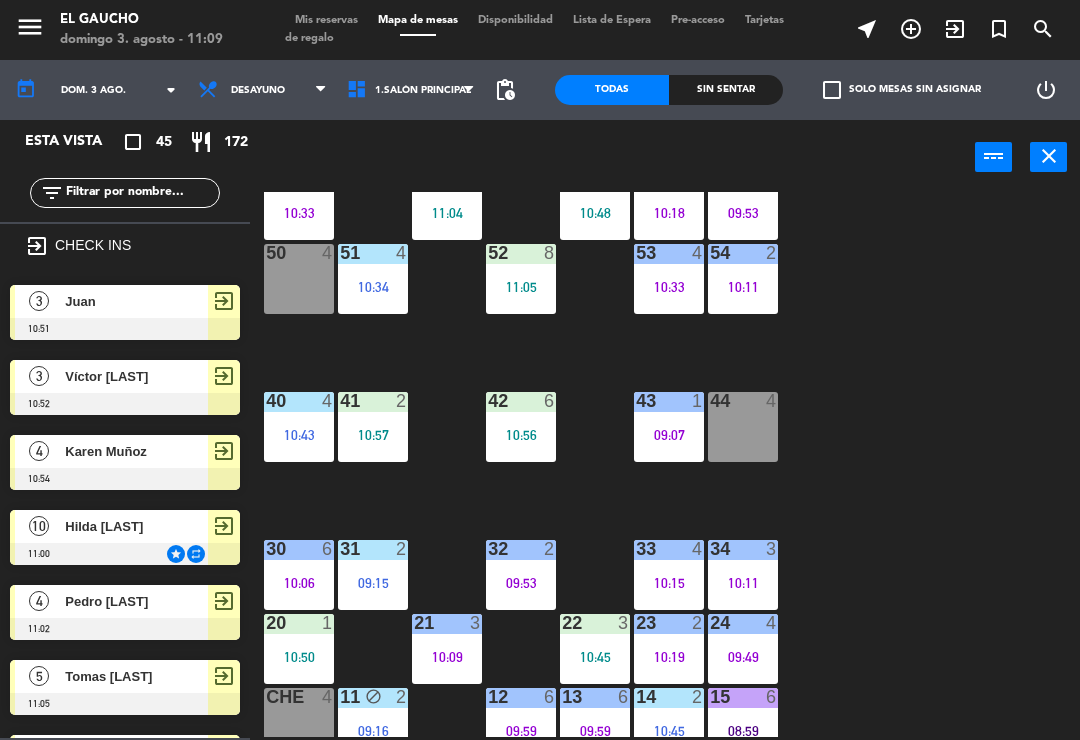 click on "09:07" at bounding box center [669, 435] 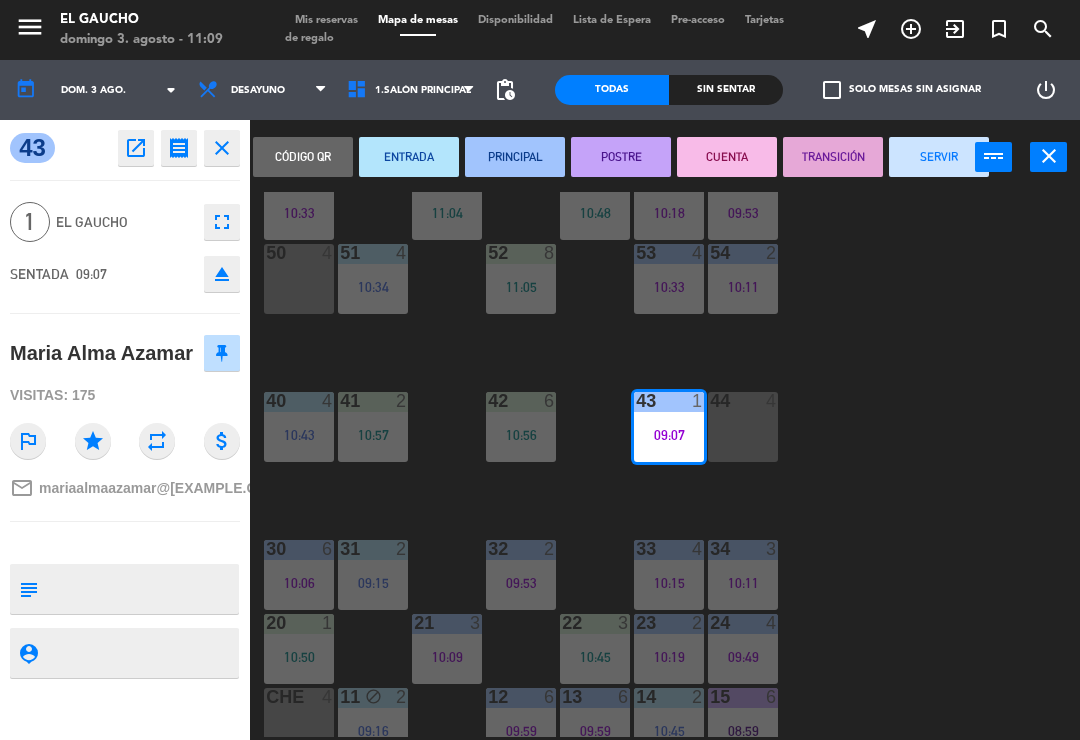 click on "SERVIR" at bounding box center (939, 157) 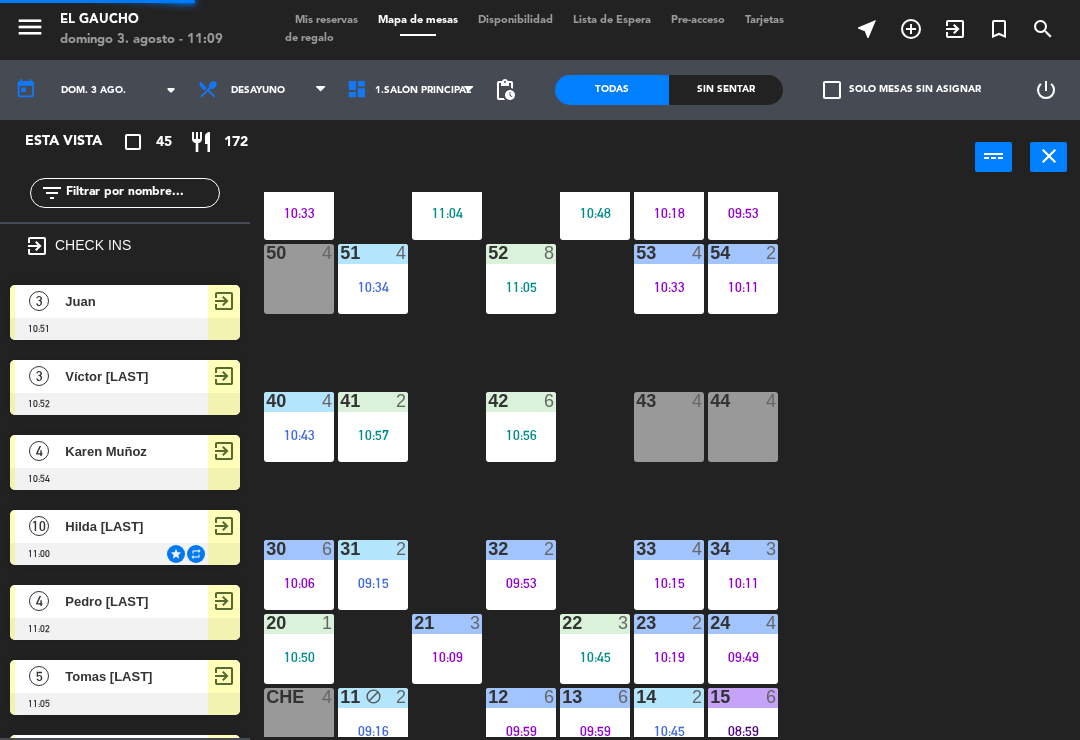 scroll, scrollTop: 0, scrollLeft: 0, axis: both 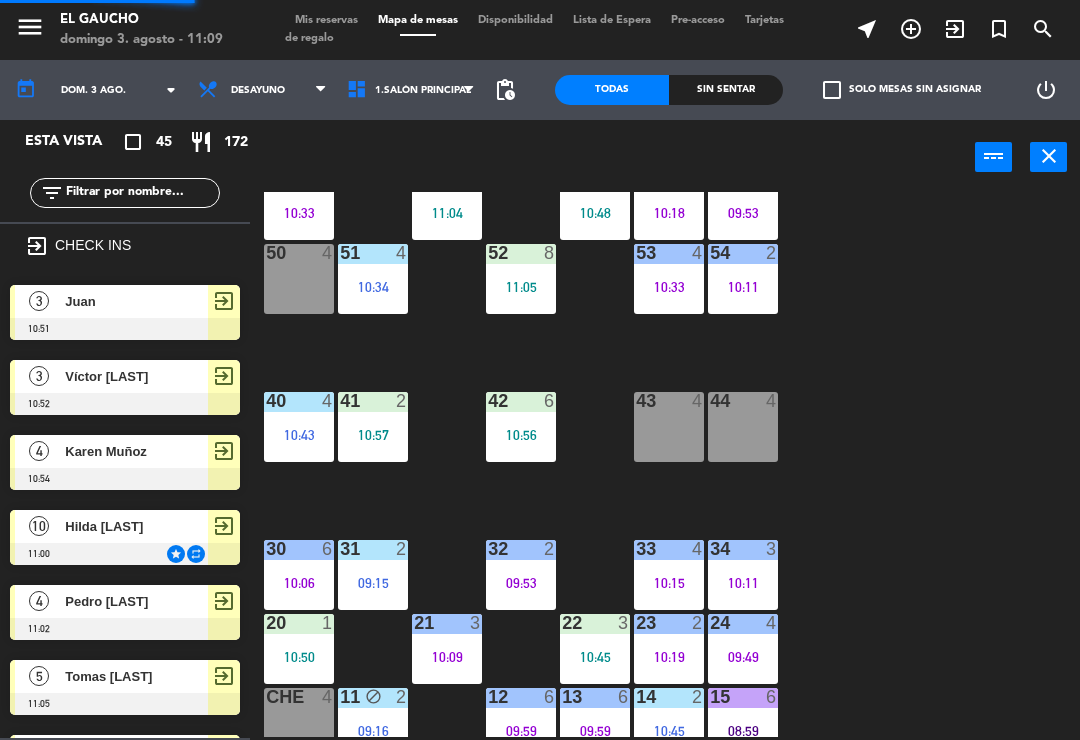 click on "33  4   10:15" at bounding box center [669, 575] 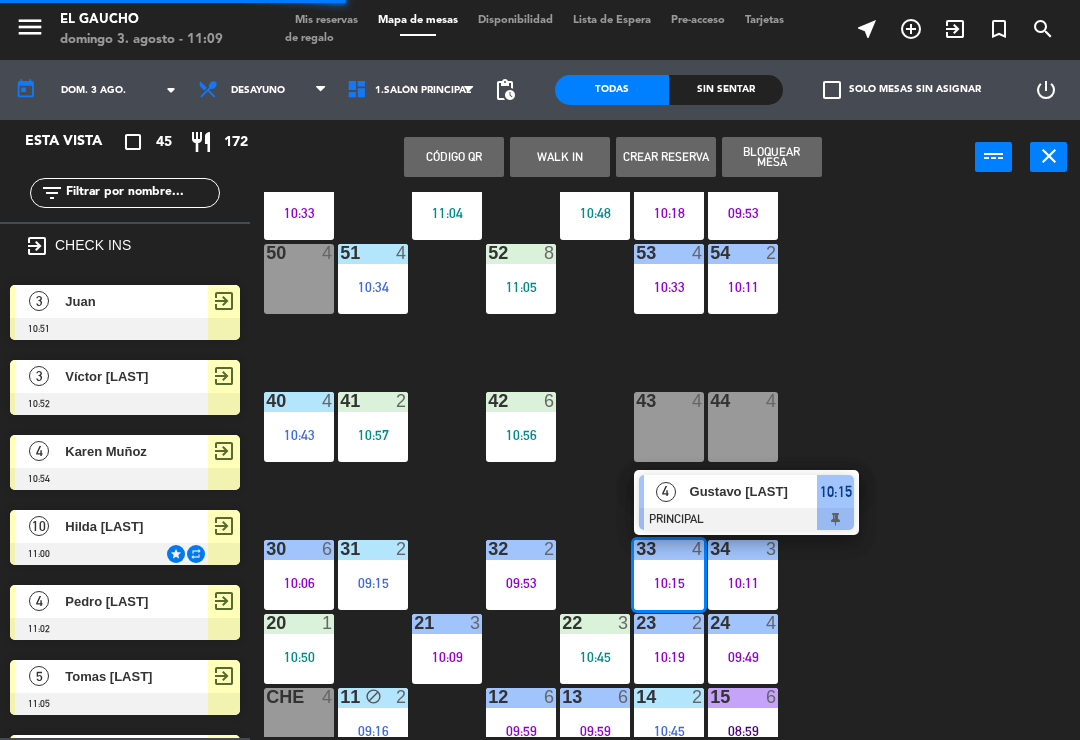click at bounding box center (746, 519) 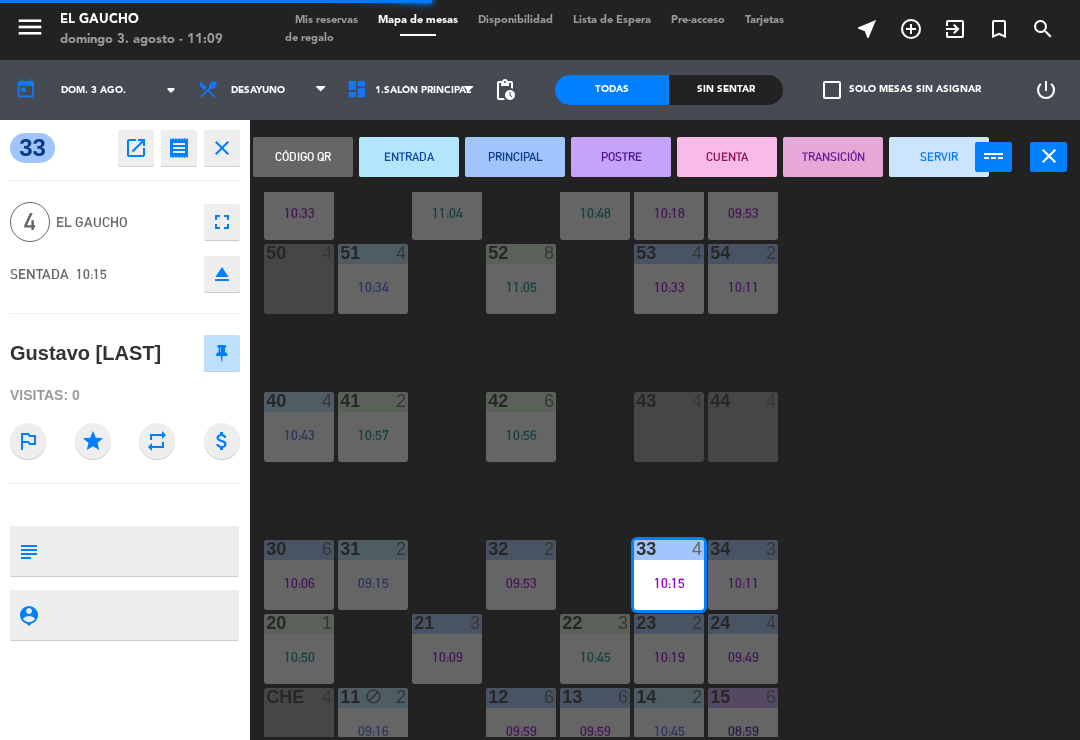click on "SERVIR" at bounding box center (939, 157) 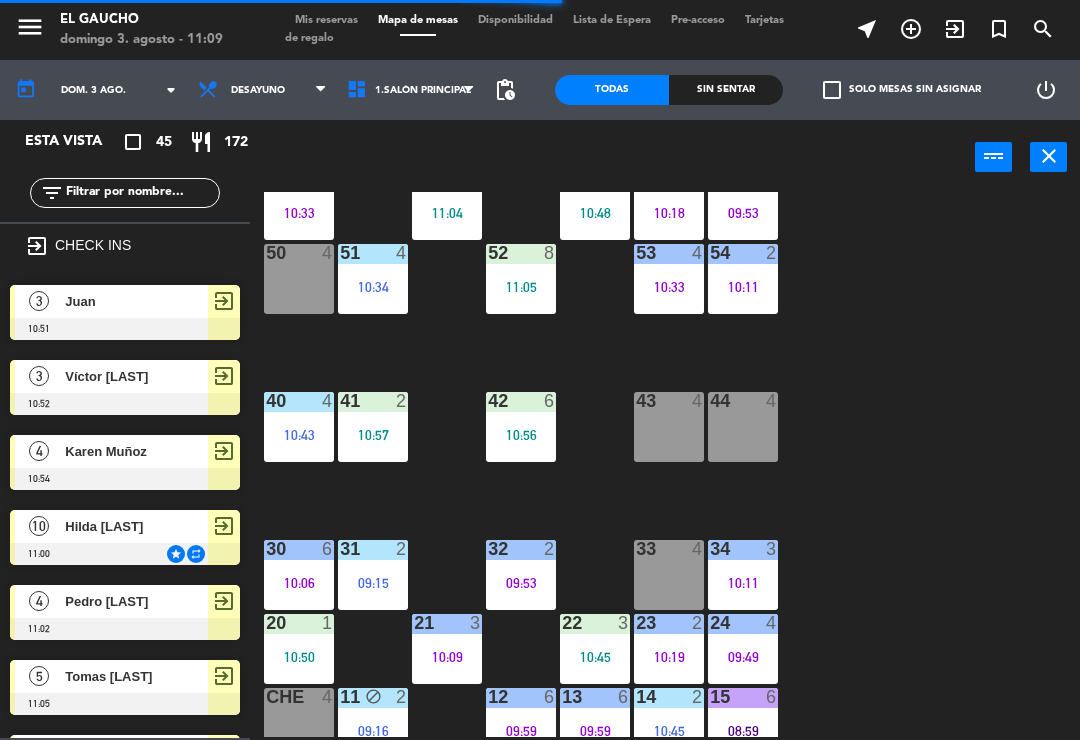 click at bounding box center [521, 549] 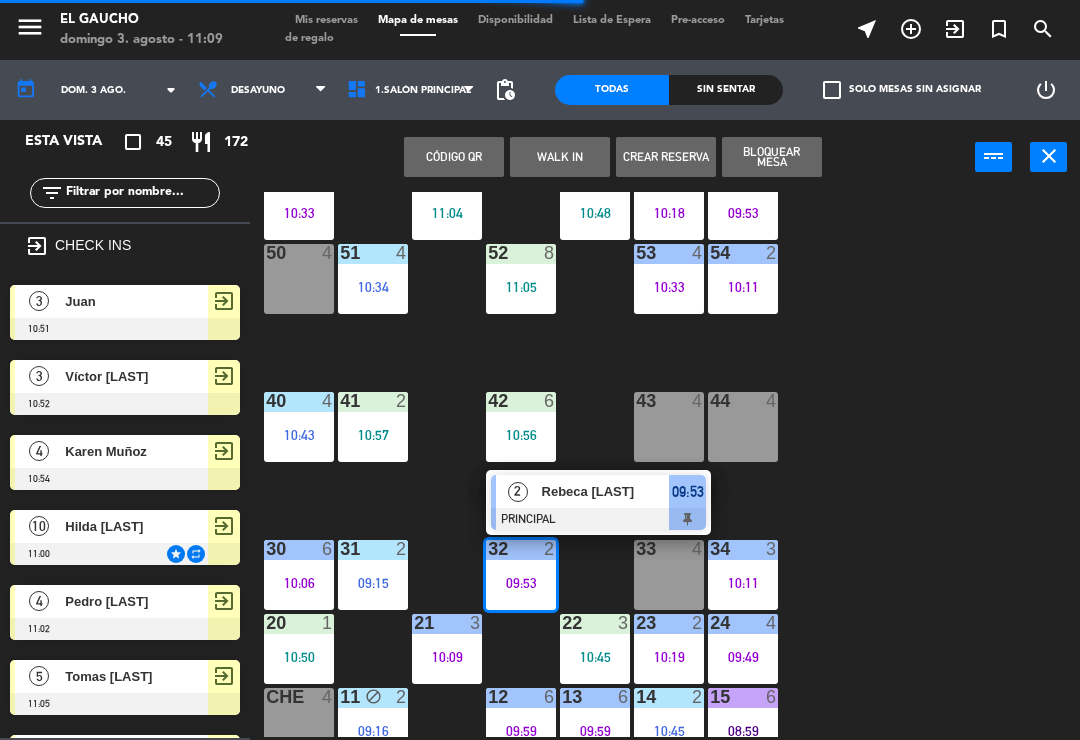 click on "Rebeca [LAST]" at bounding box center [606, 491] 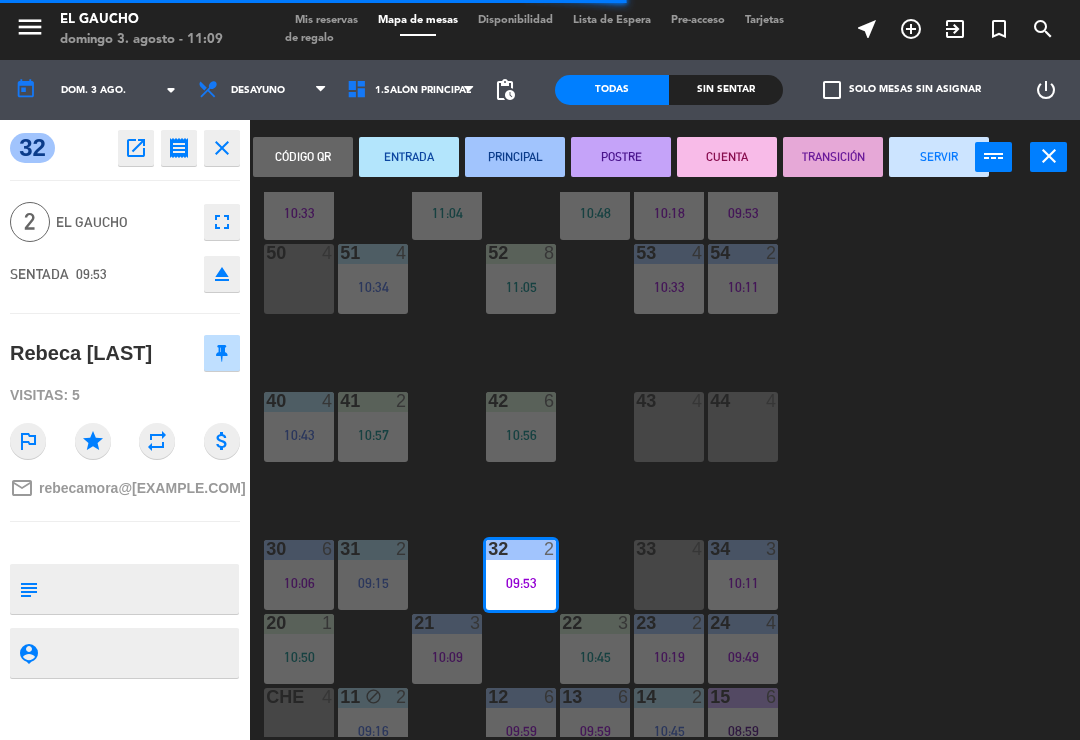 click on "SERVIR" at bounding box center [939, 157] 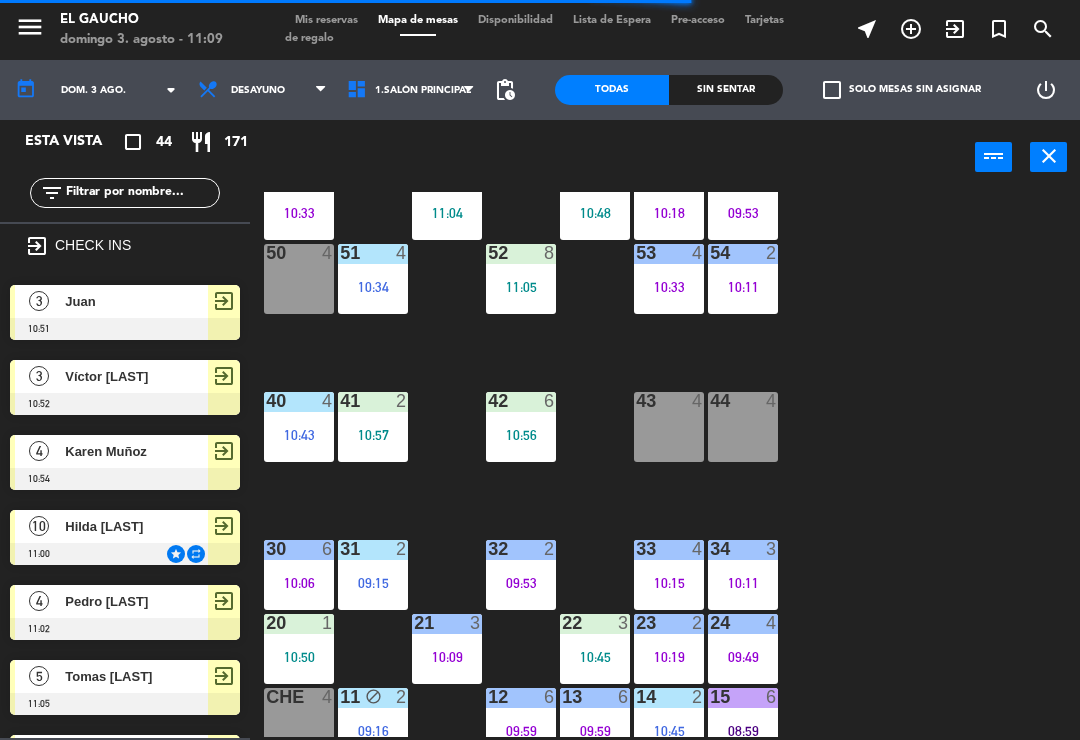 click at bounding box center [521, 549] 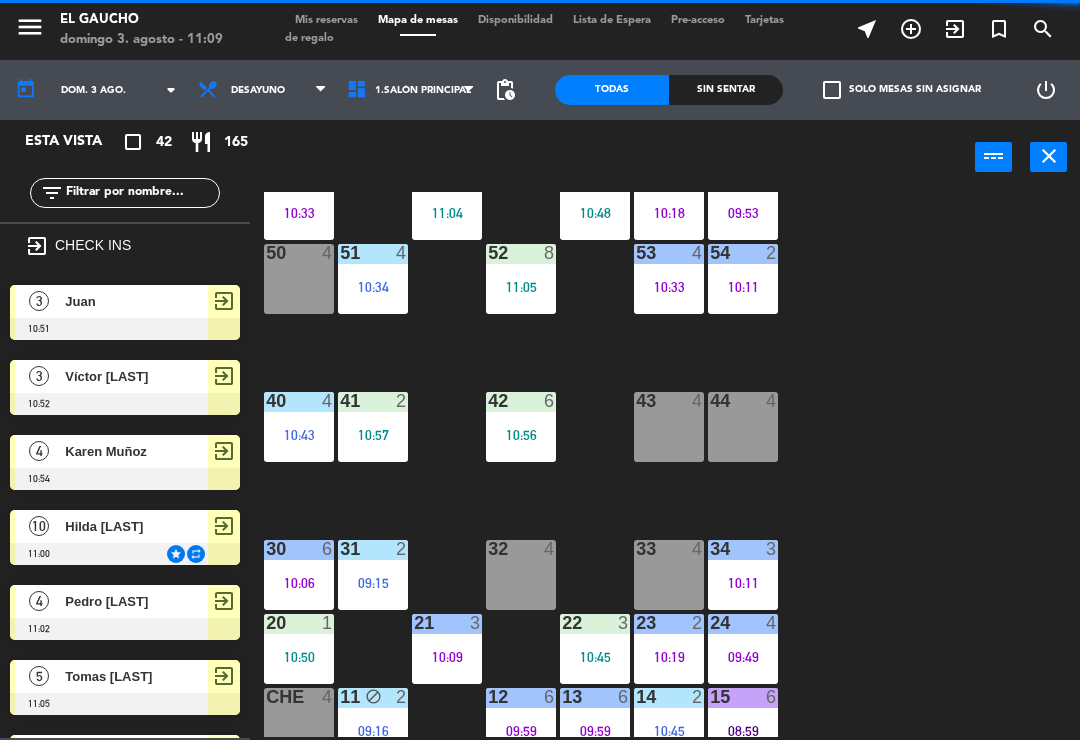 scroll, scrollTop: 375, scrollLeft: 0, axis: vertical 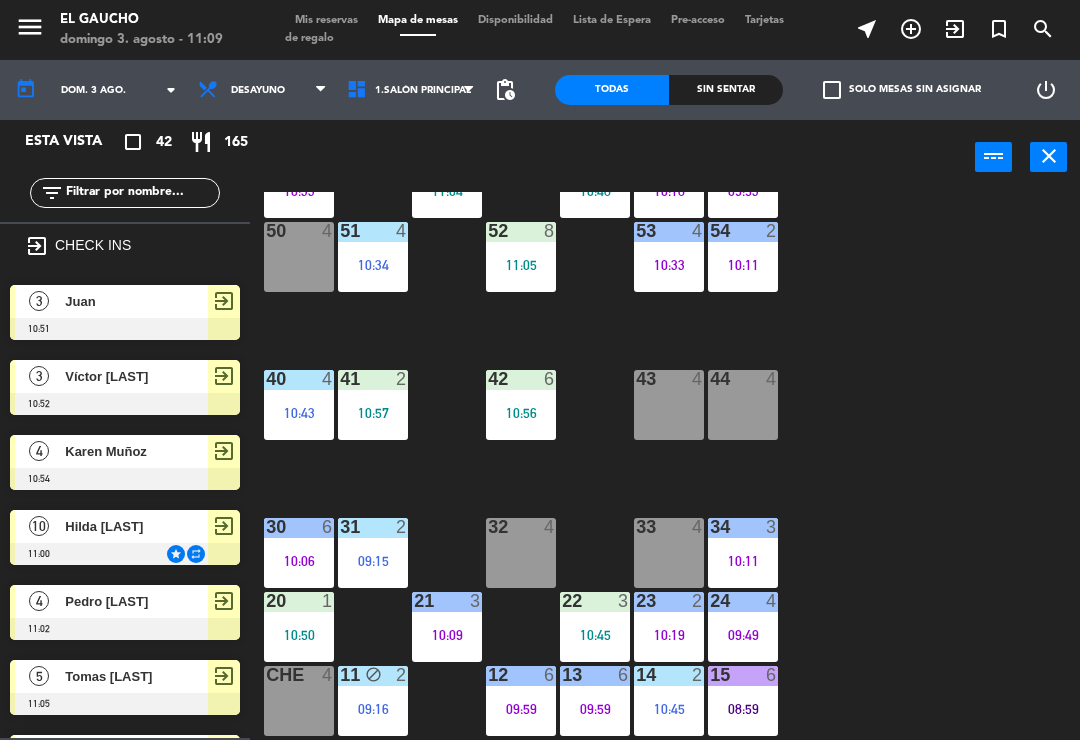 click on "32  4" at bounding box center (521, 553) 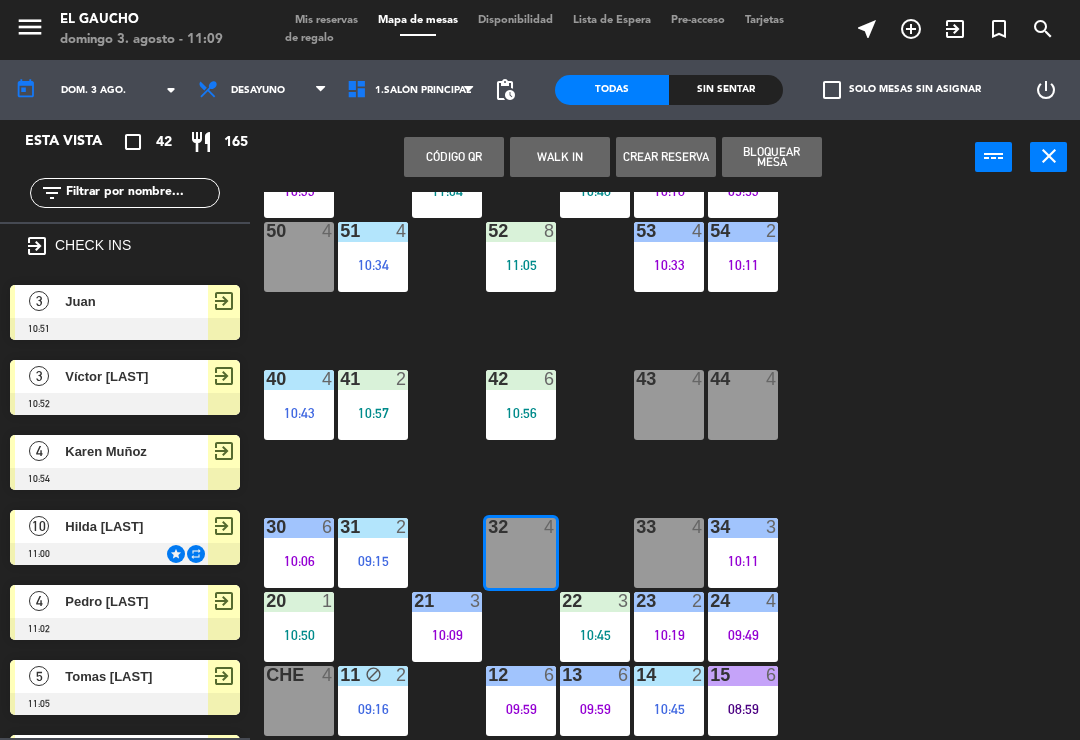 click at bounding box center [125, 404] 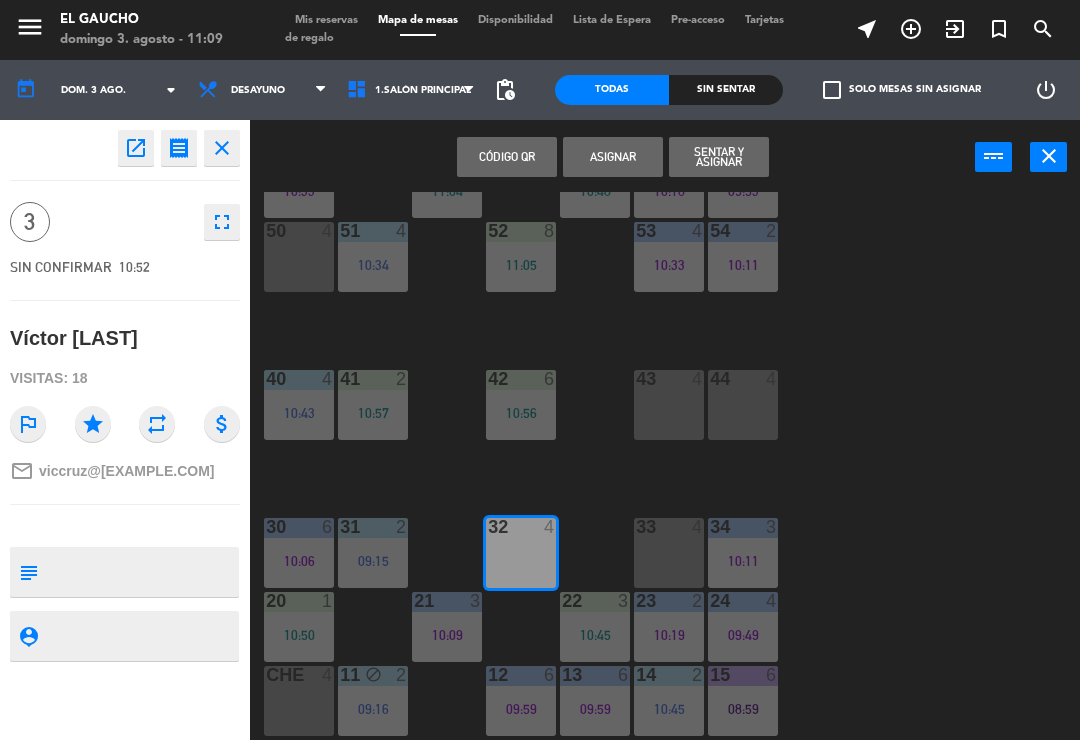 click on "Sentar y Asignar" at bounding box center (719, 157) 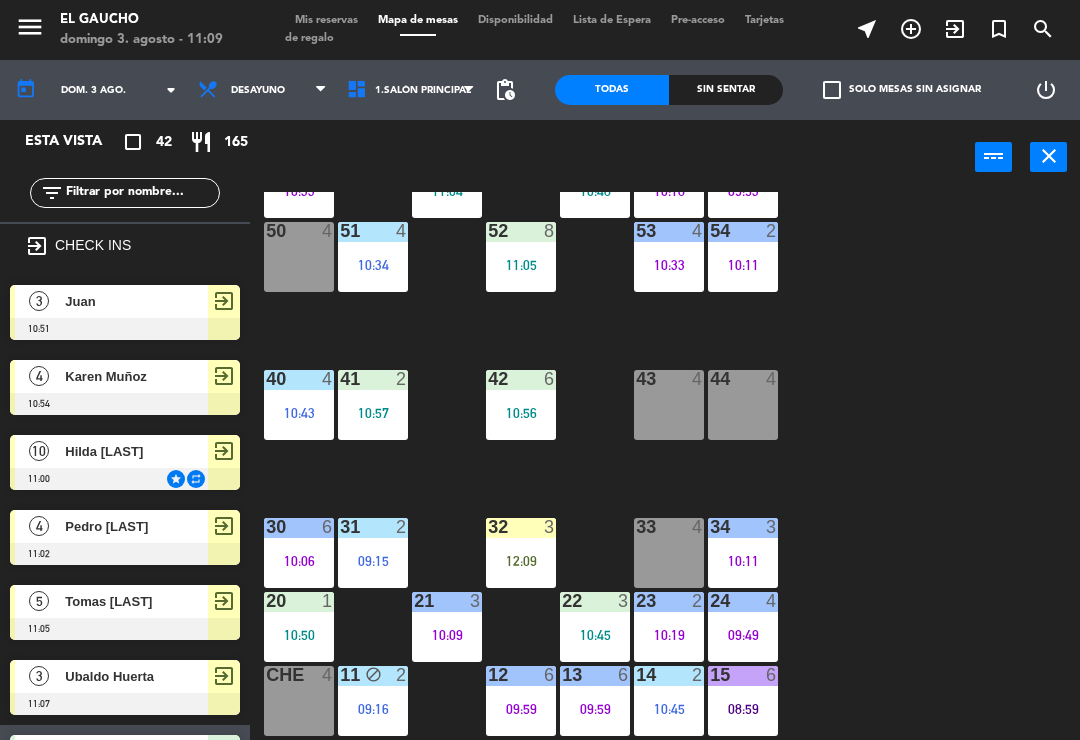 scroll, scrollTop: 0, scrollLeft: 0, axis: both 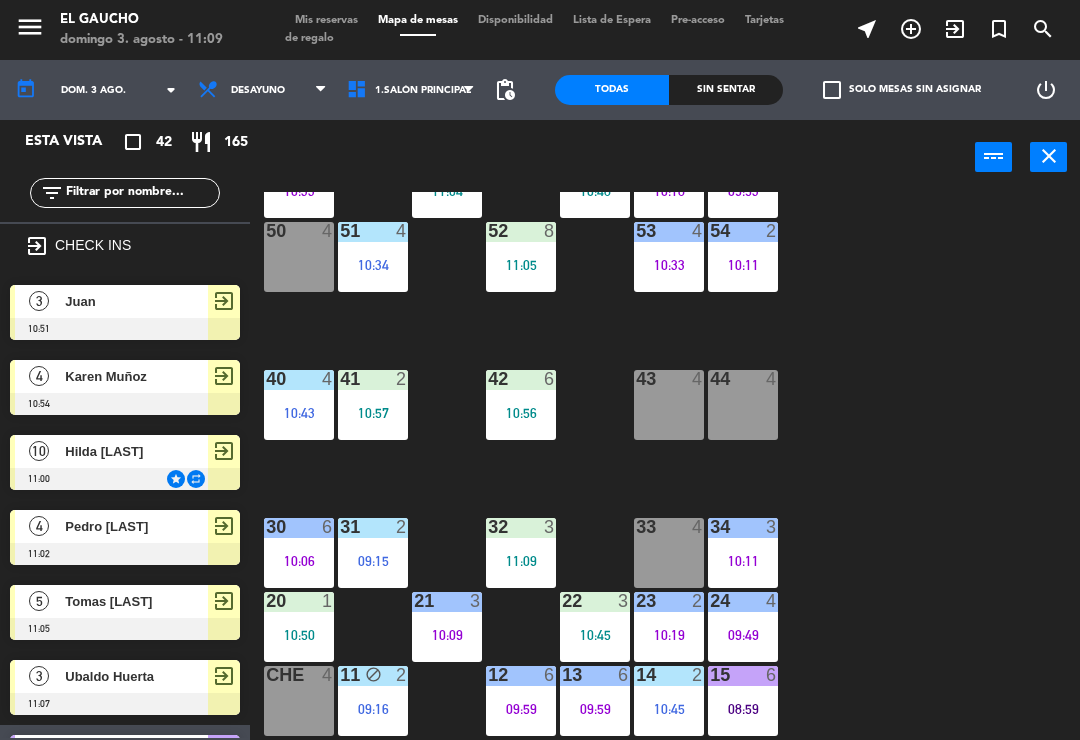 click on "50  4" at bounding box center (299, 257) 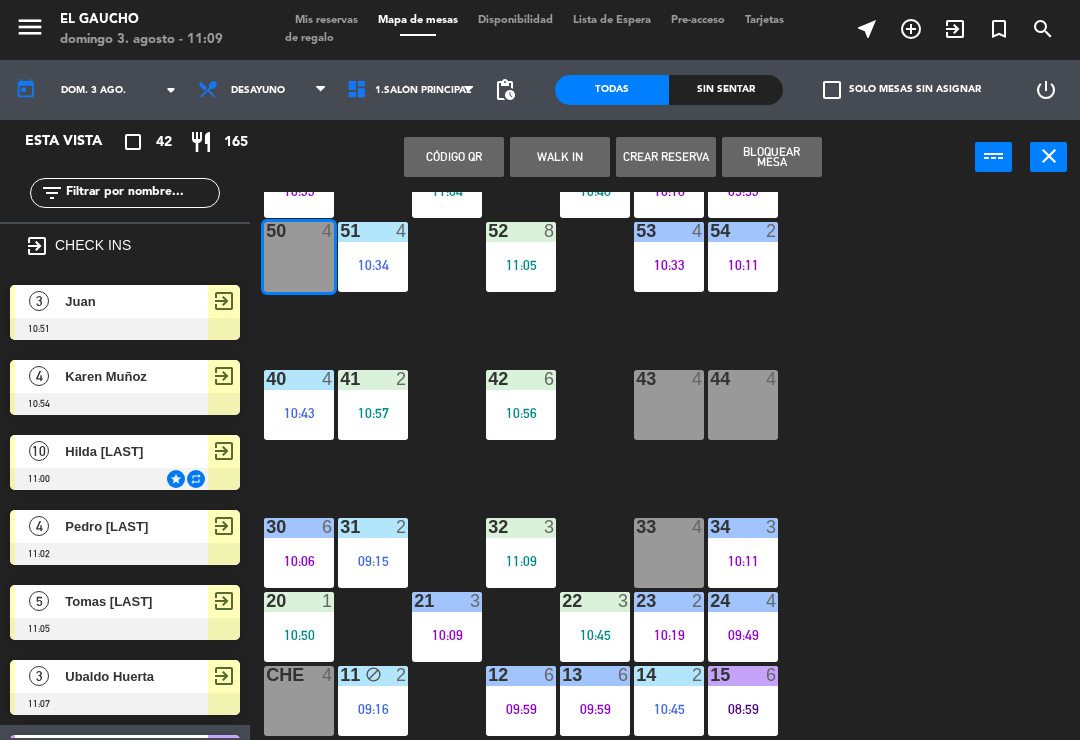 click on "Juan" at bounding box center [135, 301] 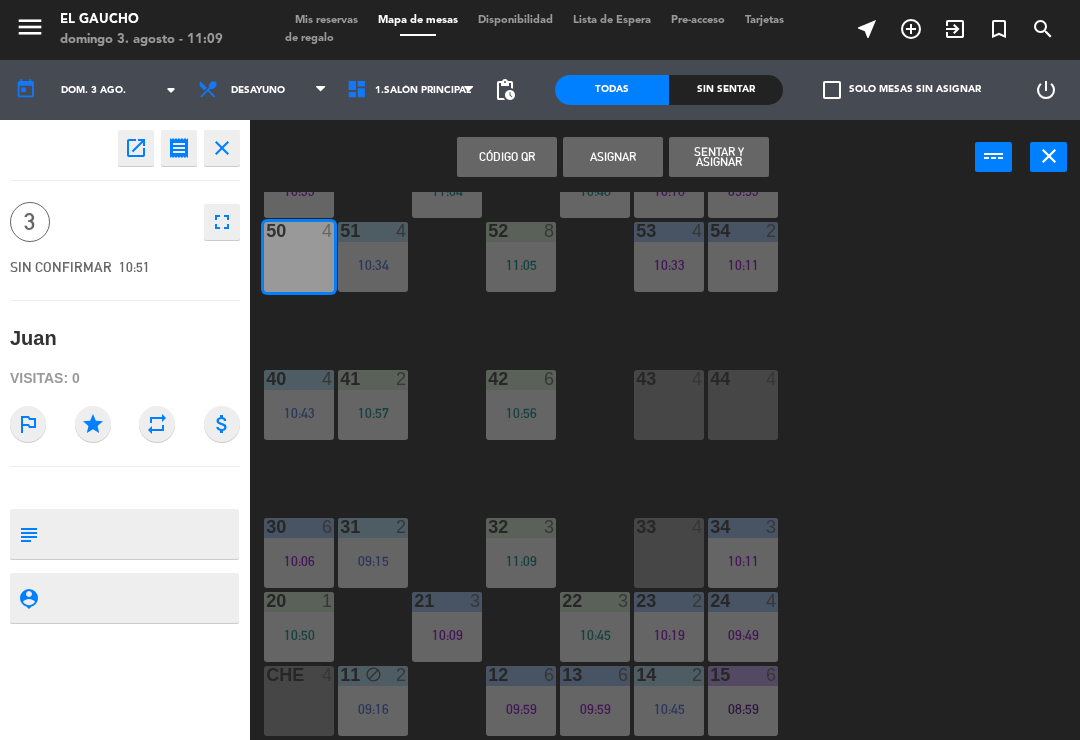 click on "Sentar y Asignar" at bounding box center [719, 157] 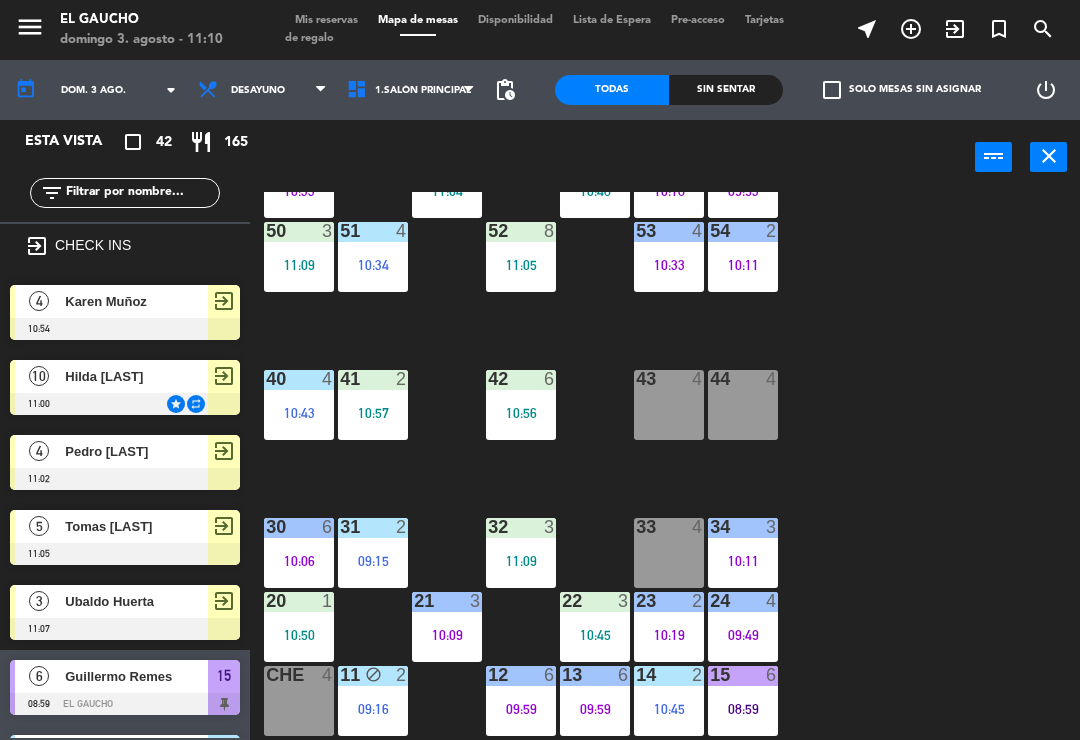 scroll, scrollTop: 375, scrollLeft: 0, axis: vertical 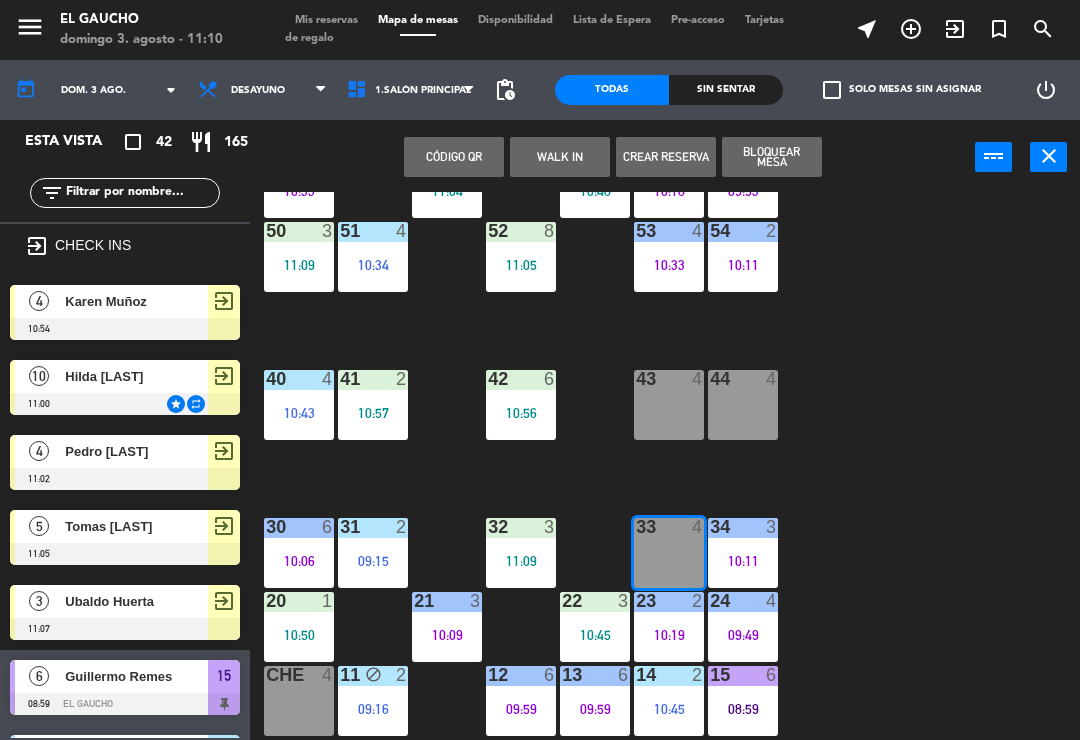 click at bounding box center (125, 329) 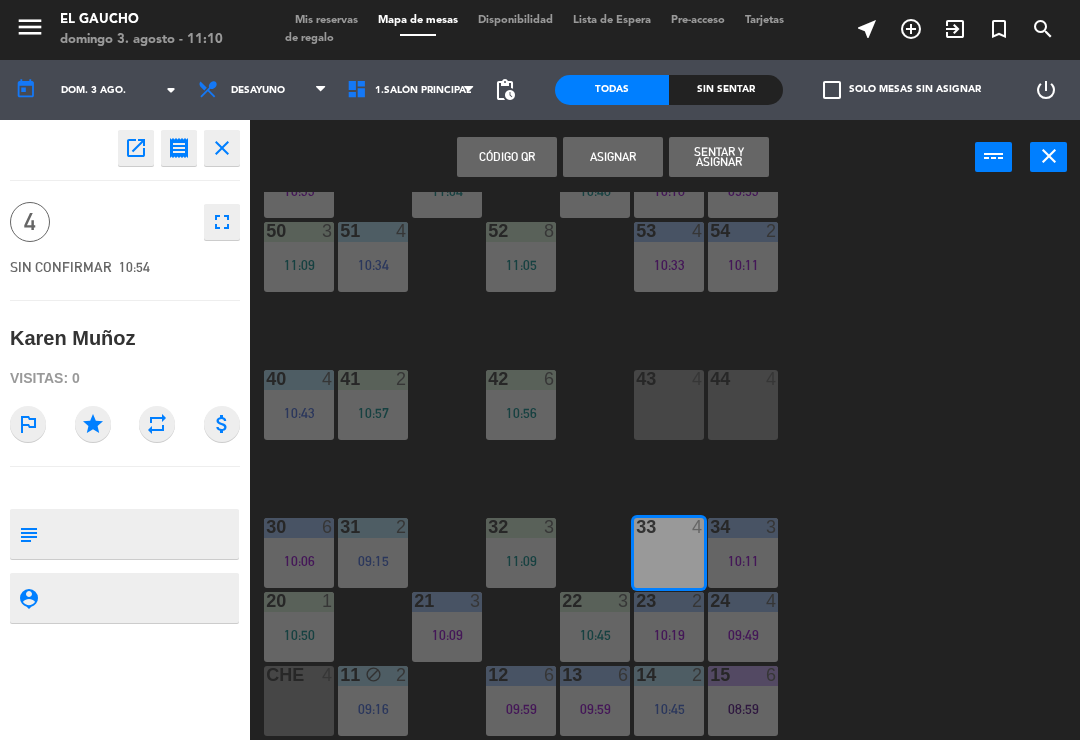 click on "Sentar y Asignar" at bounding box center [719, 157] 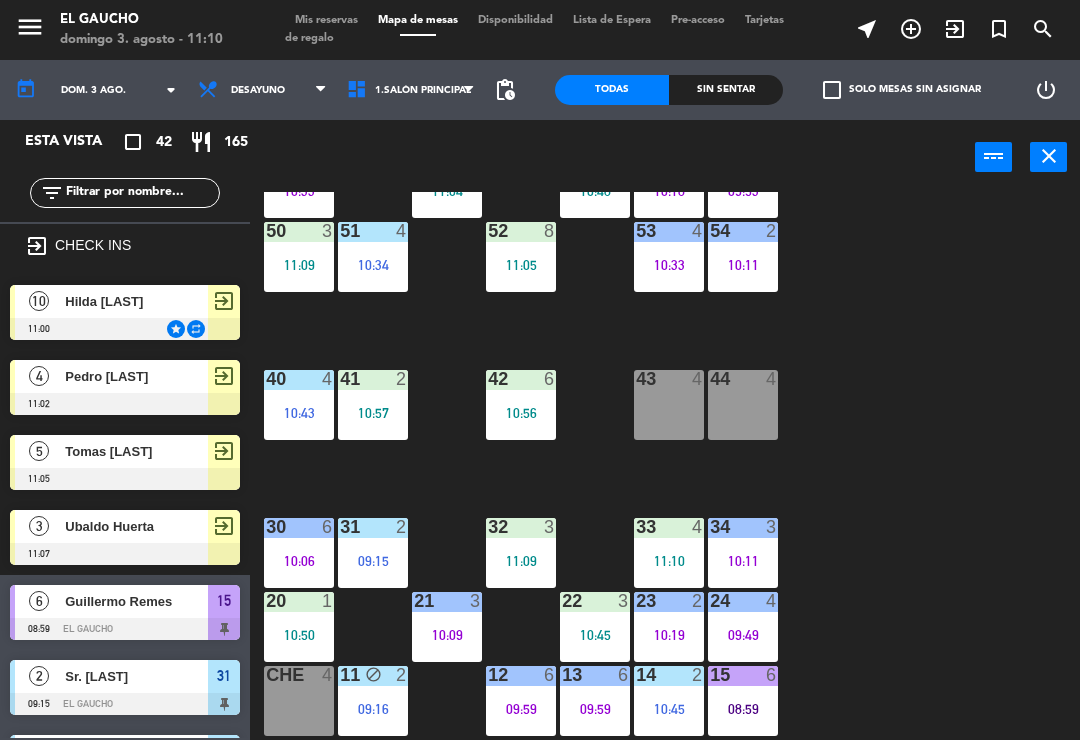 scroll, scrollTop: 375, scrollLeft: 0, axis: vertical 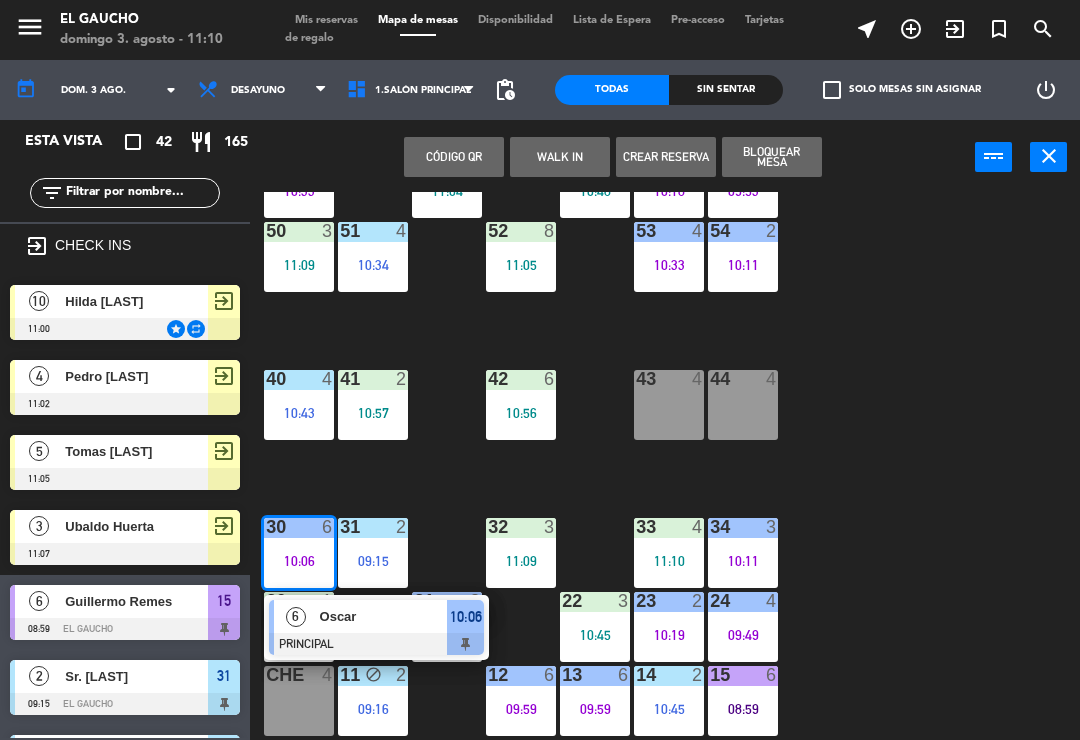 click at bounding box center [376, 644] 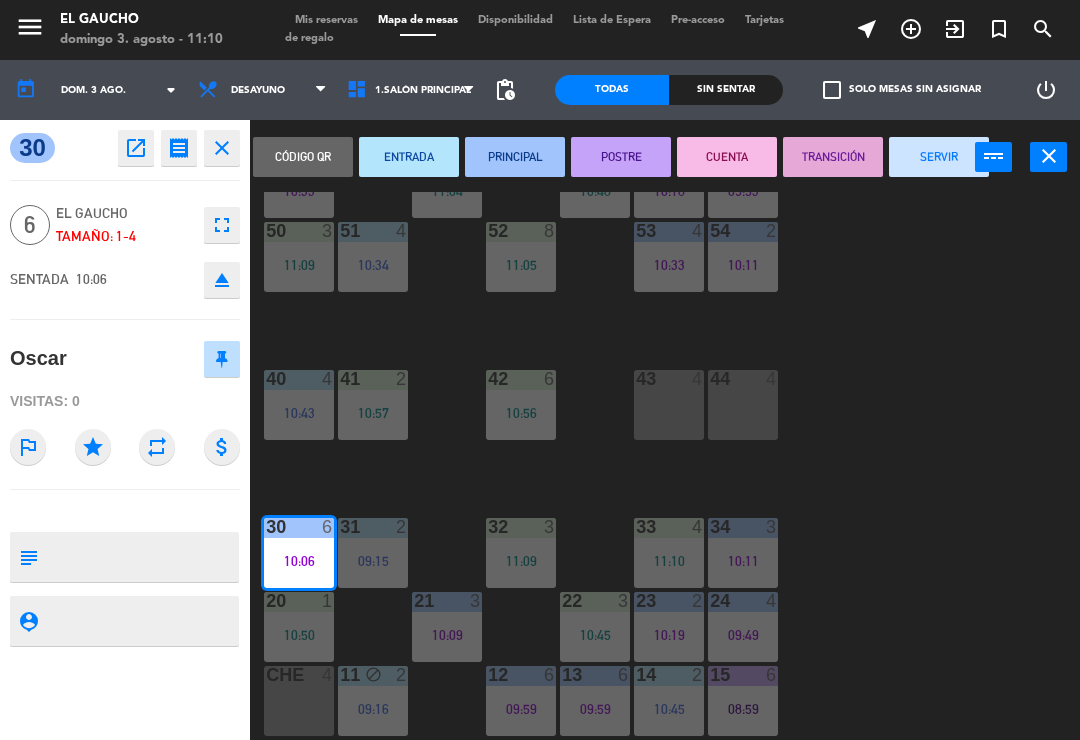 click on "SERVIR" at bounding box center (939, 157) 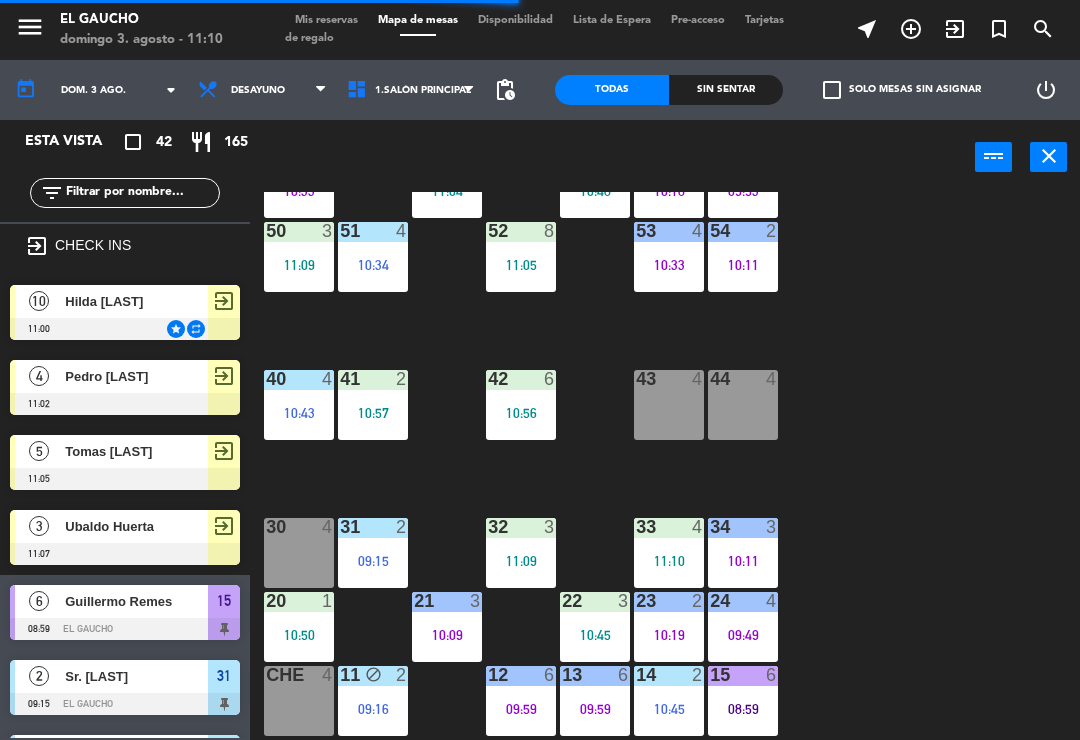 scroll, scrollTop: 147, scrollLeft: 0, axis: vertical 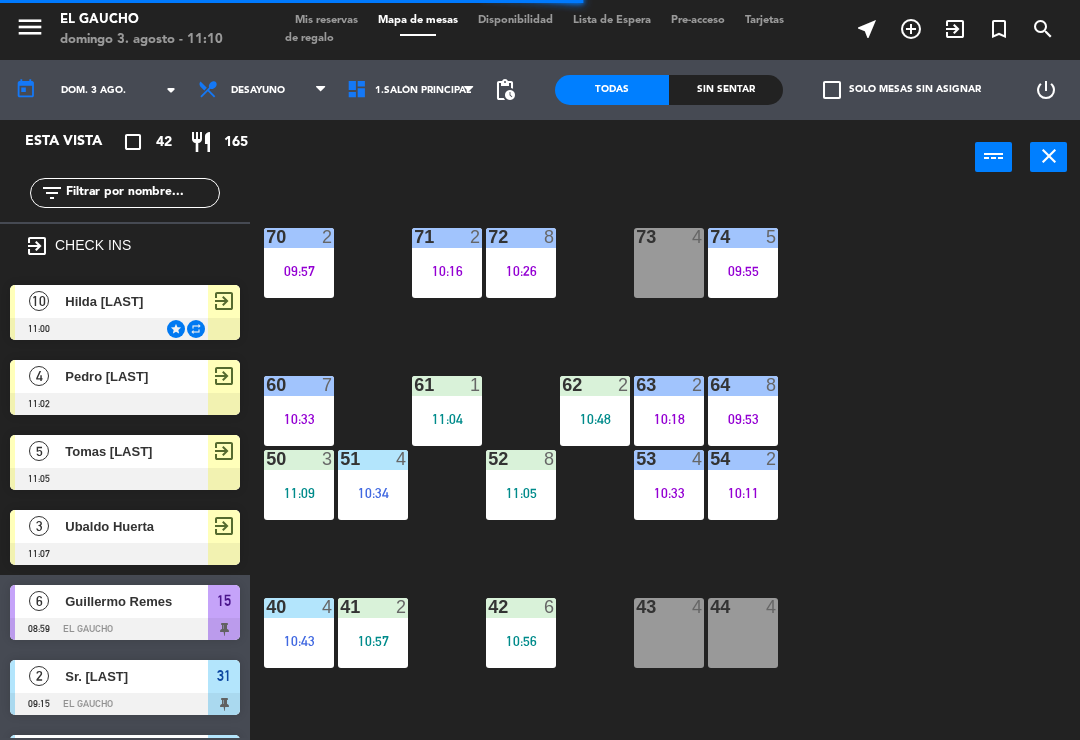 click on "63  2   10:18" at bounding box center [669, 411] 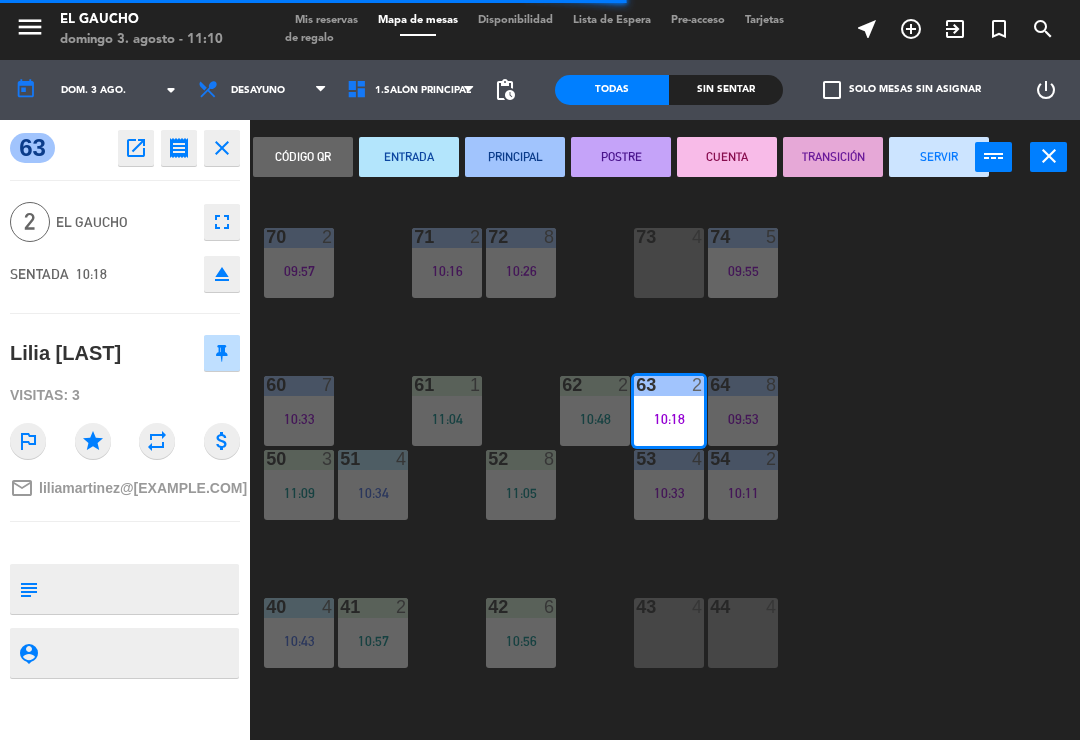 click on "SERVIR" at bounding box center (939, 157) 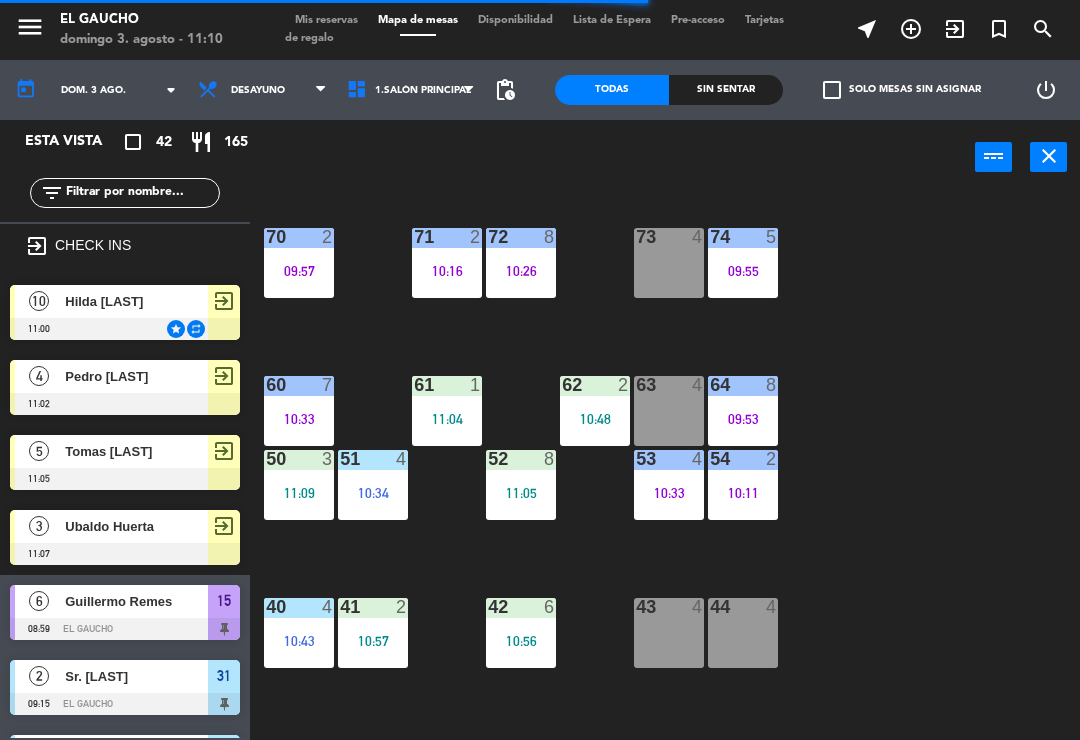 scroll, scrollTop: 0, scrollLeft: 0, axis: both 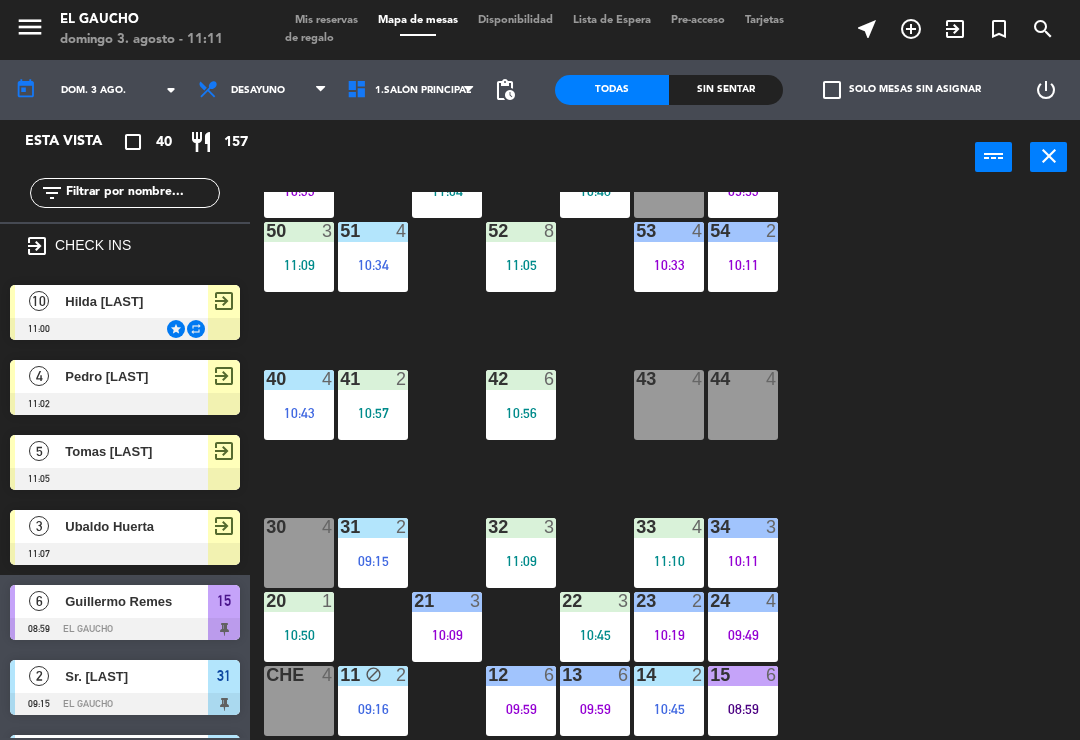 click on "exit_to_app" at bounding box center (911, 29) 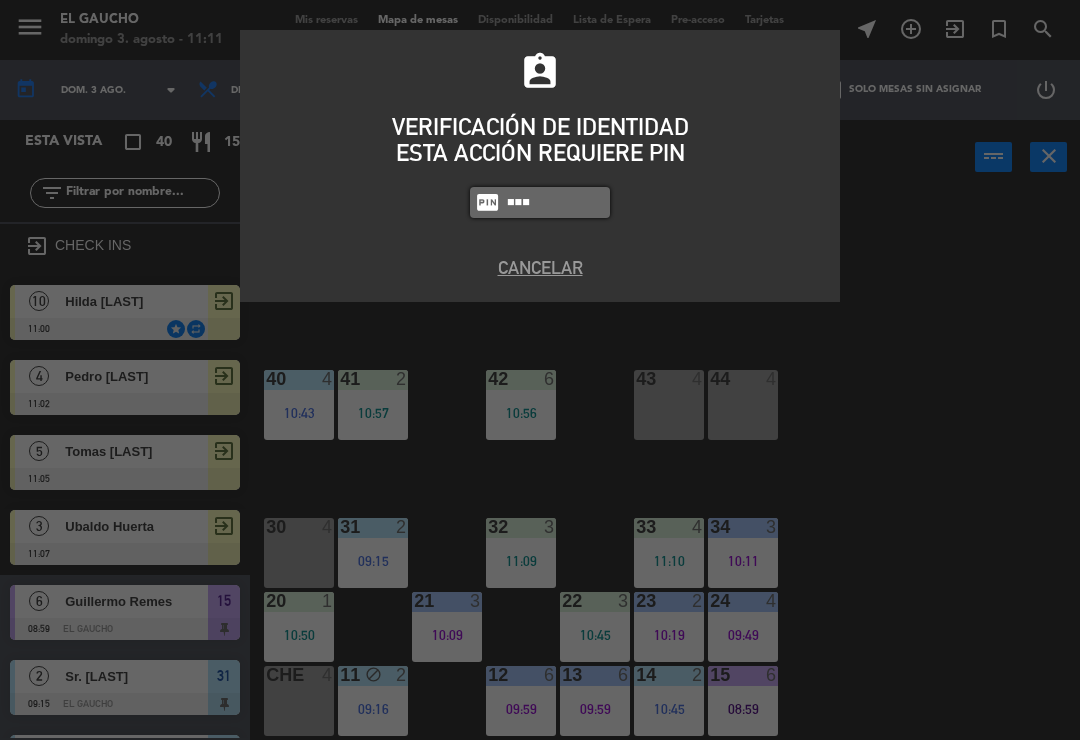 type on "0009" 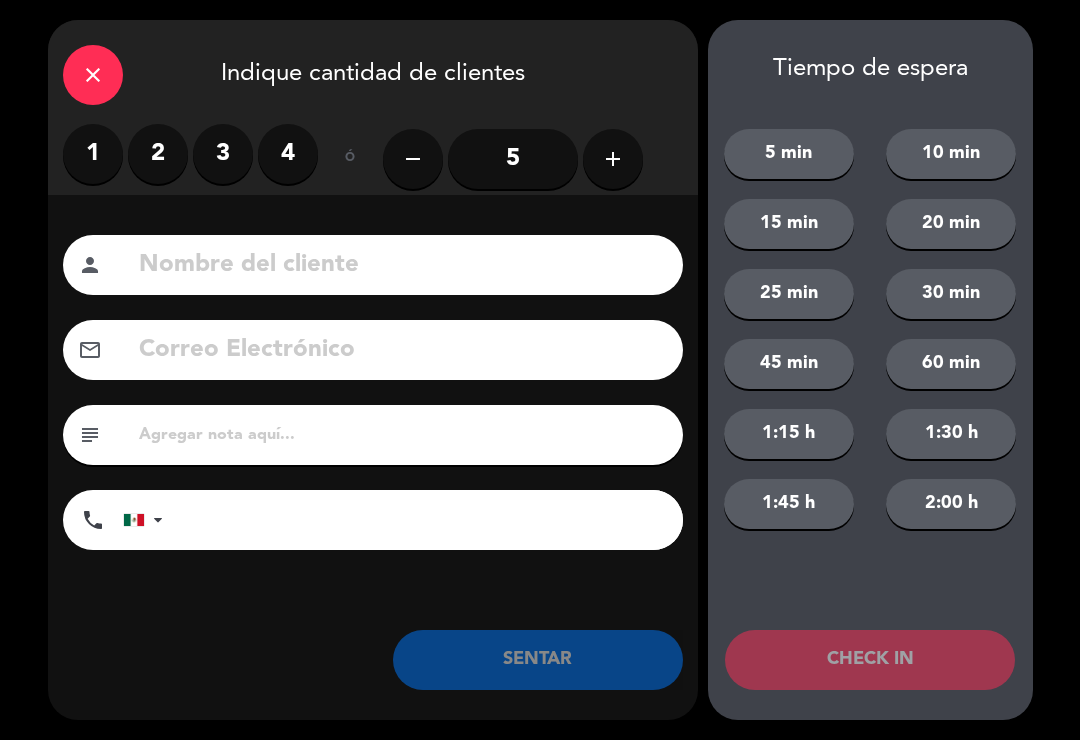 click on "close" 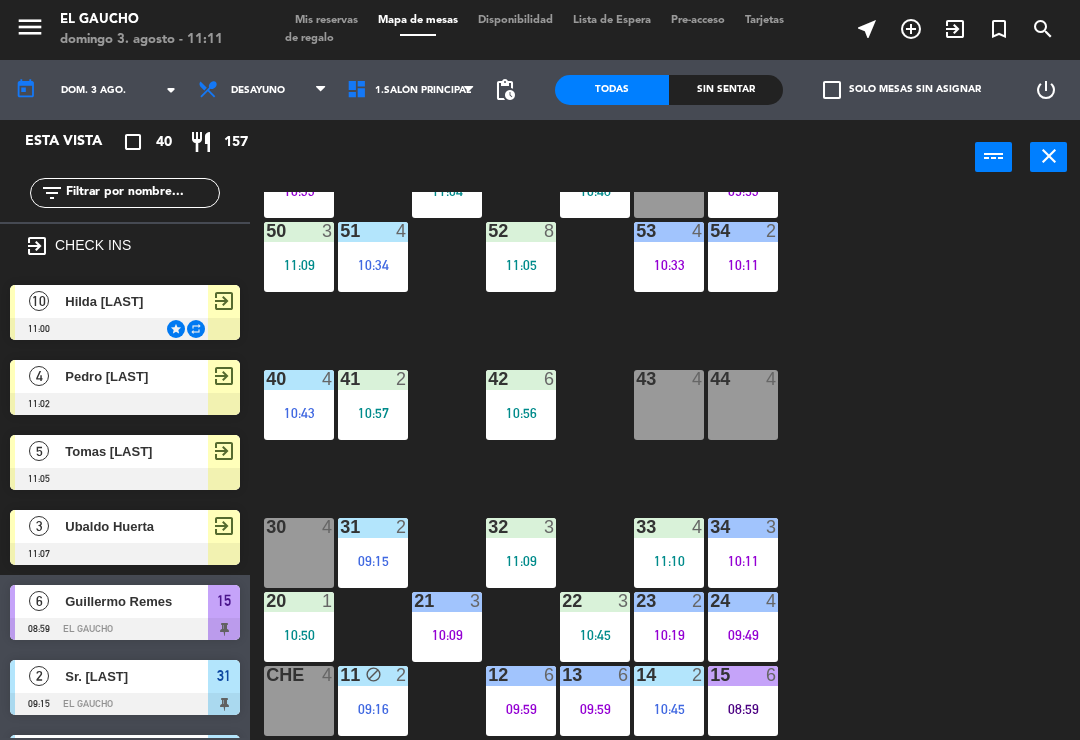click on "84  2   09:29  80  5   10:41  83  5   09:57  82  5   10:54  81  2   10:26  70  2   09:57  71  2   10:16  72  8   10:26  73  4  74  5   09:55  63  4  62  2   10:48  61  1   11:04  60  7   10:33  64  8   09:53  54  2   10:11  53  4   10:33  50  3   11:09  52  8   11:05  51  4   10:34  40  4   10:43  43  4  42  6   10:56  41  2   10:57  44  4  31  2   09:15  30  4  32  3   11:09  33  4   11:10  34  3   10:11  20  1   10:50  21  3   10:09  22  3   10:45  24  4   09:49  23  2   10:19  14  2   10:45  15  6   08:59  13  6   09:59  Che  4  11 block  2   09:16  12  6   09:59" 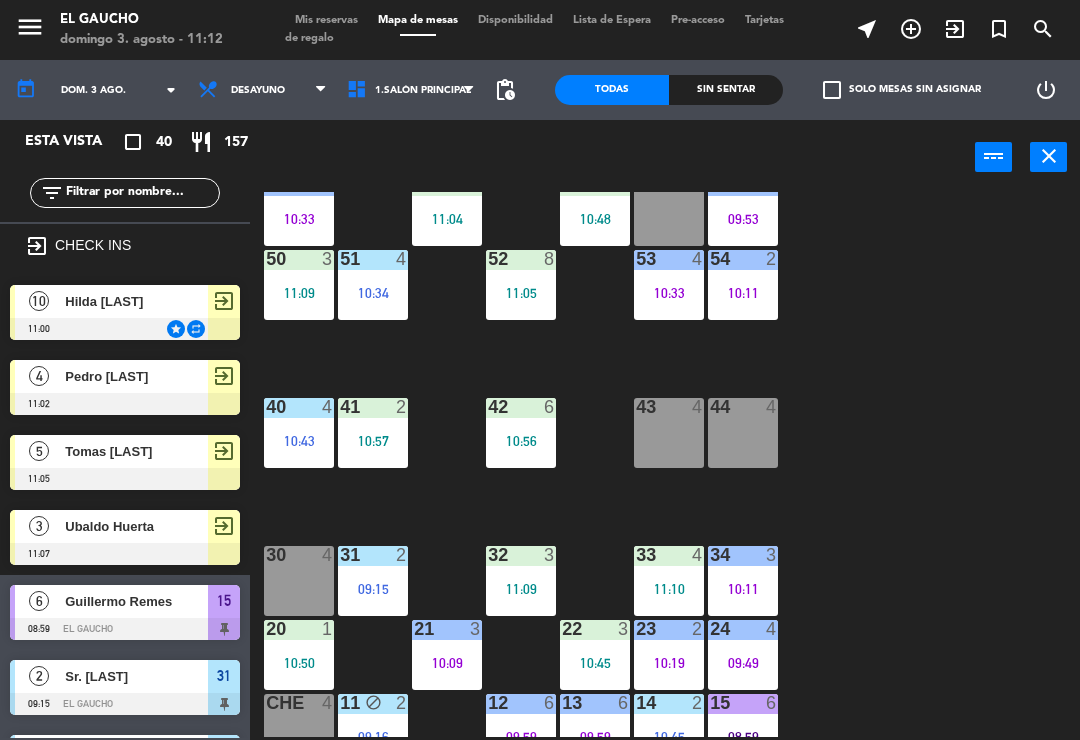 scroll, scrollTop: 346, scrollLeft: 0, axis: vertical 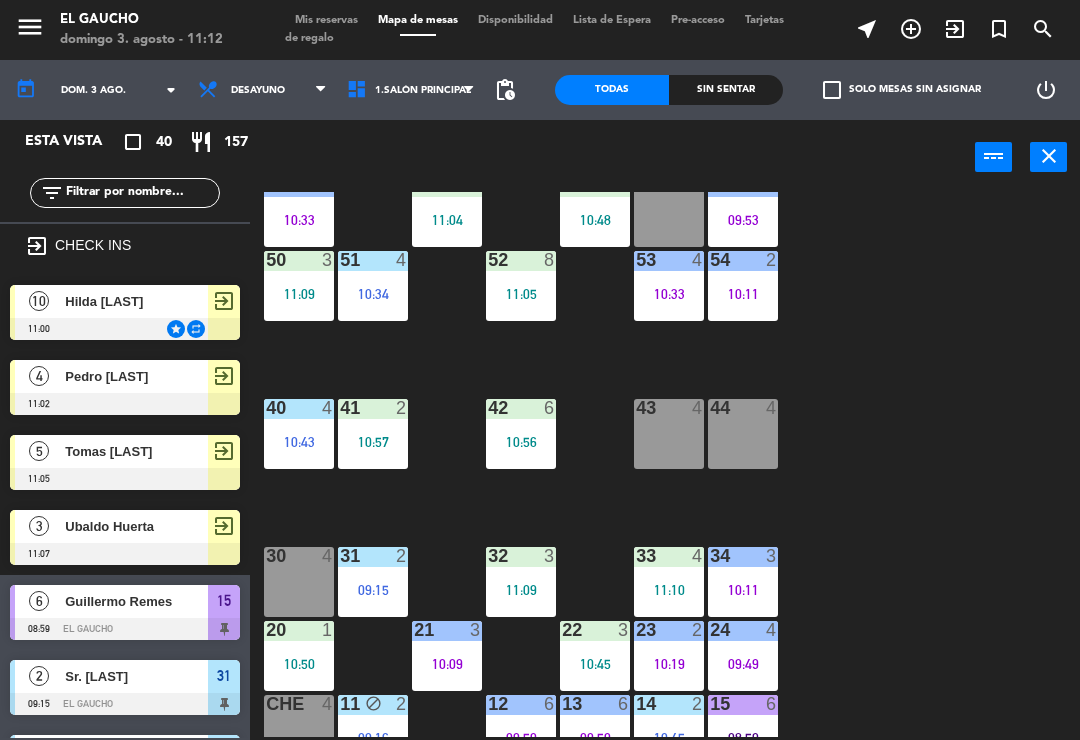 click on "3" at bounding box center (39, 526) 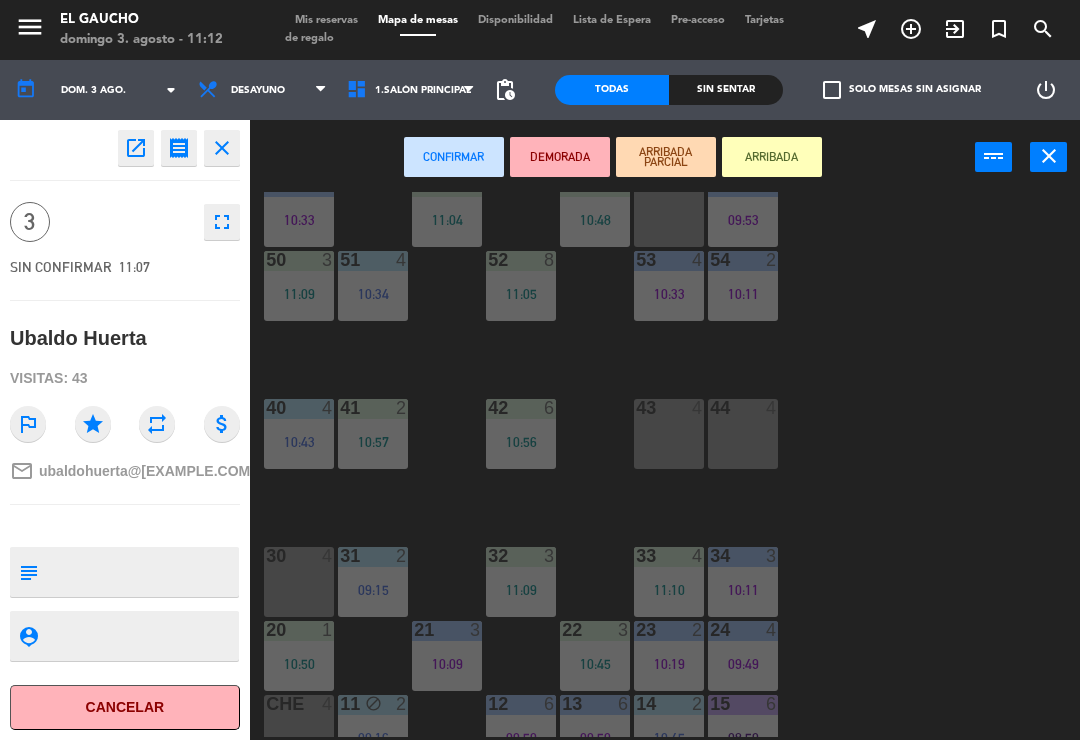 click on "Cancelar" 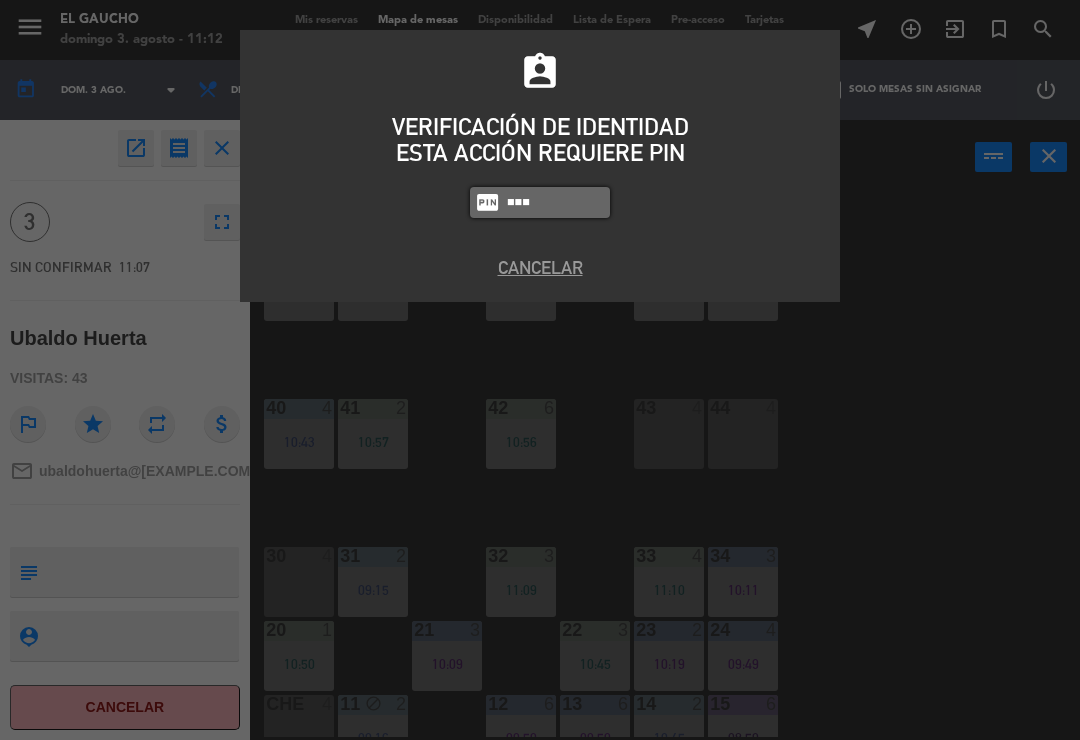 type on "0009" 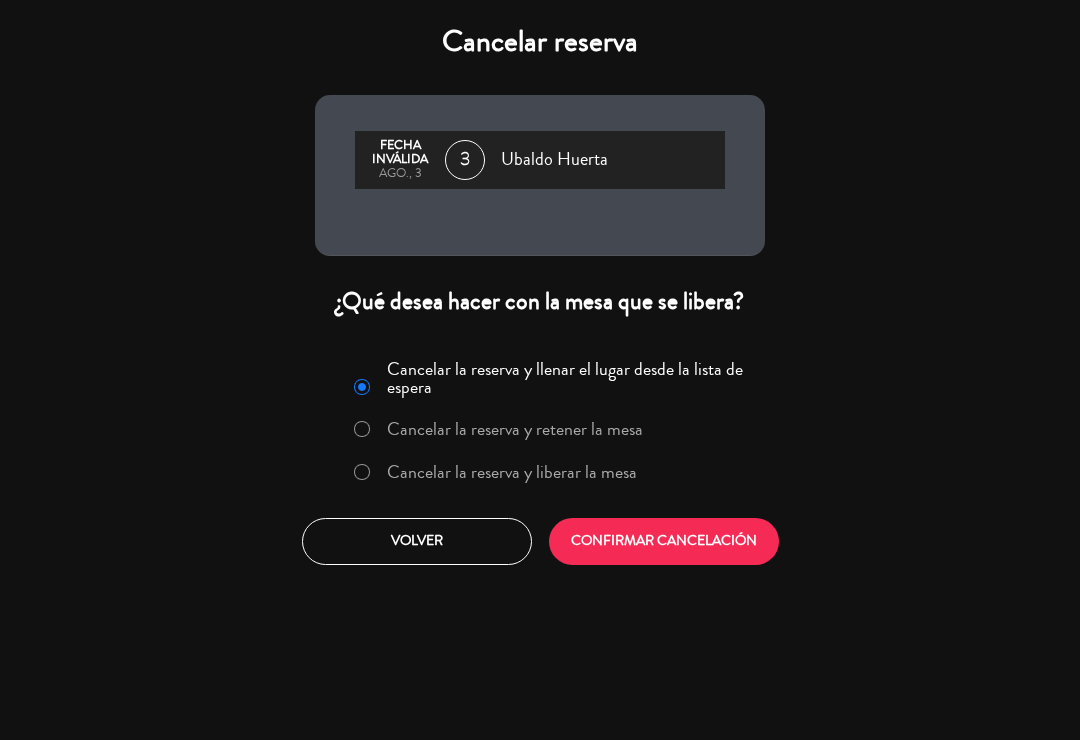 click on "CONFIRMAR CANCELACIÓN" 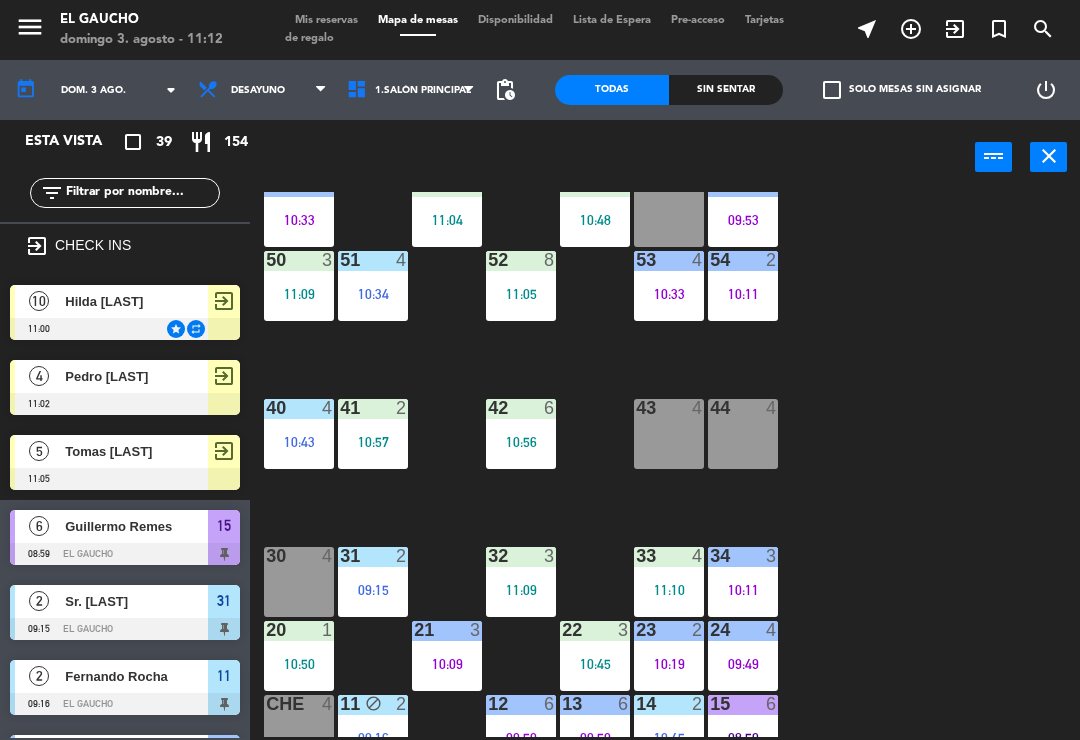 click on "exit_to_app" at bounding box center [955, 29] 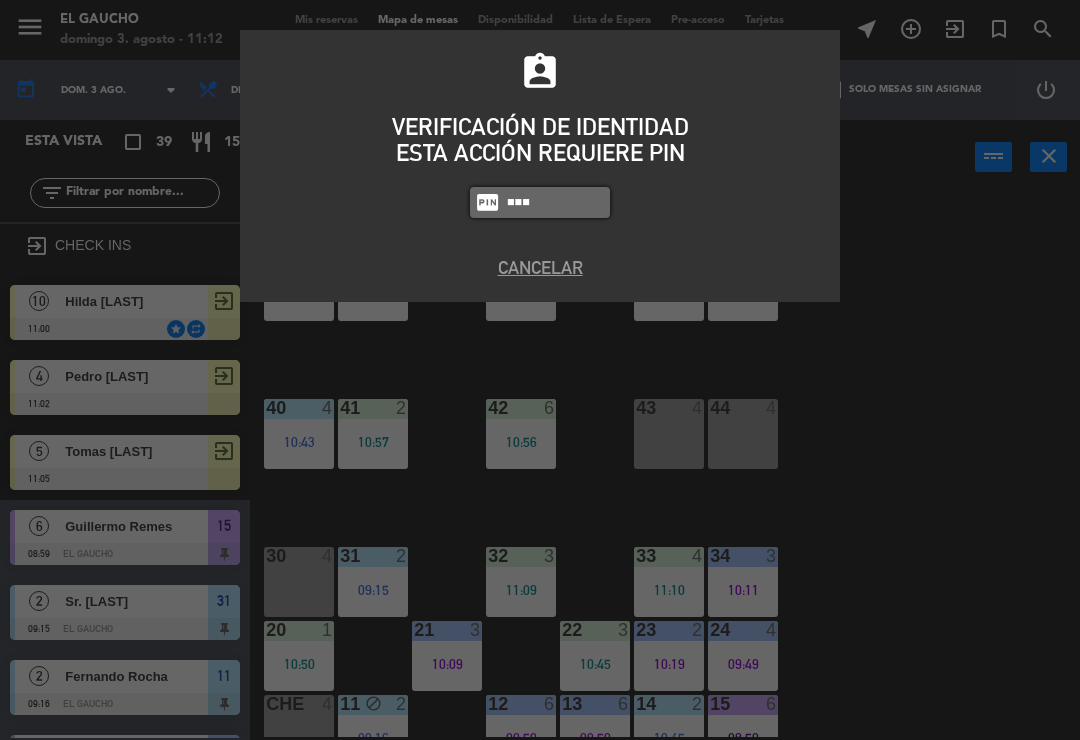 type on "0009" 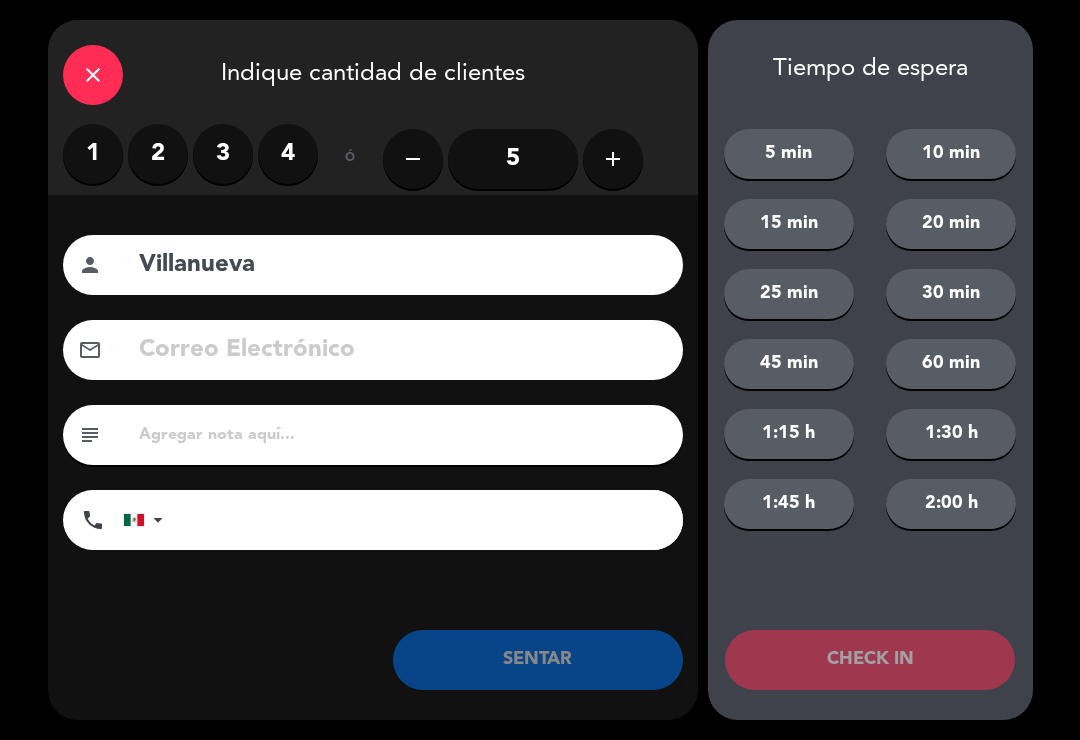 click on "4" at bounding box center (288, 154) 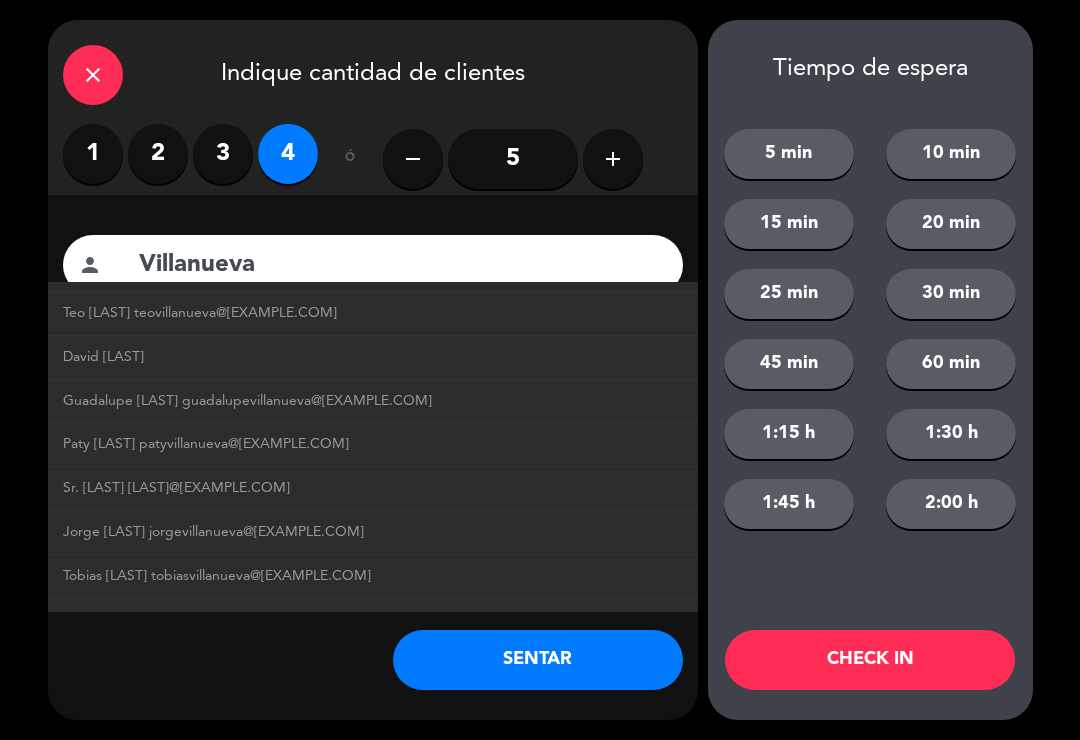scroll, scrollTop: 649, scrollLeft: 0, axis: vertical 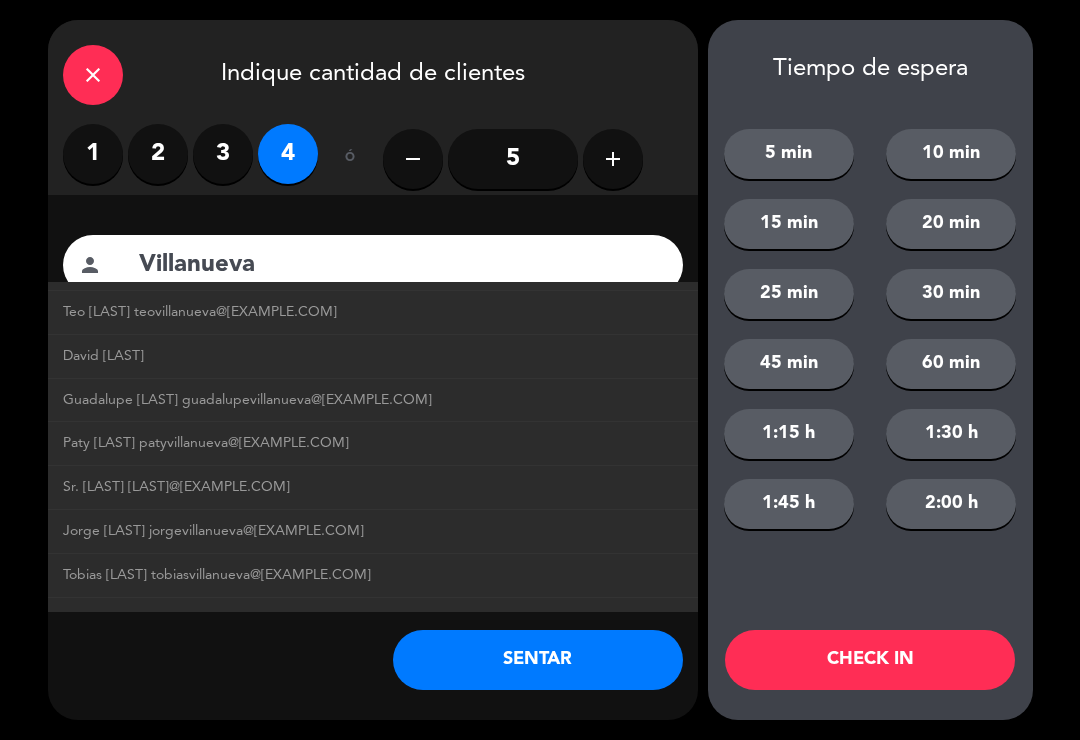 click on "Sr. [LAST] [LAST]@[EXAMPLE.COM]" 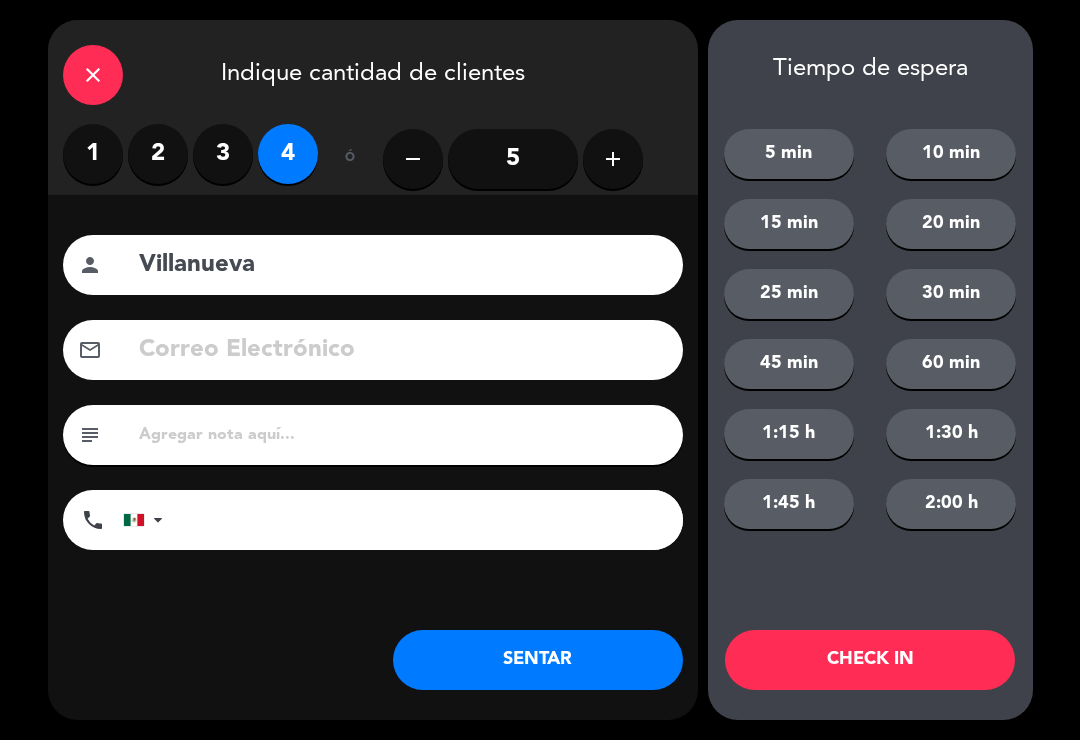 type on "Sr. [LAST]" 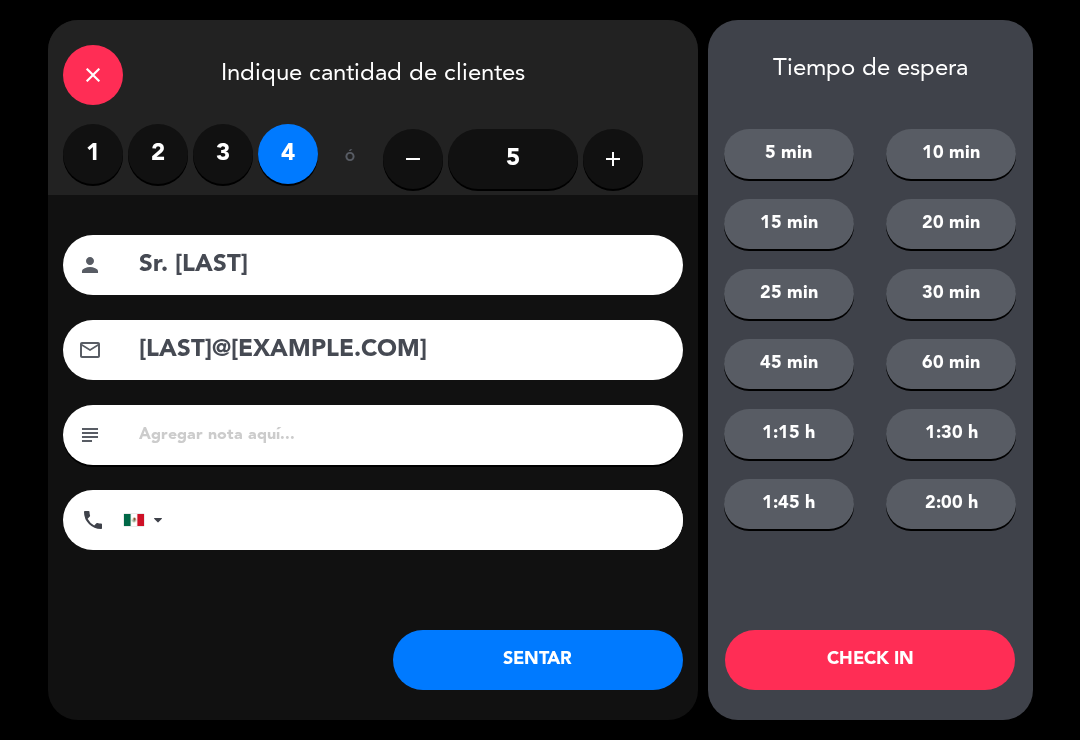 click on "CHECK IN" 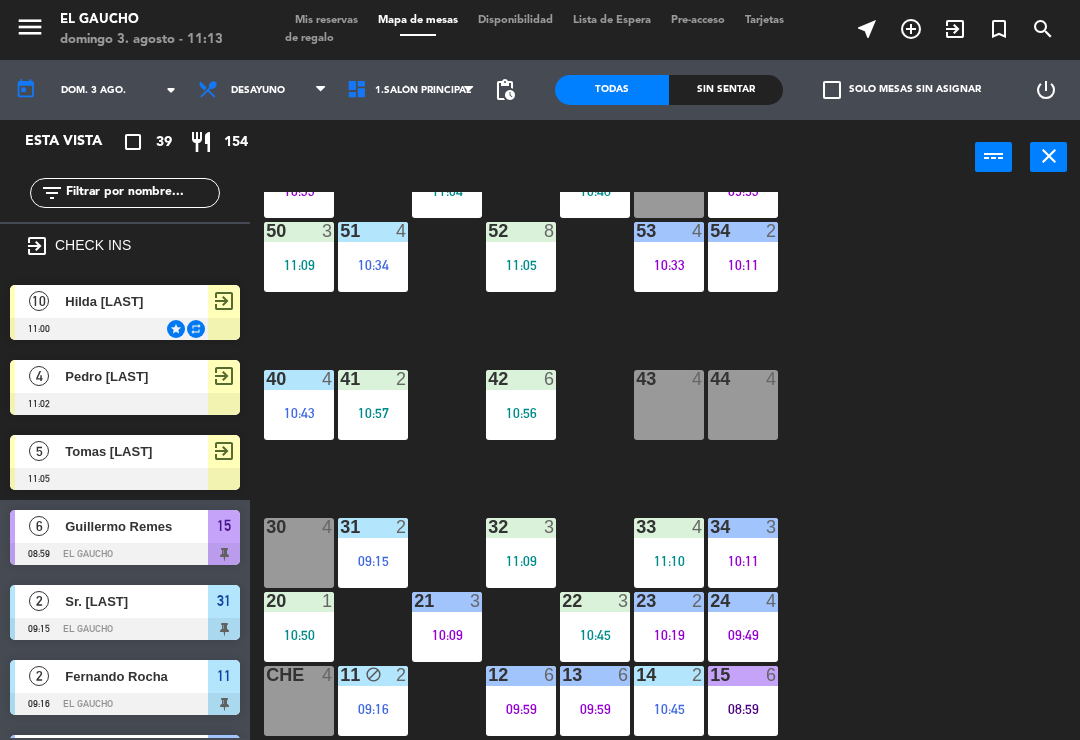 scroll, scrollTop: 375, scrollLeft: 0, axis: vertical 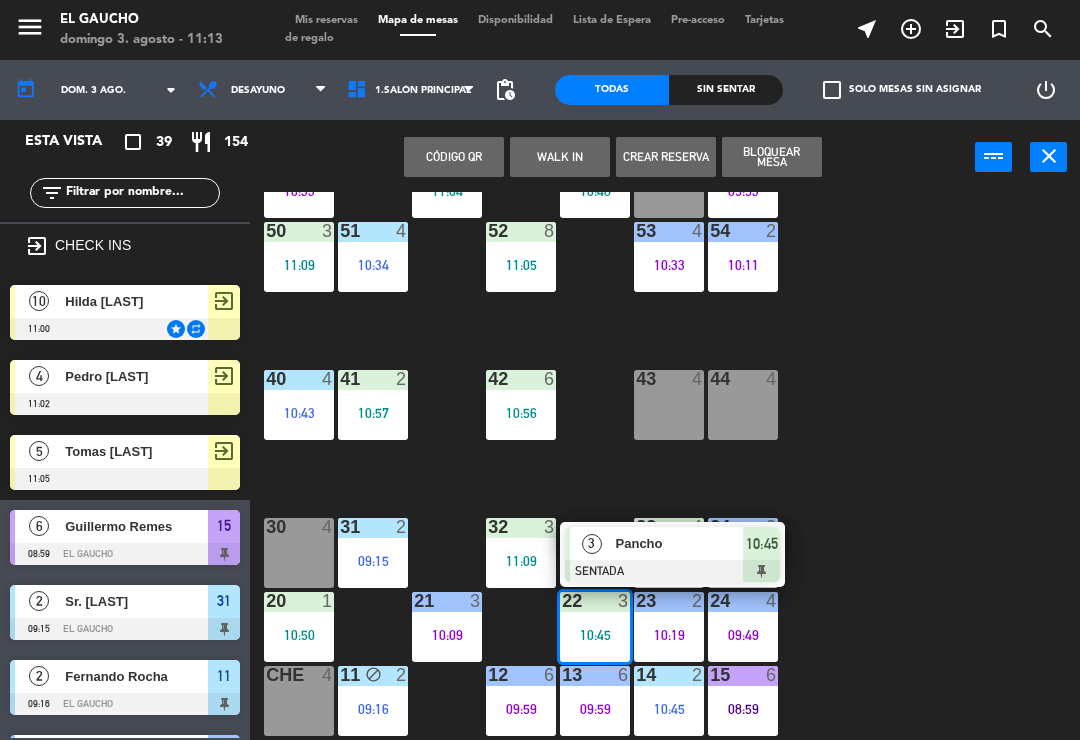 click on "Pancho" at bounding box center (680, 543) 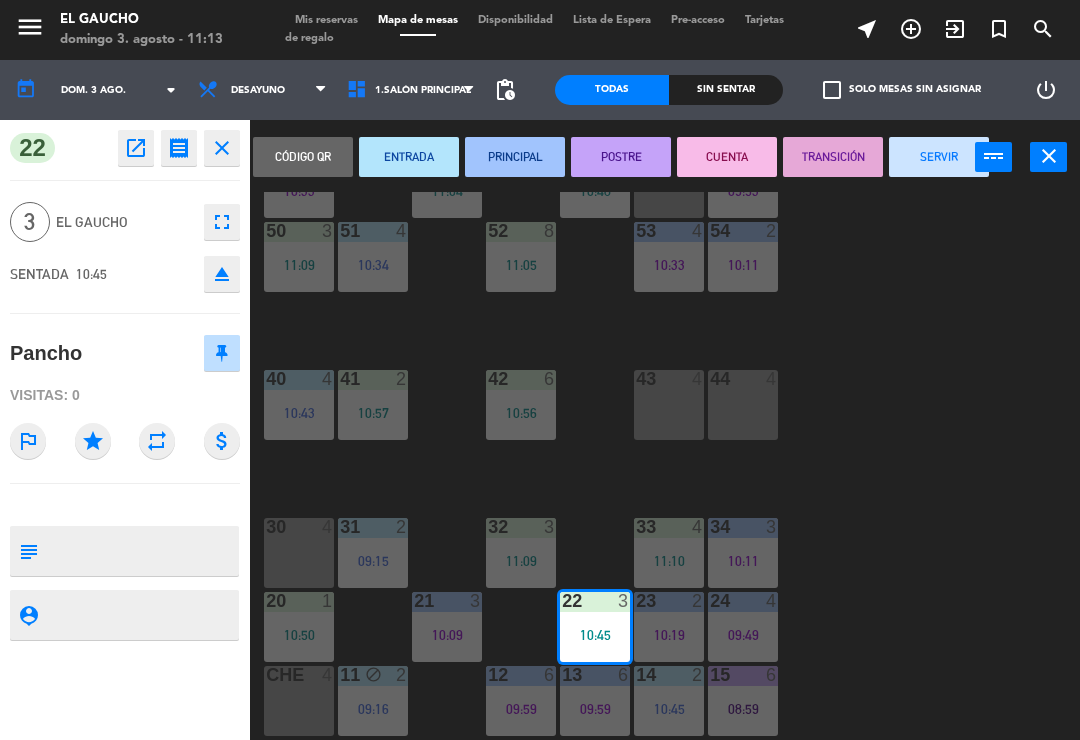 click on "PRINCIPAL" at bounding box center [515, 157] 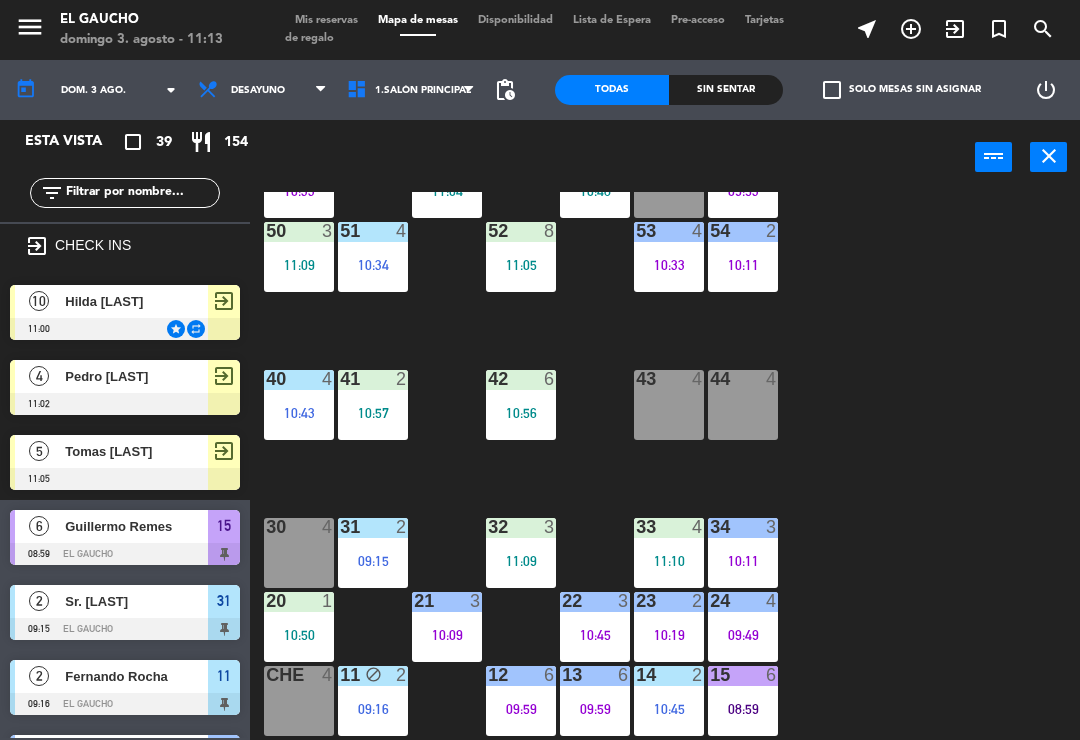 scroll, scrollTop: 0, scrollLeft: 0, axis: both 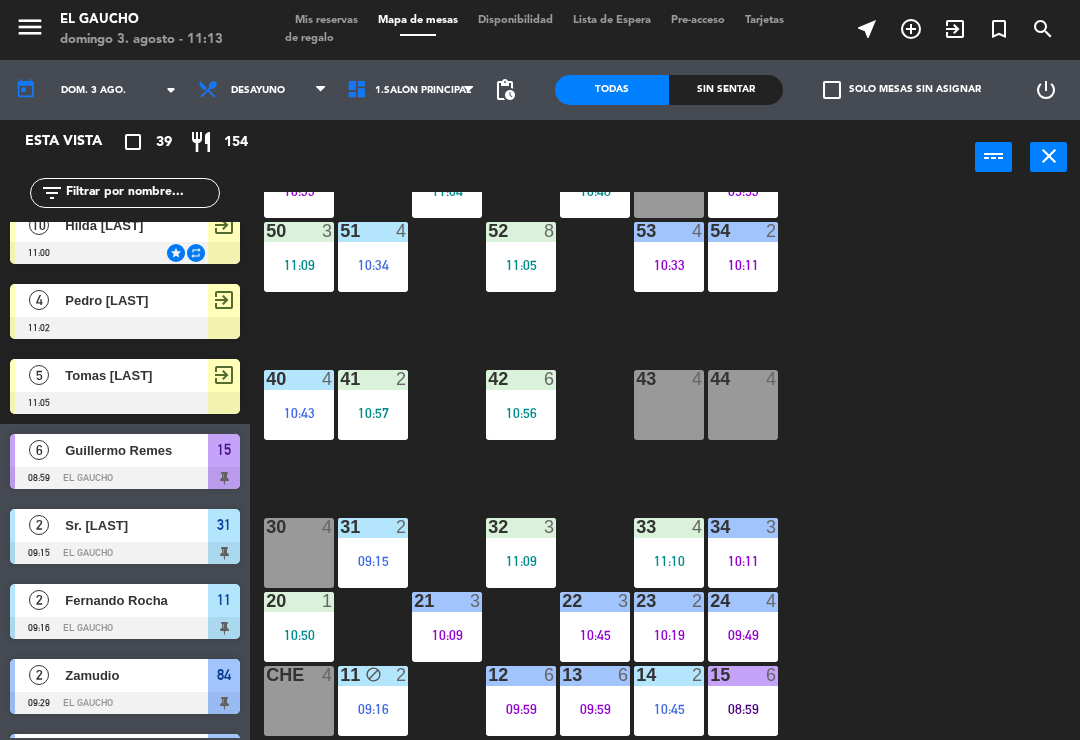 click on "11:09" at bounding box center [521, 561] 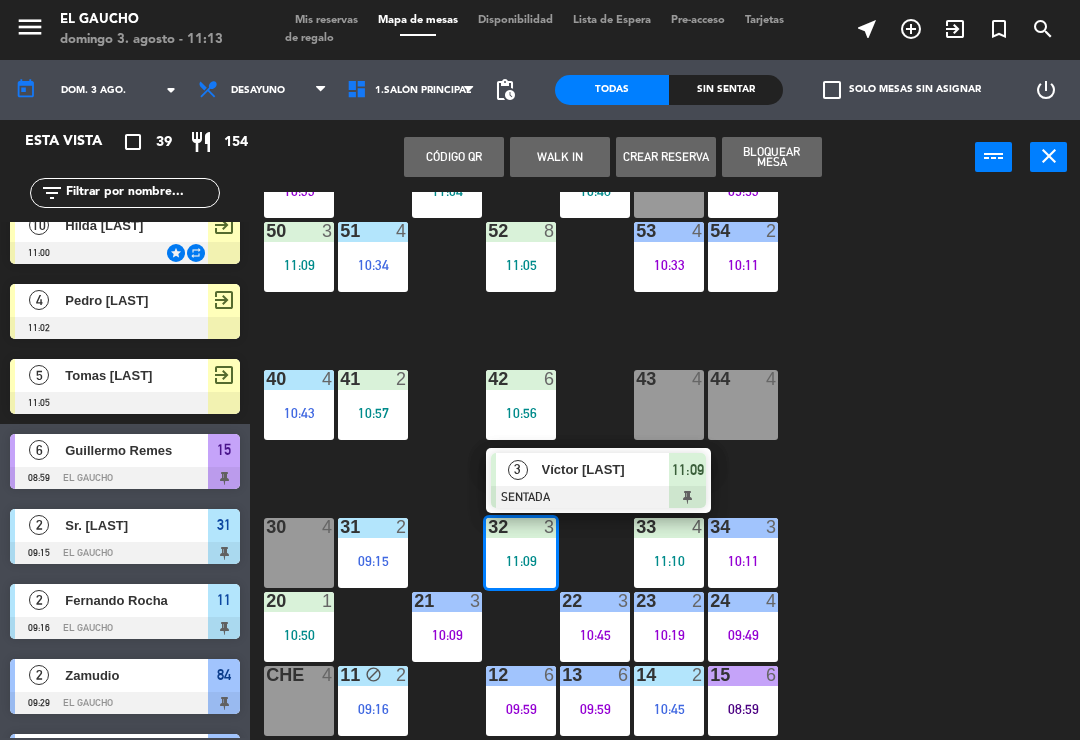 click at bounding box center (598, 497) 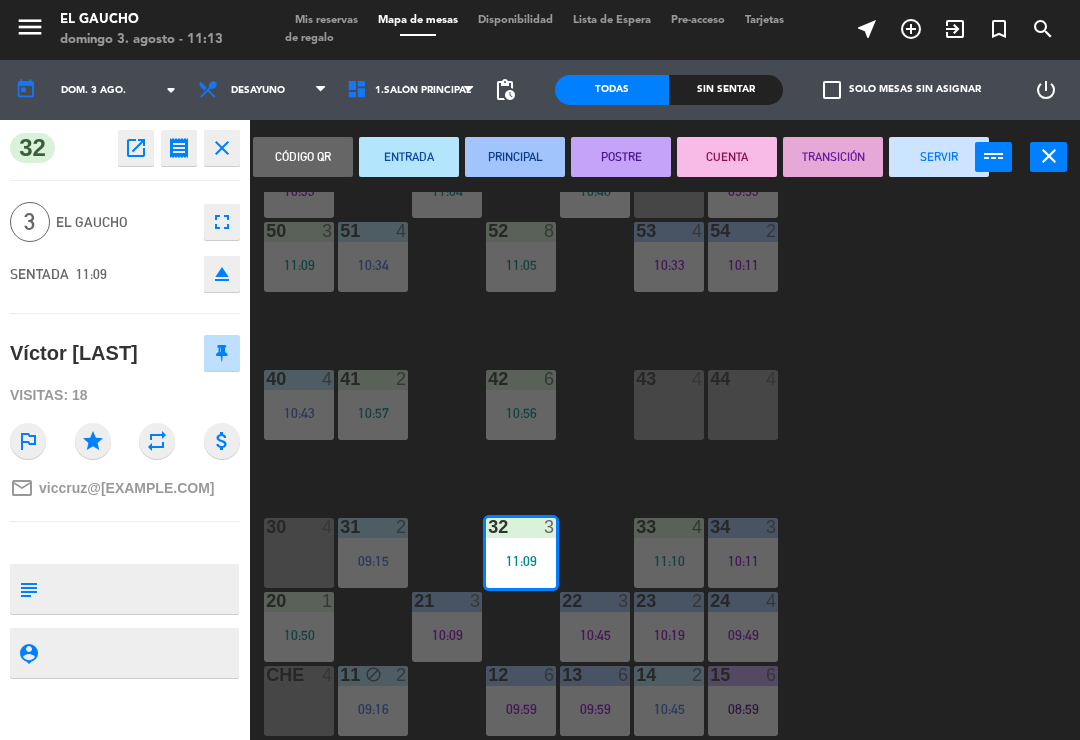 click on "ENTRADA" at bounding box center (409, 157) 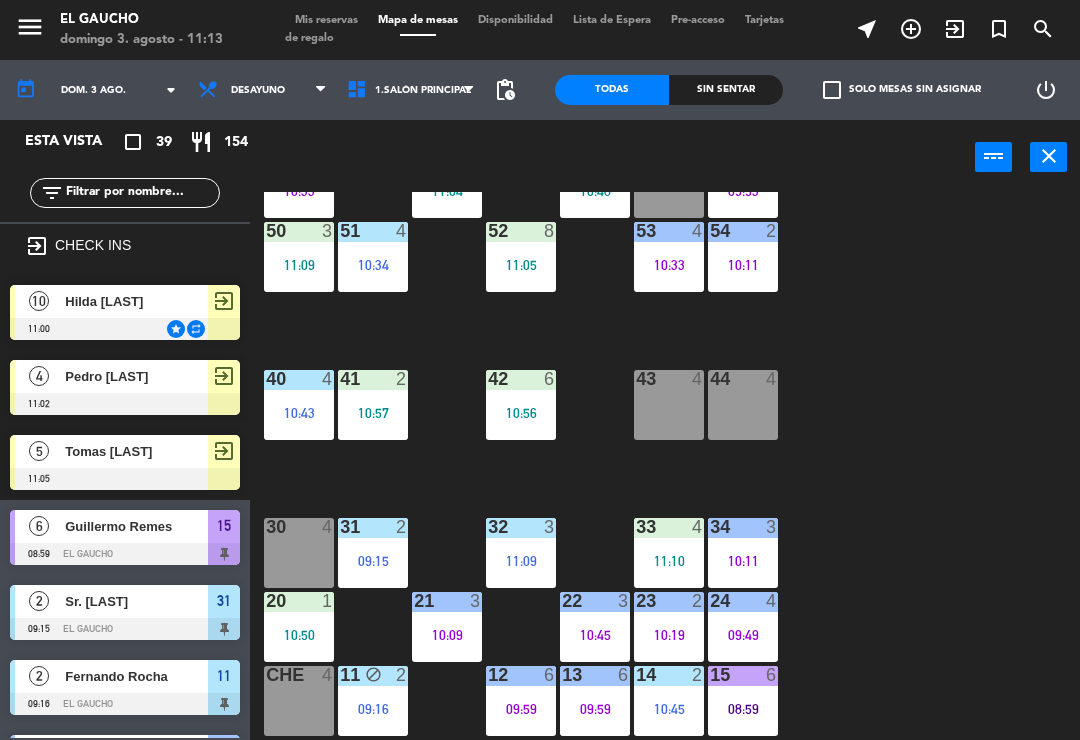 scroll, scrollTop: 901, scrollLeft: 0, axis: vertical 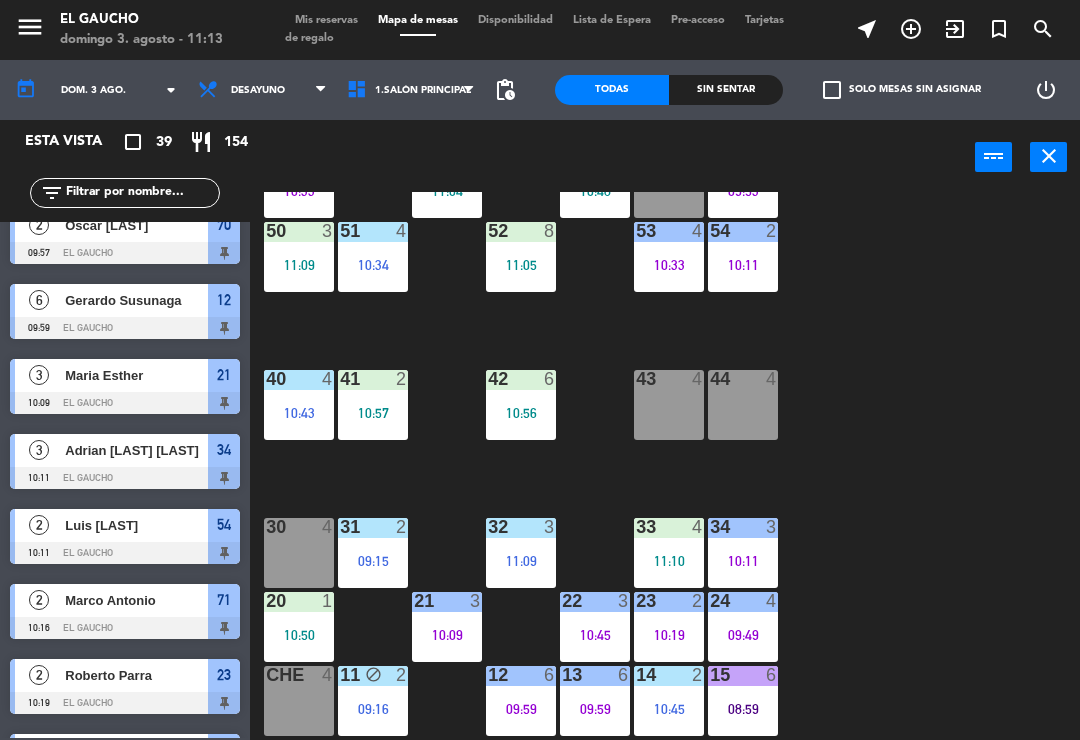 click on "31  2   09:15" at bounding box center (373, 553) 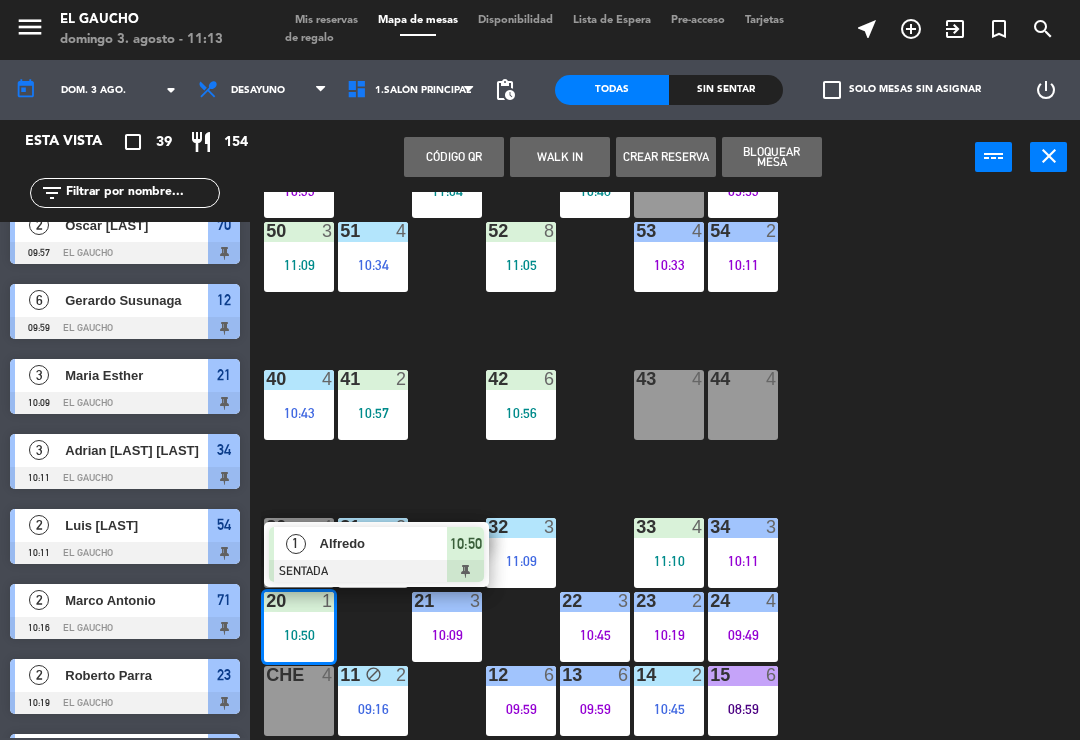 click on "Alfredo" at bounding box center (384, 543) 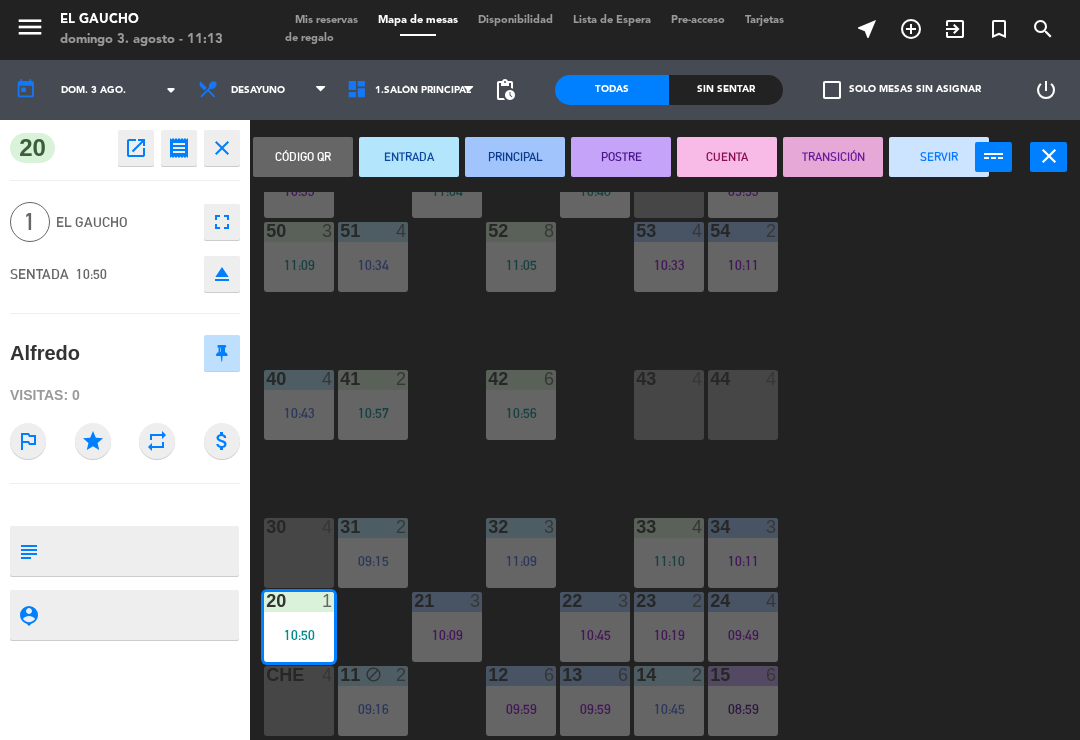 click on "PRINCIPAL" at bounding box center [515, 157] 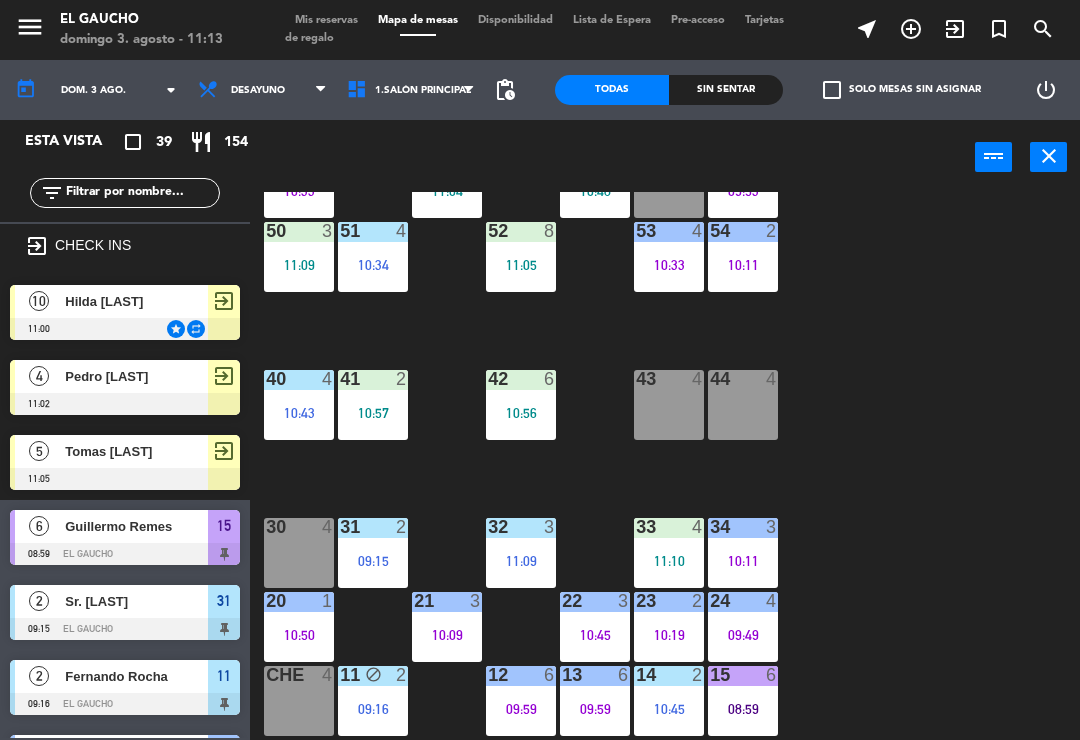 scroll, scrollTop: 0, scrollLeft: 0, axis: both 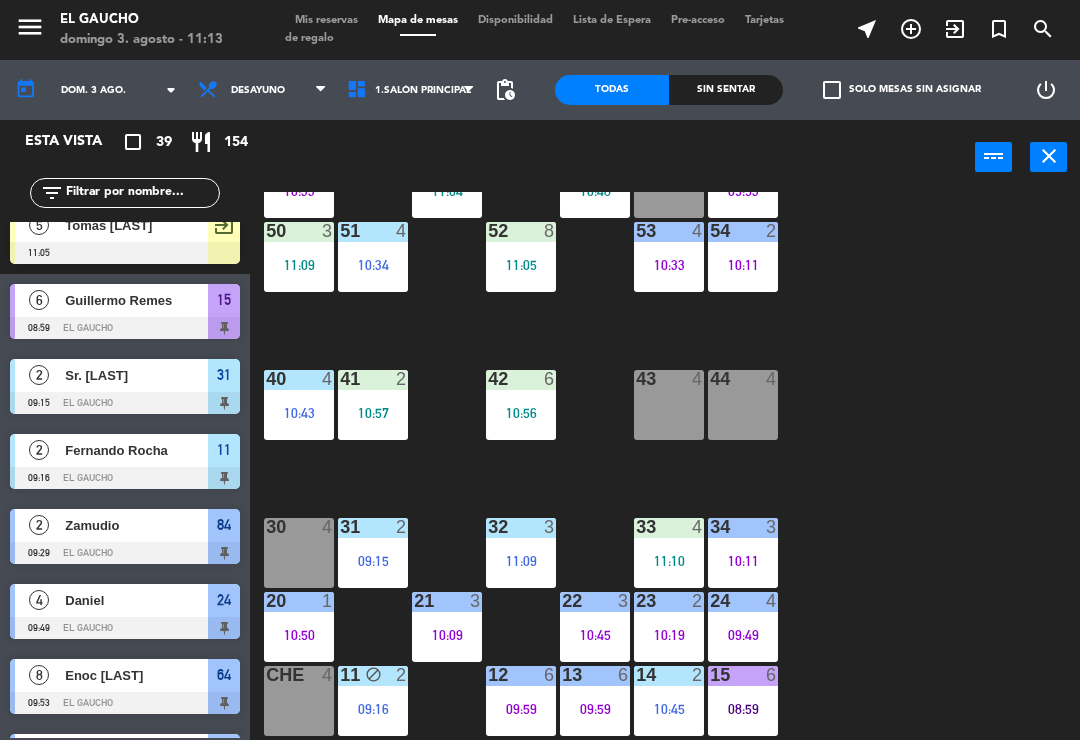 click on "21  3   10:09" at bounding box center (447, 627) 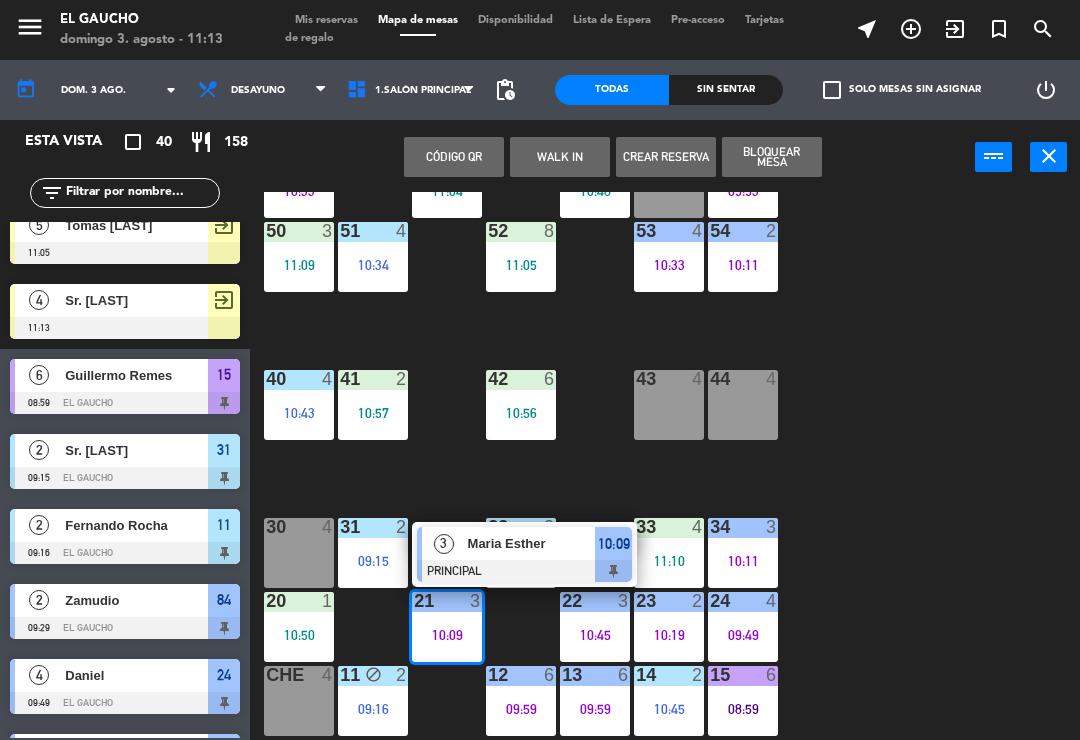 click on "84  2   09:29  80  5   10:41  83  5   09:57  82  5   10:54  81  2   10:26  70  2   09:57  71  2   10:16  72  8   10:26  73  4  74  5   09:55  63  4  62  2   10:48  61  1   11:04  60  7   10:33  64  8   09:53  54  2   10:11  53  4   10:33  50  3   11:09  52  8   11:05  51  4   10:34  40  4   10:43  43  4  42  6   10:56  41  2   10:57  44  4  31  2   09:15  30  4  32  3   11:09  33  4   11:10  34  3   10:11  20  1   10:50  21  3   10:09   3   Maria Esther   PRINCIPAL  10:09 22  3   10:45  24  4   09:49  23  2   10:19  14  2   10:45  15  6   08:59  13  6   09:59  Che  4  11 block  2   09:16  12  6   09:59" 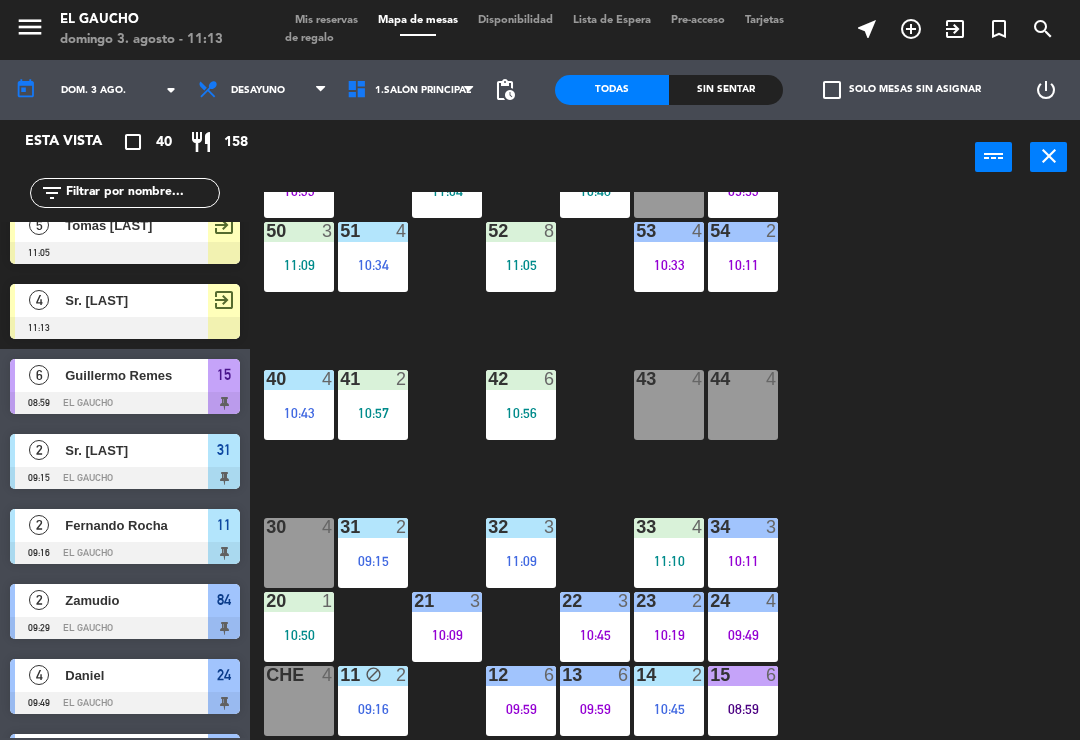 click on "11 block  2   09:16" at bounding box center (373, 701) 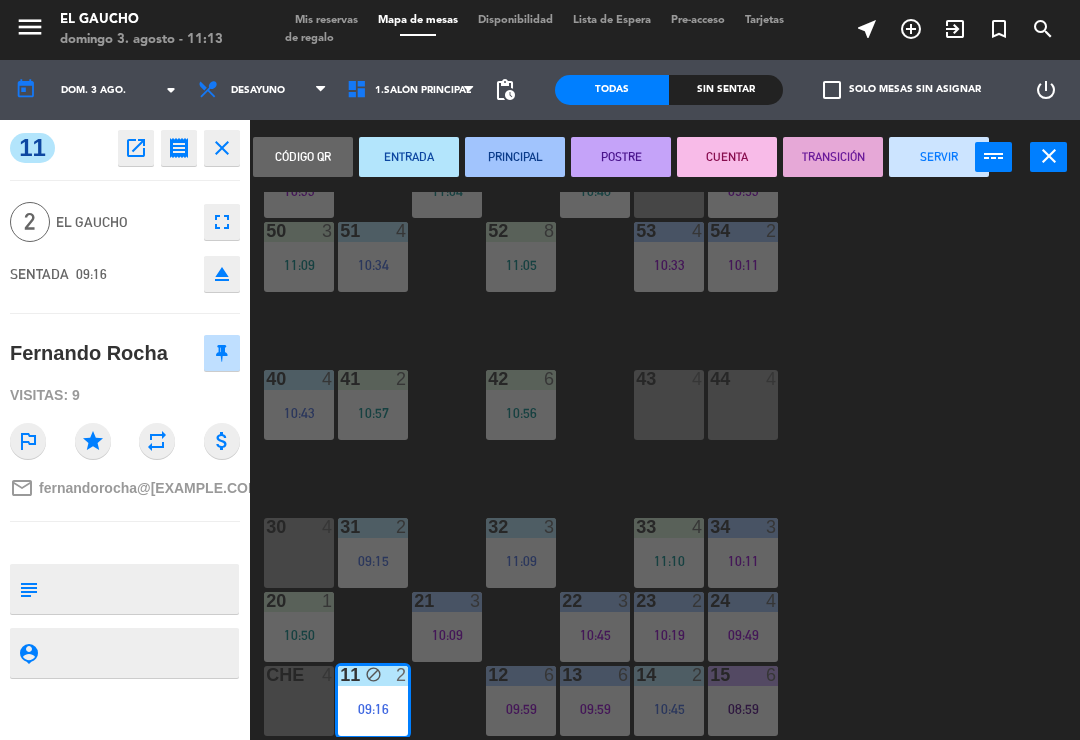 click on "SERVIR" at bounding box center [939, 157] 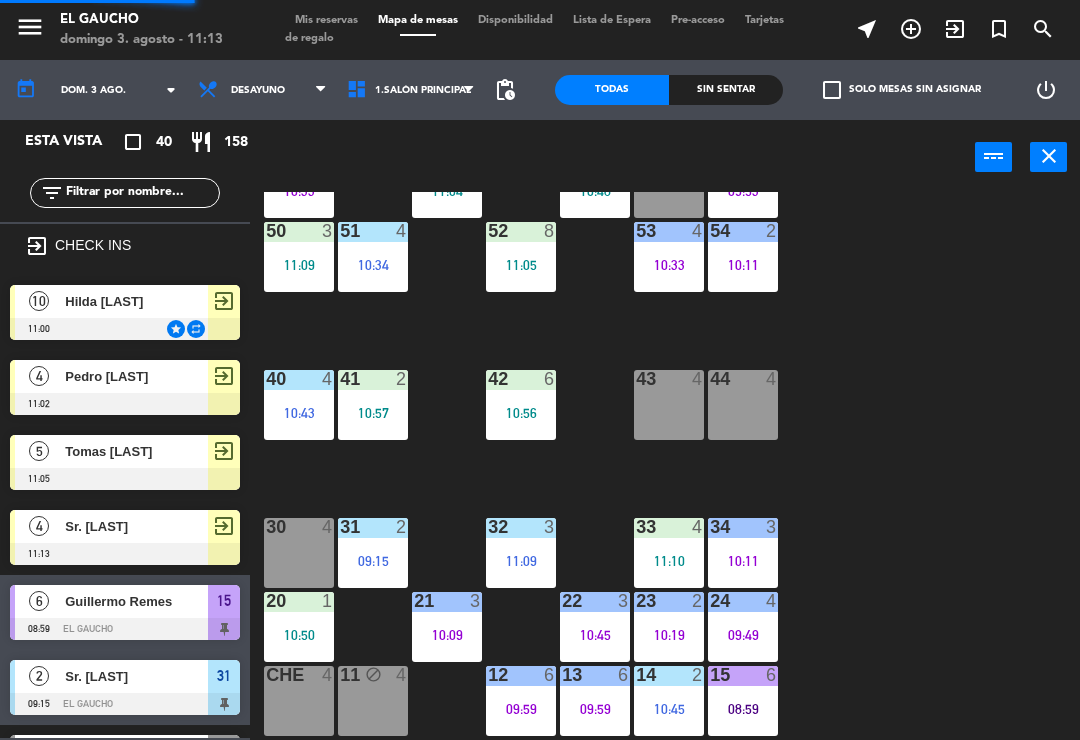 scroll, scrollTop: 0, scrollLeft: 0, axis: both 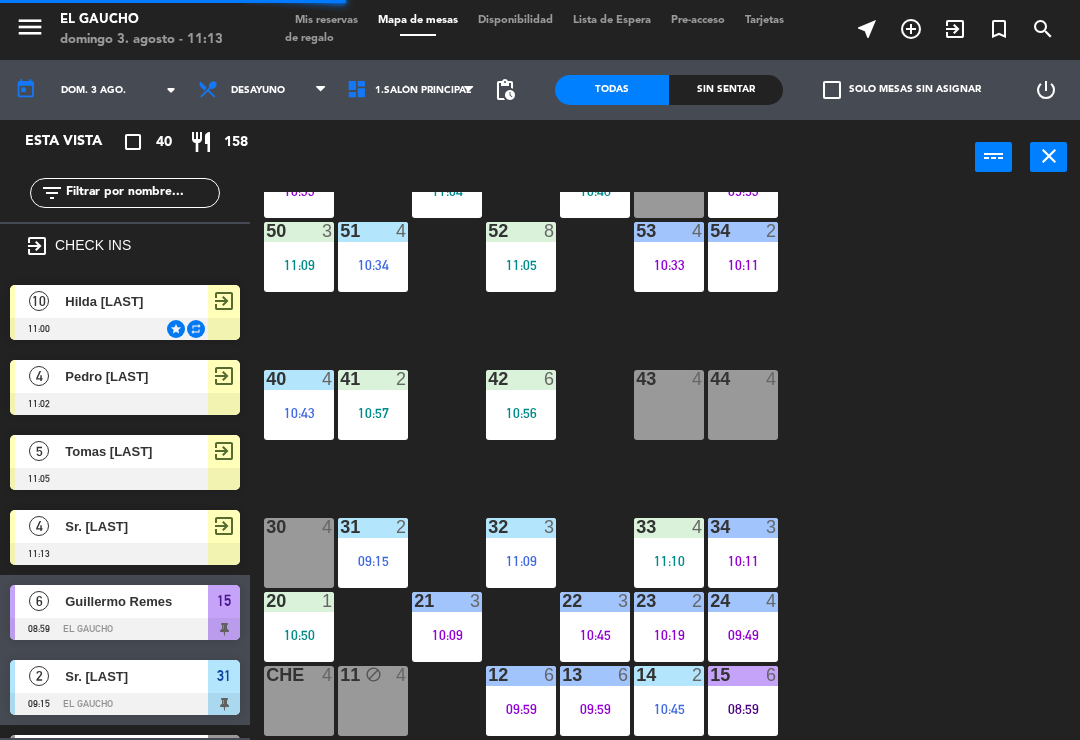 click on "31  2   09:15" at bounding box center [373, 553] 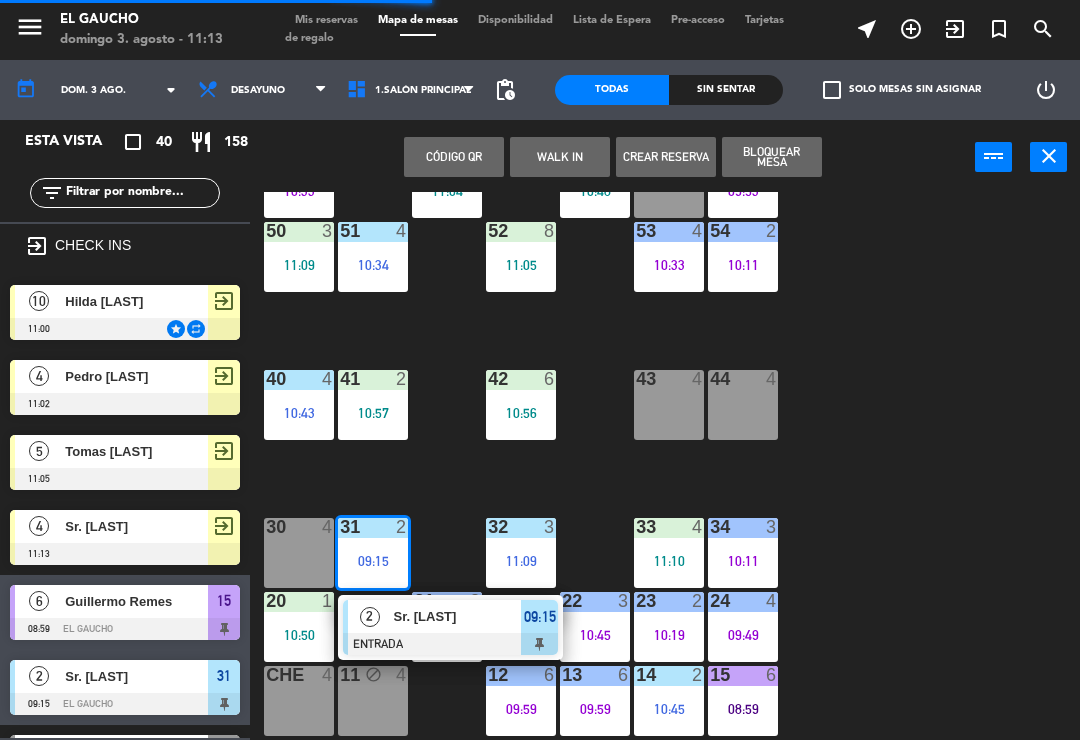 click at bounding box center (450, 644) 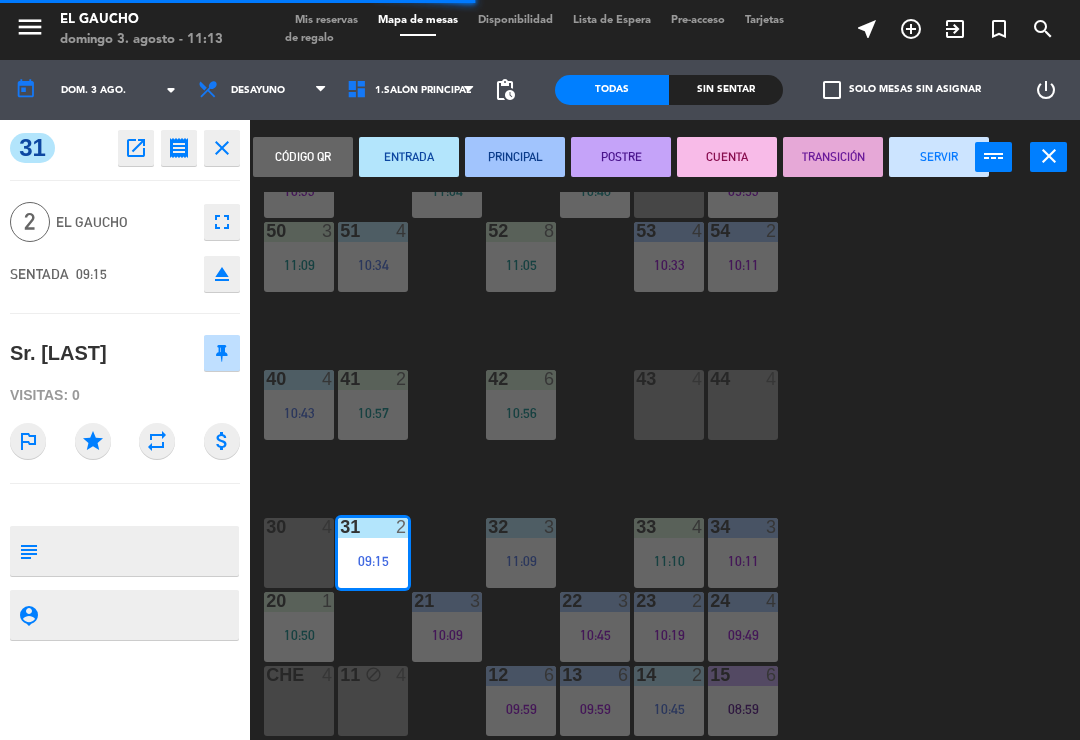 click on "PRINCIPAL" at bounding box center [515, 157] 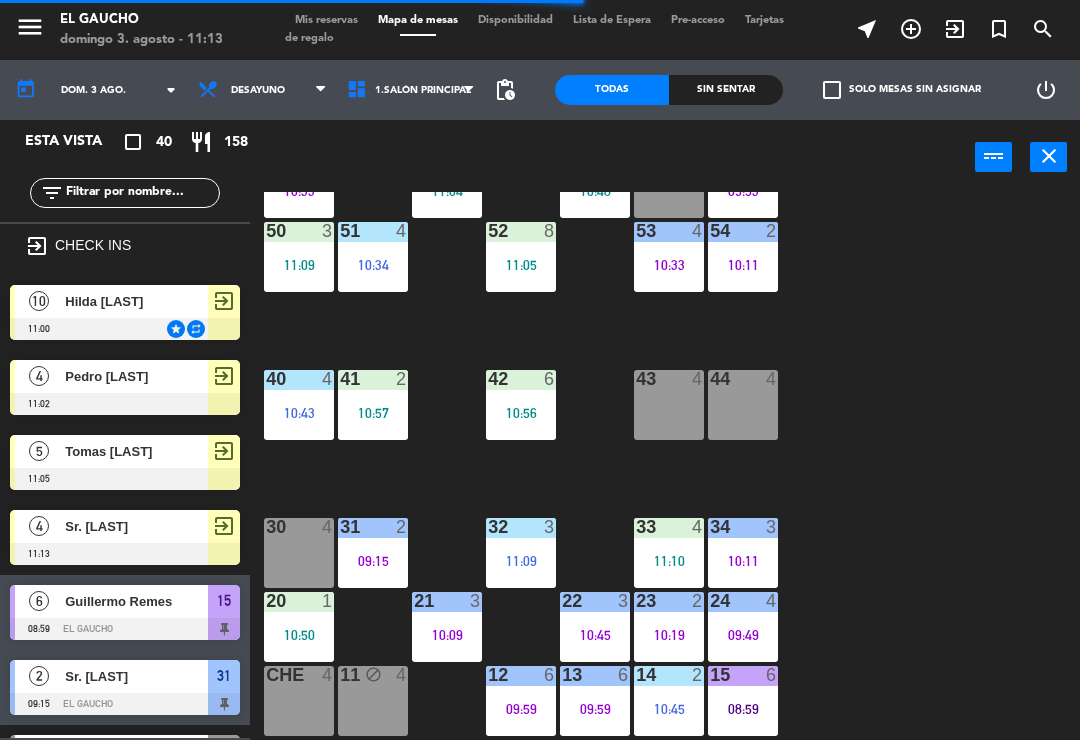 click on "84  2   09:29  80  5   10:41  83  5   09:57  82  5   10:54  81  2   10:26  70  2   09:57  71  2   10:16  72  8   10:26  73  4  74  5   09:55  63  4  62  2   10:48  61  1   11:04  60  7   10:33  64  8   09:53  54  2   10:11  53  4   10:33  50  3   11:09  52  8   11:05  51  4   10:34  40  4   10:43  43  4  42  6   10:56  41  2   10:57  44  4  31  2   09:15  30  4  32  3   11:09  33  4   11:10  34  3   10:11  20  1   10:50  21  3   10:09  22  3   10:45  24  4   09:49  23  2   10:19  14  2   10:45  15  6   08:59  13  6   09:59  Che  4  11 block  4  12  6   09:59" 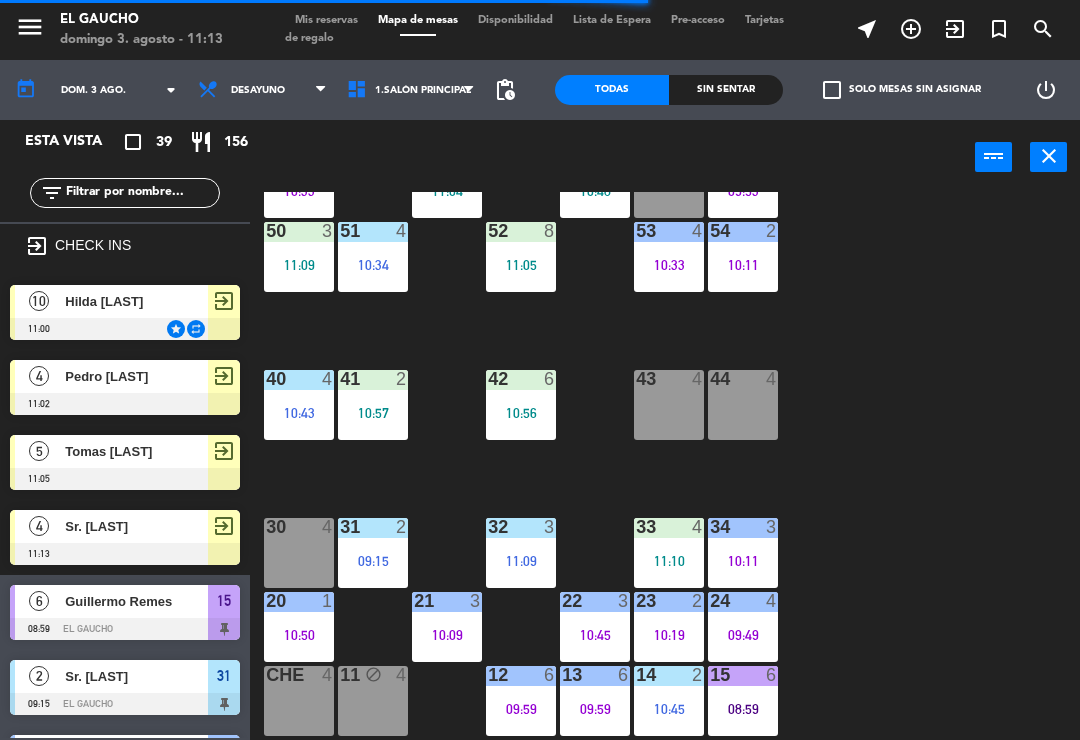 click on "84  2   09:29  80  5   10:41  83  5   09:57  82  5   10:54  81  2   10:26  70  2   09:57  71  2   10:16  72  8   10:26  73  4  74  5   09:55  63  4  62  2   10:48  61  1   11:04  60  7   10:33  64  8   09:53  54  2   10:11  53  4   10:33  50  3   11:09  52  8   11:05  51  4   10:34  40  4   10:43  43  4  42  6   10:56  41  2   10:57  44  4  31  2   09:15  30  4  32  3   11:09  33  4   11:10  34  3   10:11  20  1   10:50  21  3   10:09  22  3   10:45  24  4   09:49  23  2   10:19  14  2   10:45  15  6   08:59  13  6   09:59  Che  4  11 block  4  12  6   09:59" 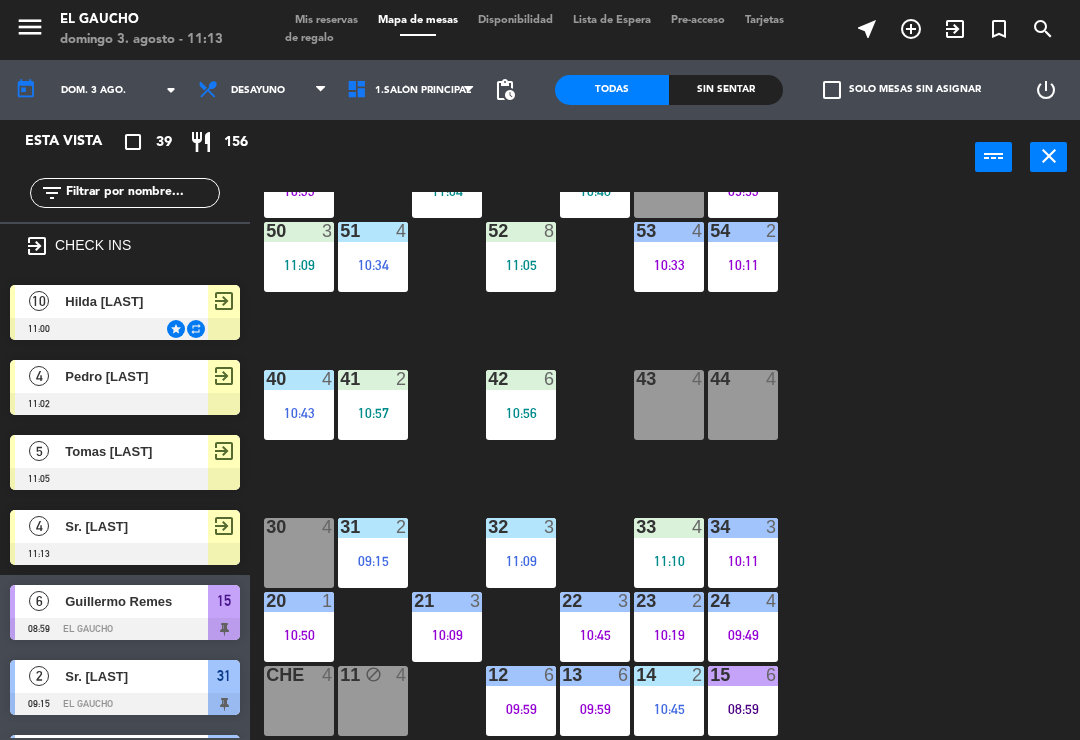 click on "10:56" at bounding box center [521, 413] 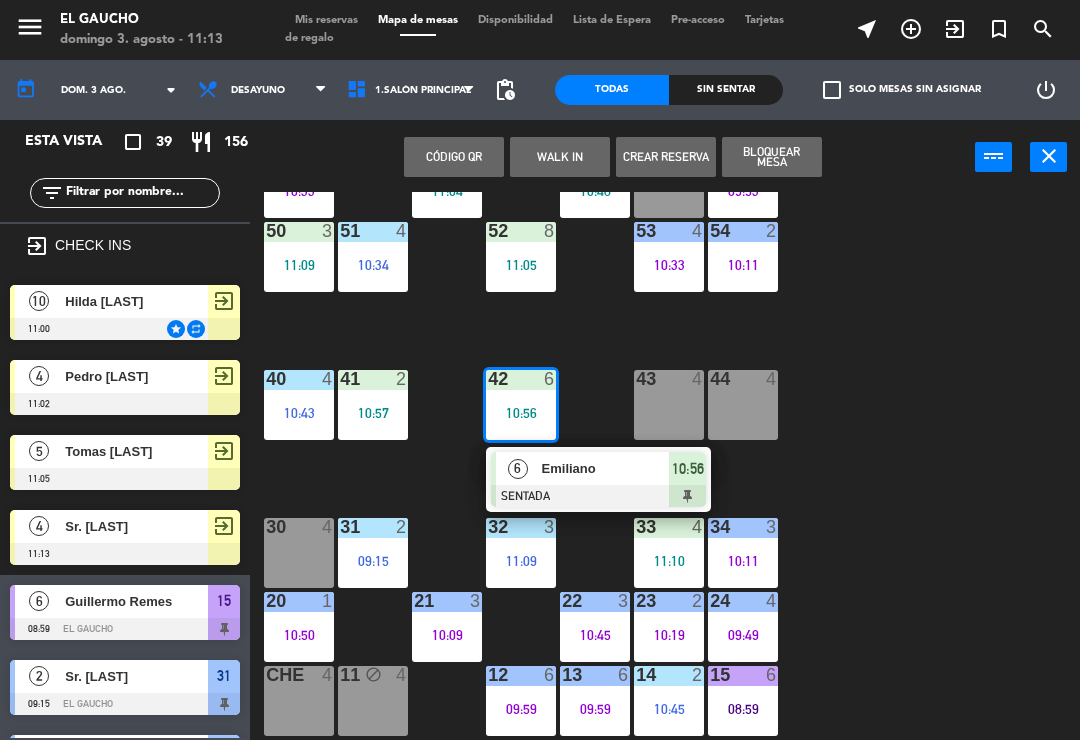 click on "Emiliano" at bounding box center [605, 468] 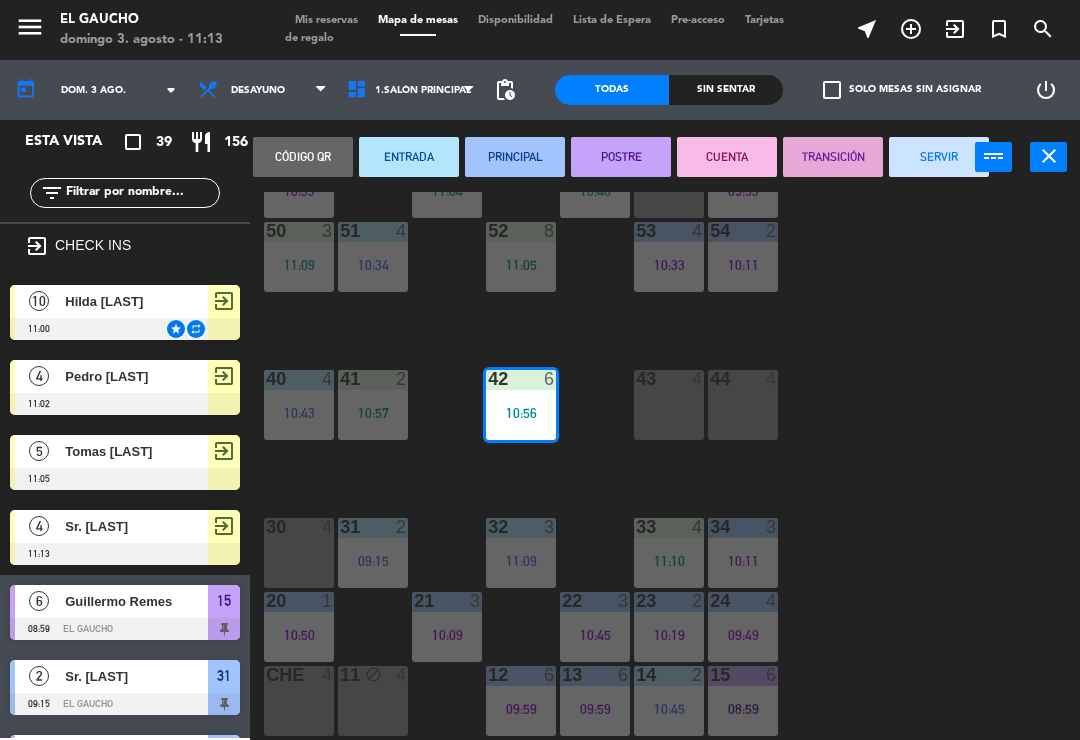 click on "ENTRADA" at bounding box center (409, 157) 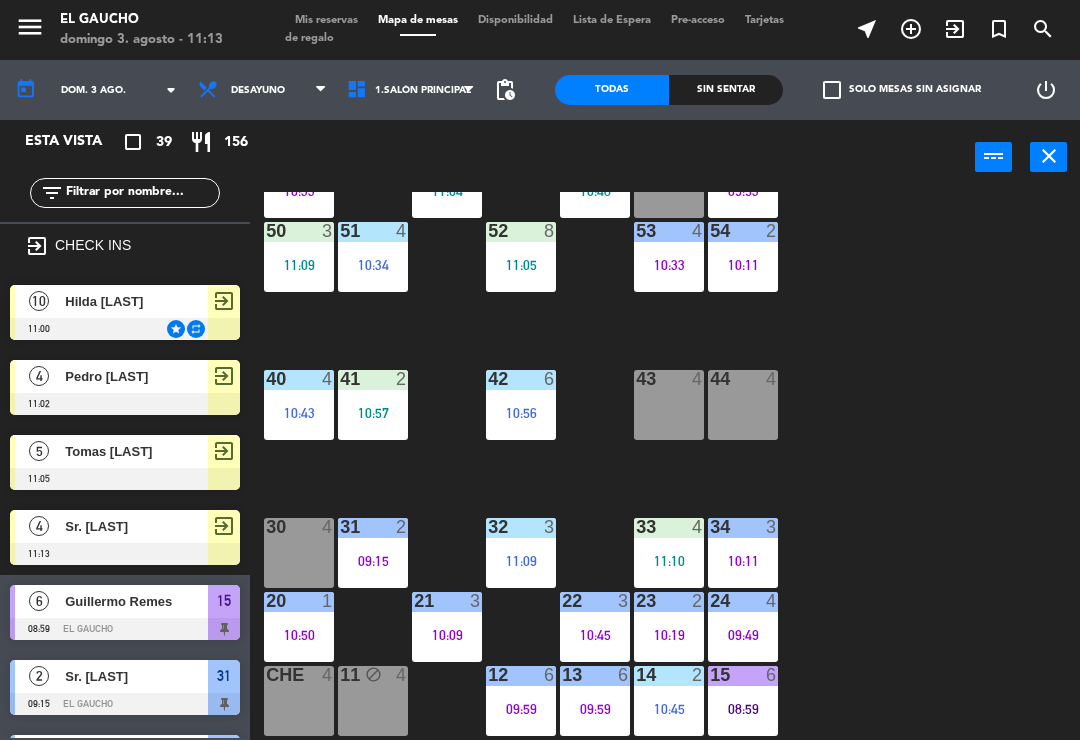 scroll, scrollTop: 0, scrollLeft: 0, axis: both 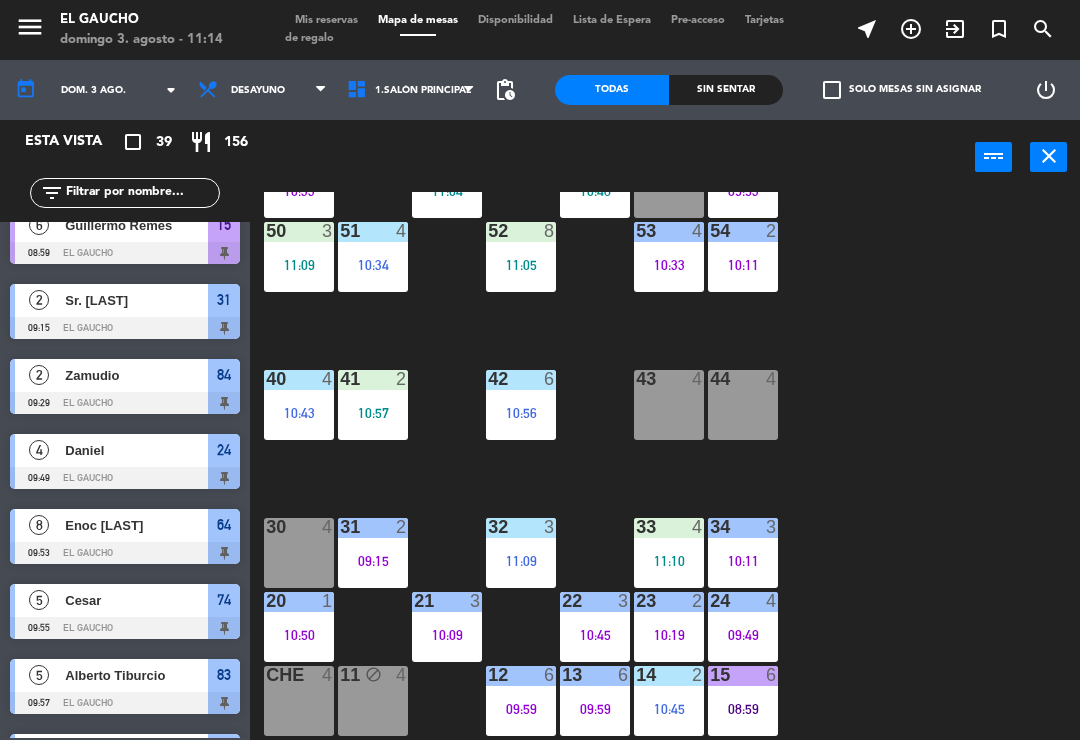 click on "exit_to_app" at bounding box center (955, 29) 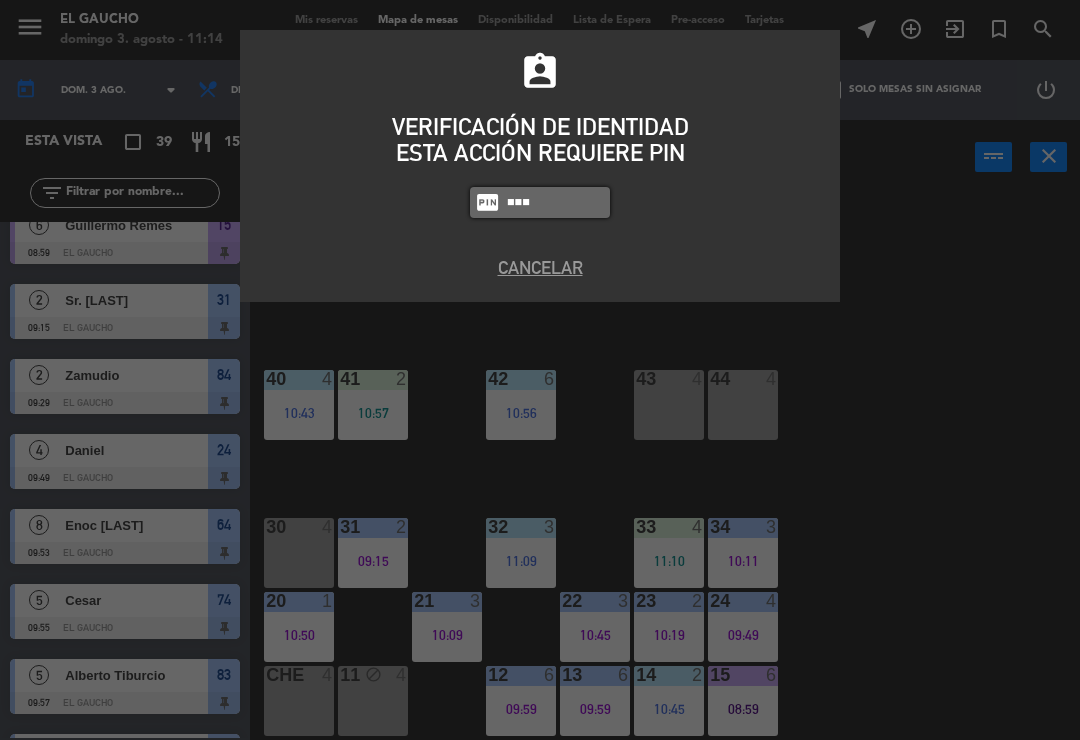 type on "0009" 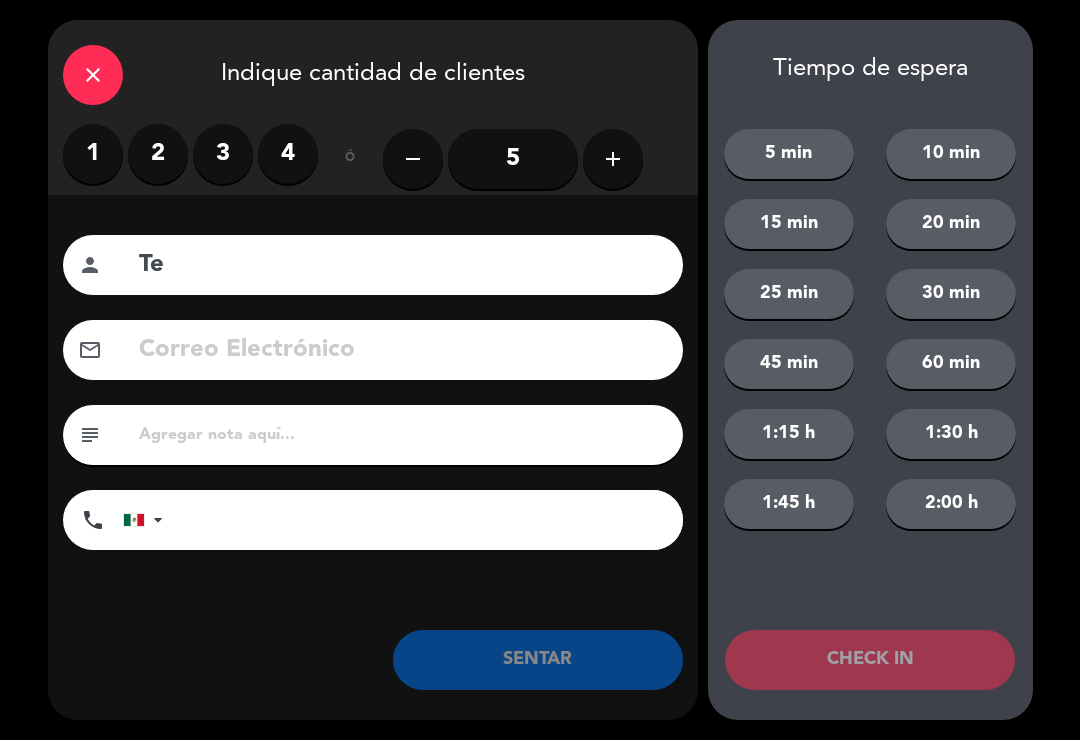 type on "T" 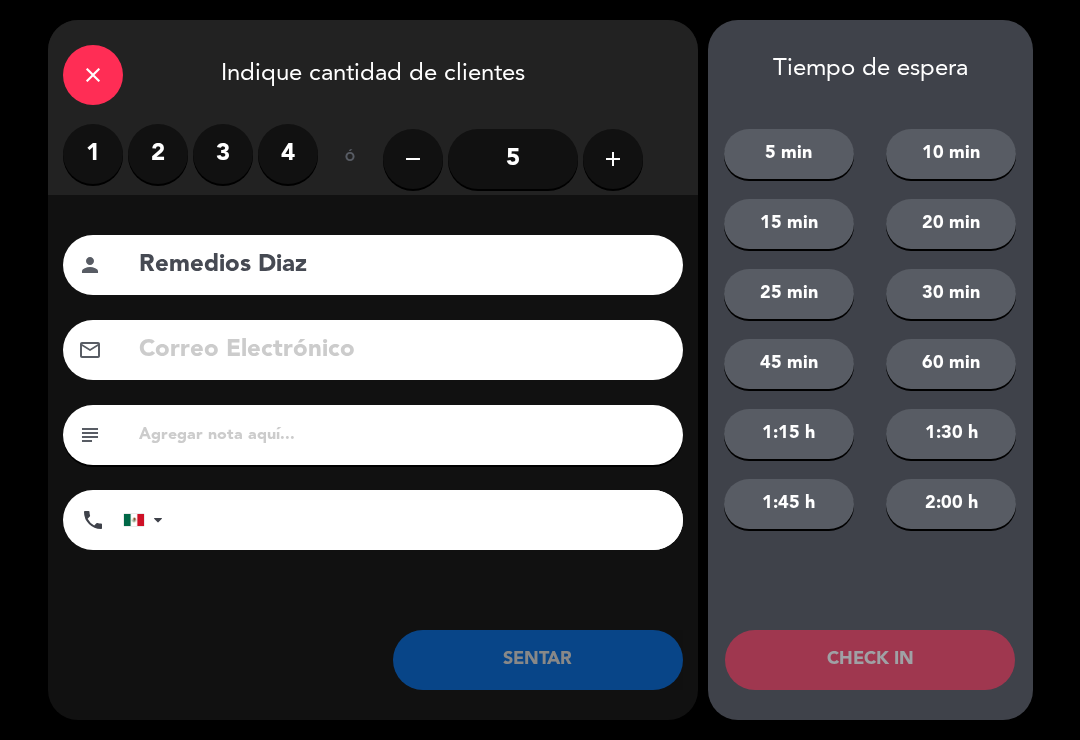 type on "Remedios Diaz" 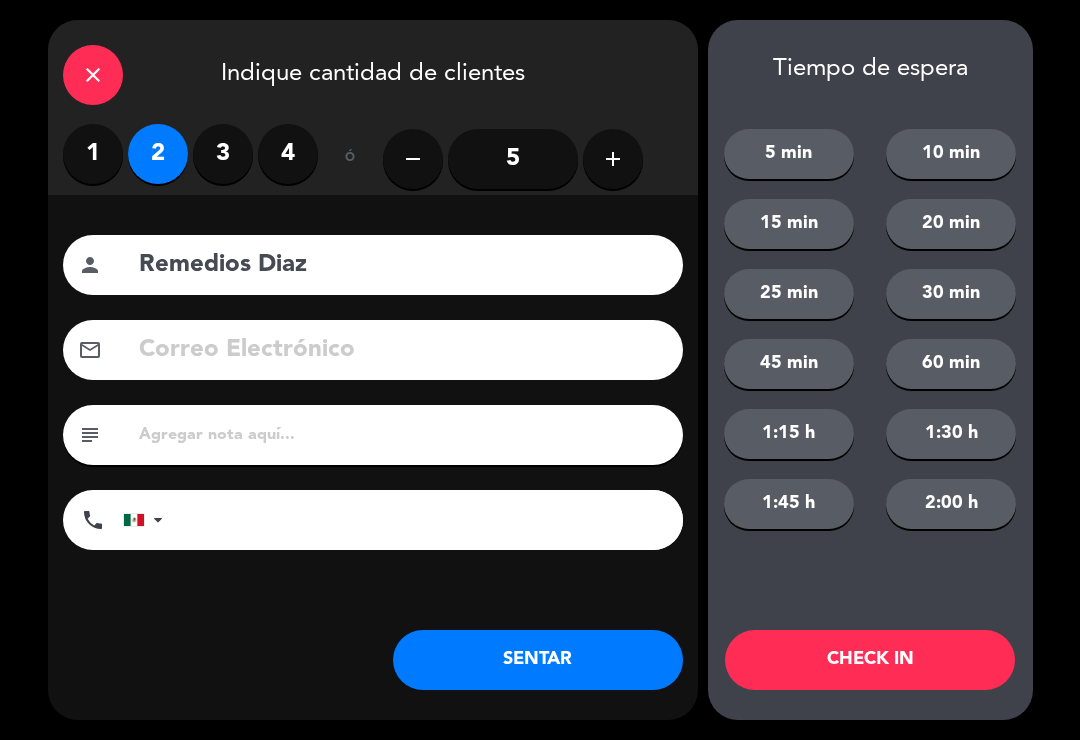 click on "2" at bounding box center [158, 154] 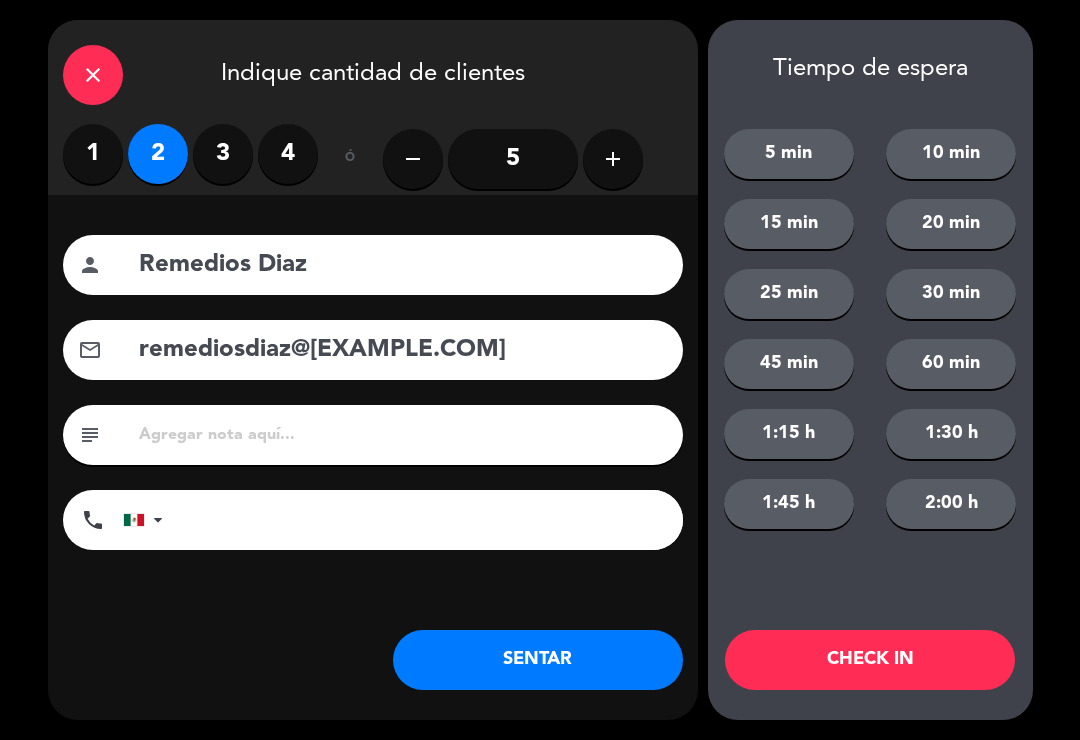 type on "remediosdiaz@[EXAMPLE.COM]" 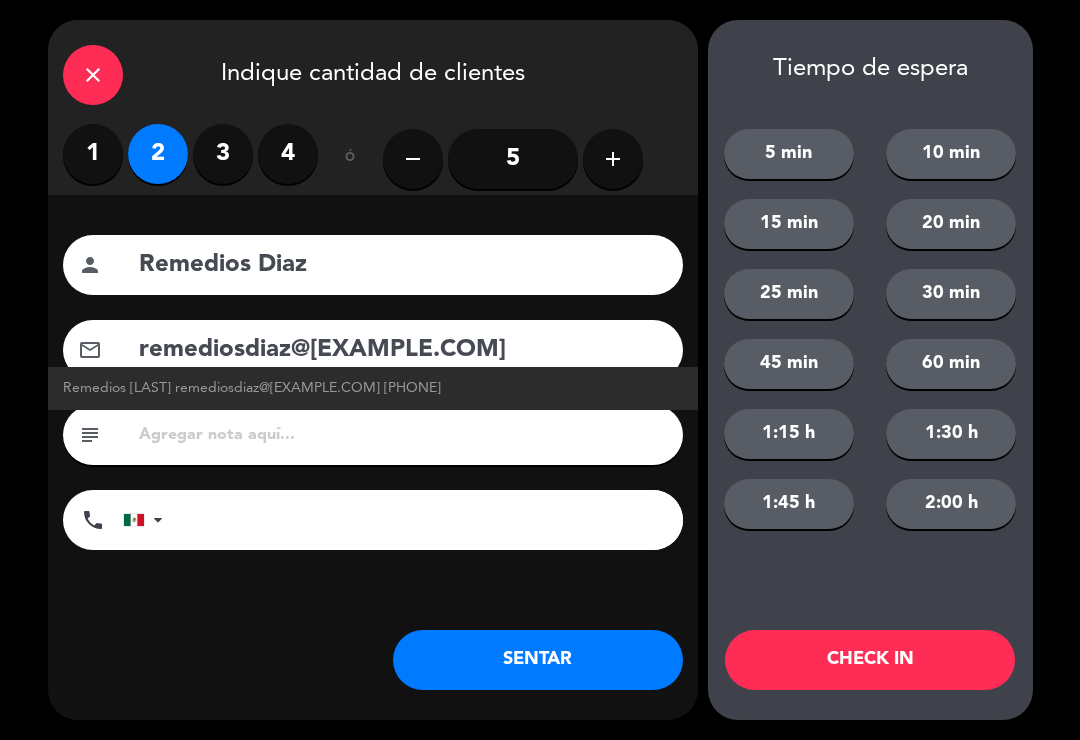click on "Remedios [LAST] remediosdiaz@[EXAMPLE.COM] [PHONE]" 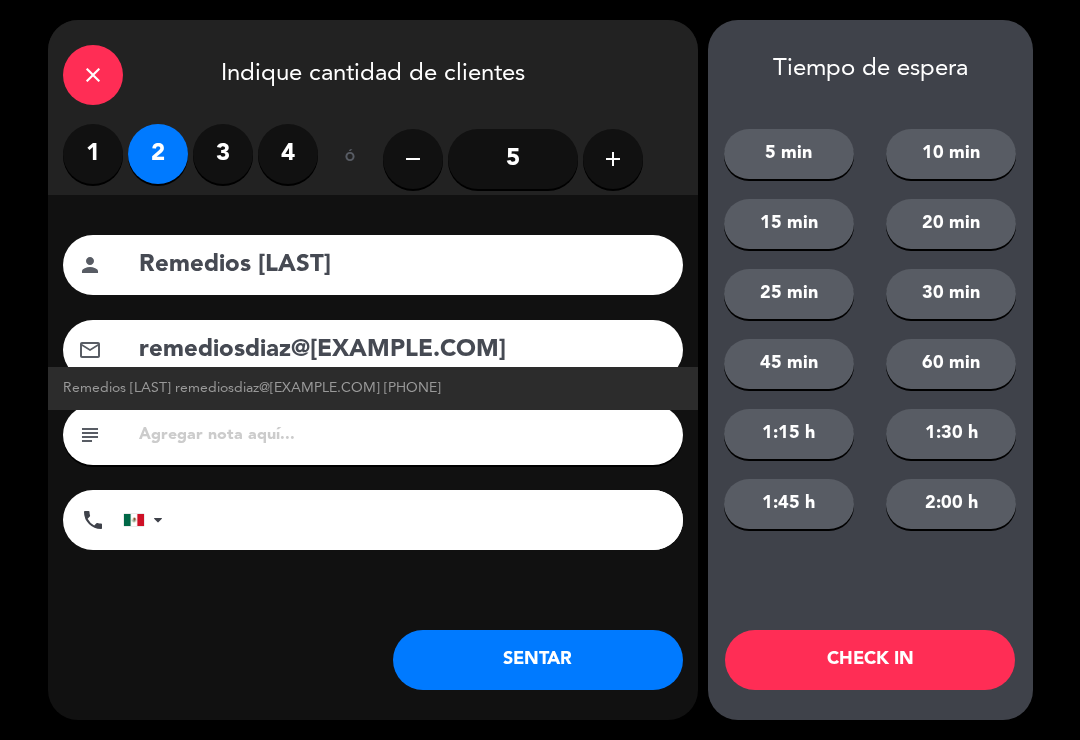 type on "[PHONE]" 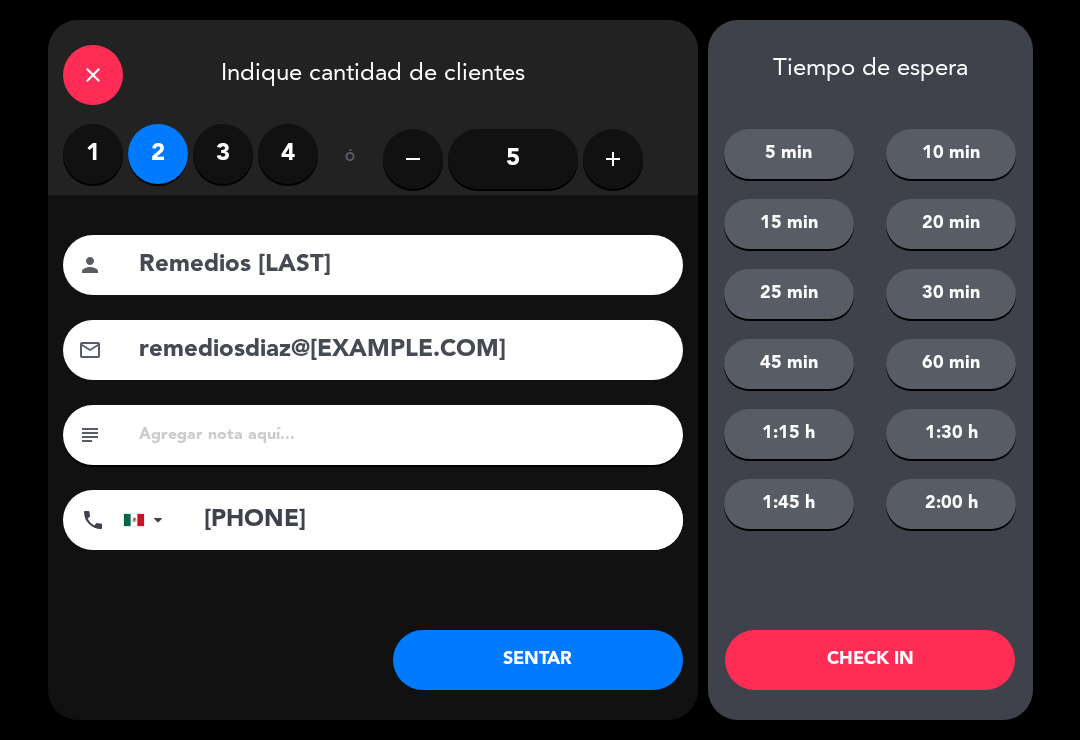 click on "Tiempo de espera   5 min   10 min   15 min   20 min   25 min   30 min   45 min   60 min   1:15 h   1:30 h   1:45 h   2:00 h   CHECK IN" 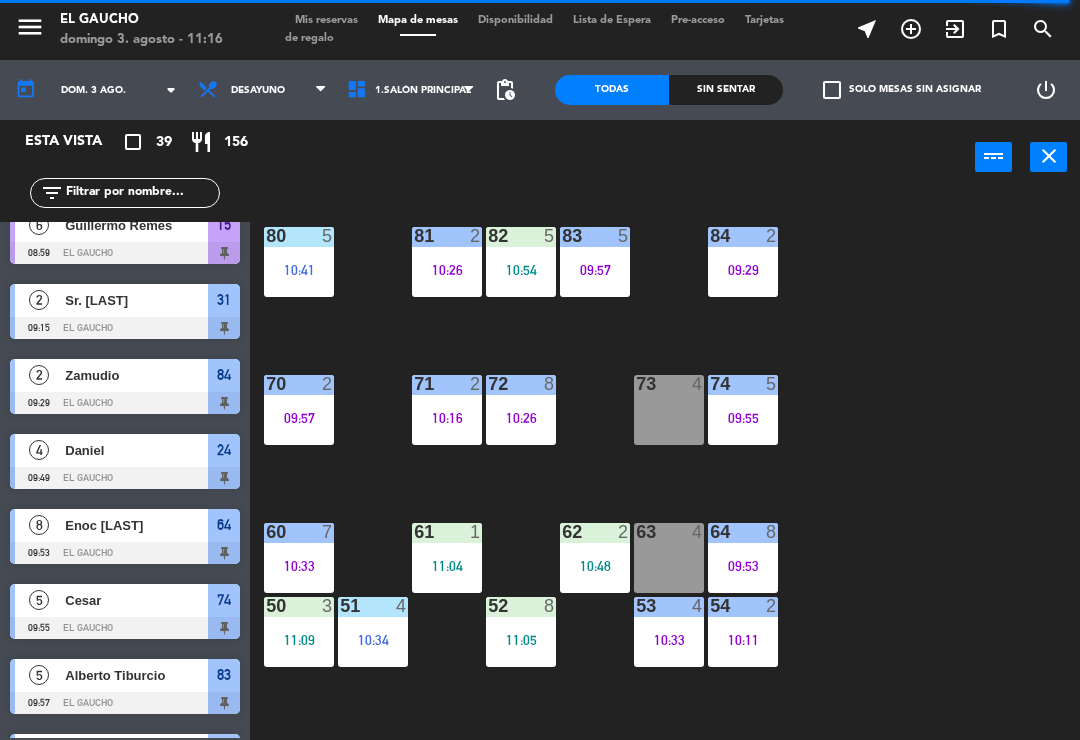 scroll, scrollTop: 0, scrollLeft: 0, axis: both 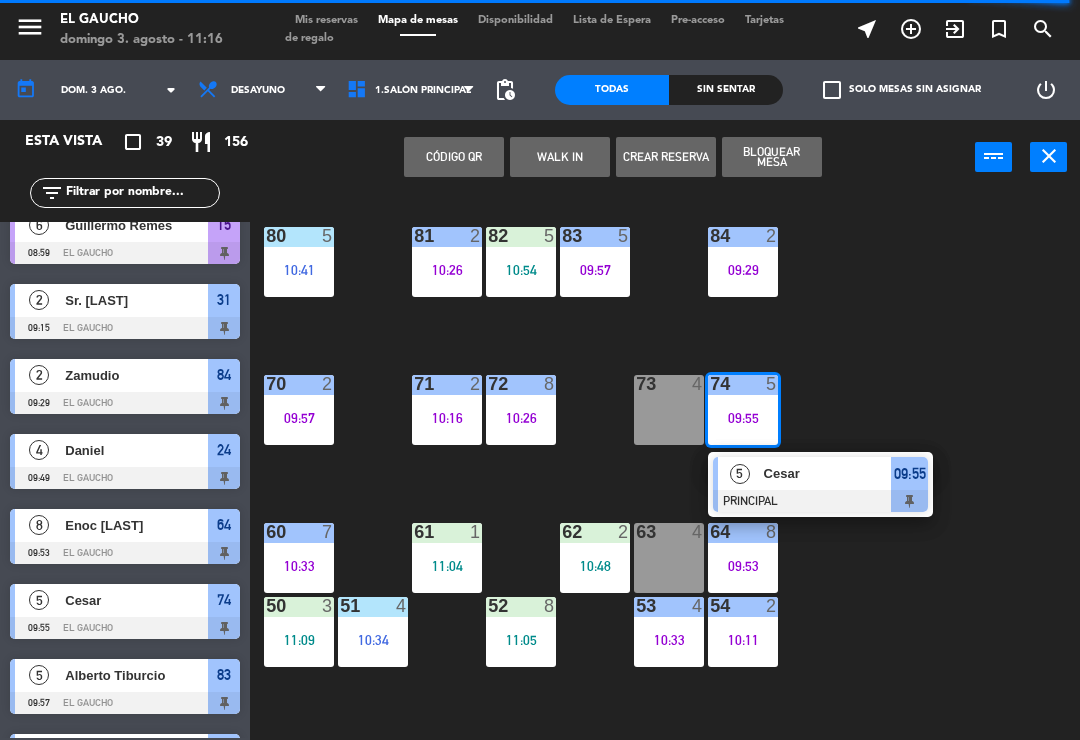 click on "Cesar" at bounding box center [828, 473] 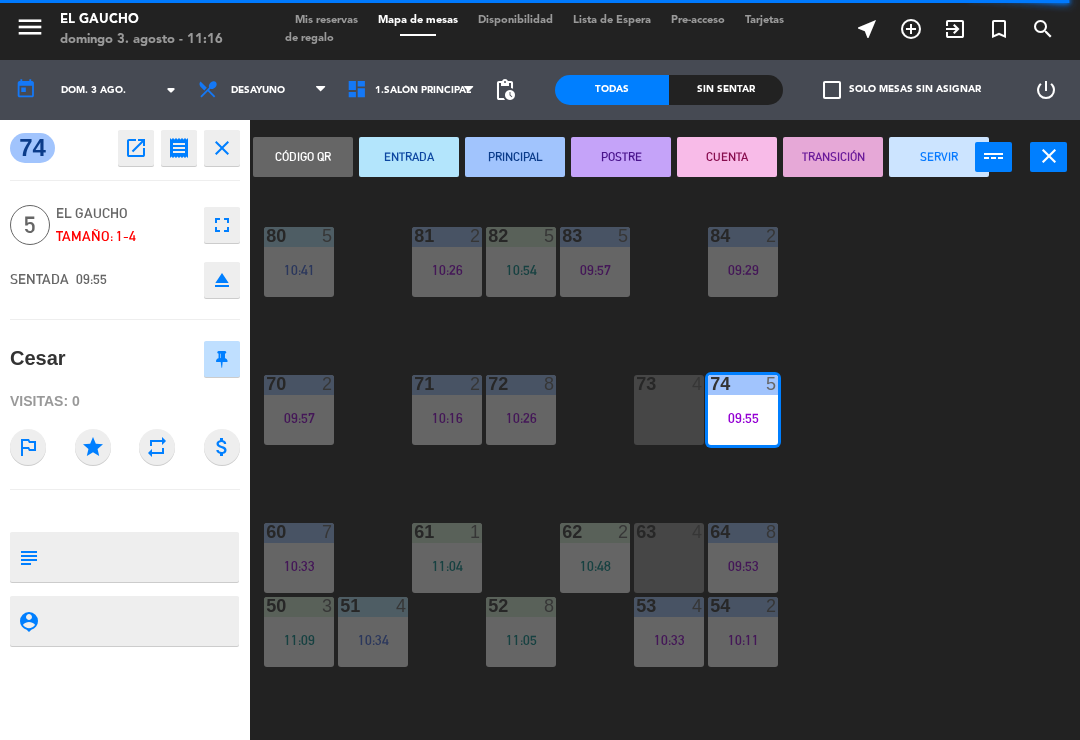 click on "SERVIR" at bounding box center [939, 157] 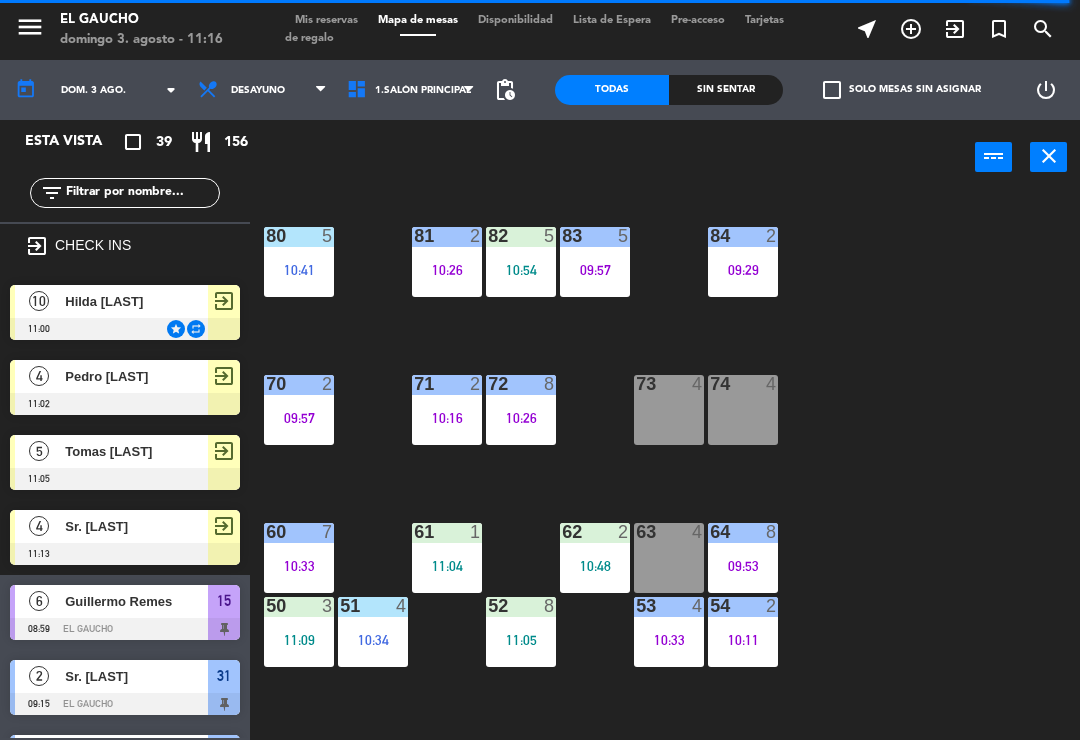 scroll, scrollTop: 0, scrollLeft: 0, axis: both 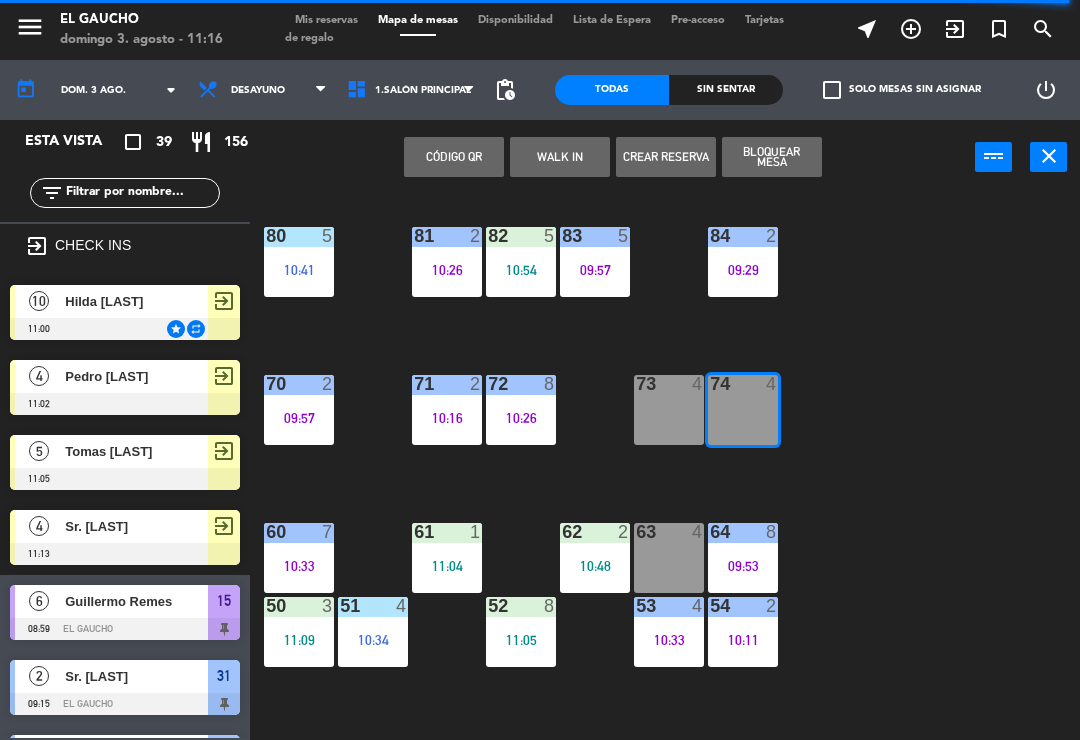 click on "Hilda [LAST]" at bounding box center [136, 301] 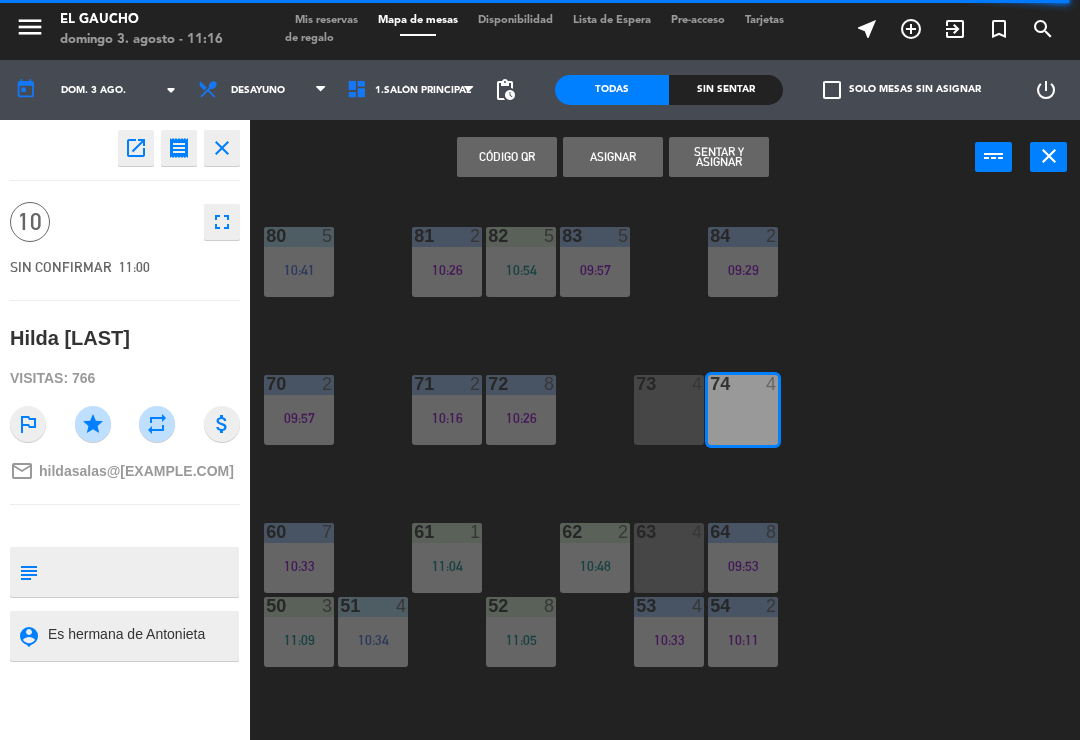 click on "Sentar y Asignar" at bounding box center (719, 157) 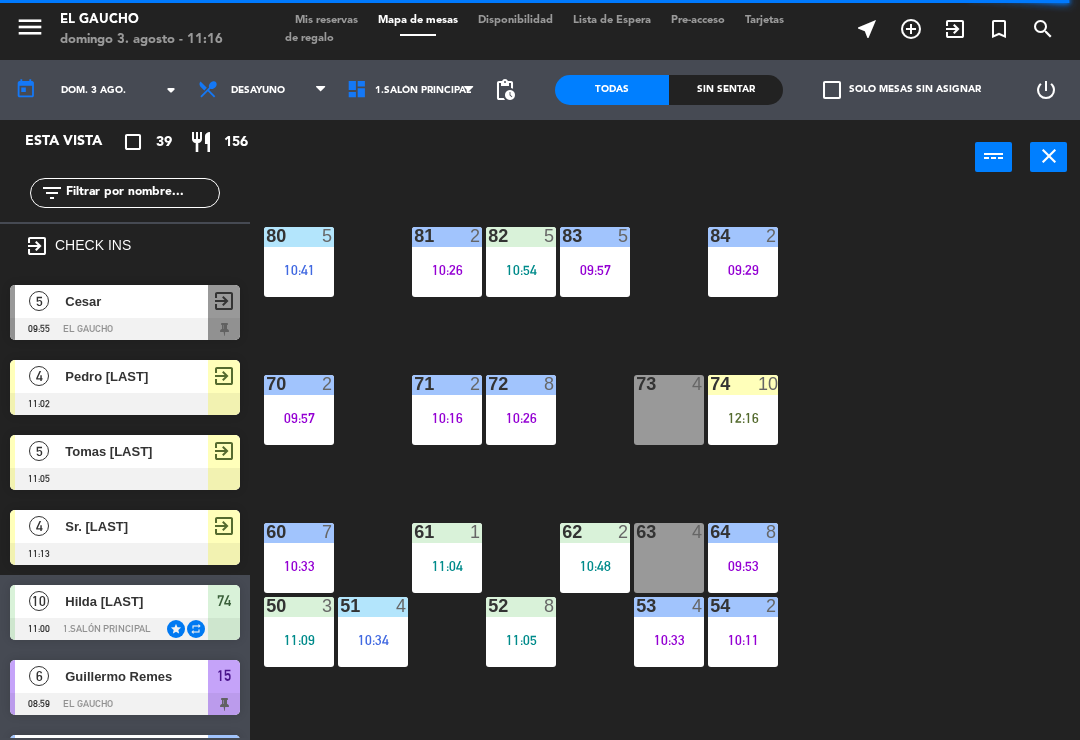 click on "exit_to_app" at bounding box center (911, 29) 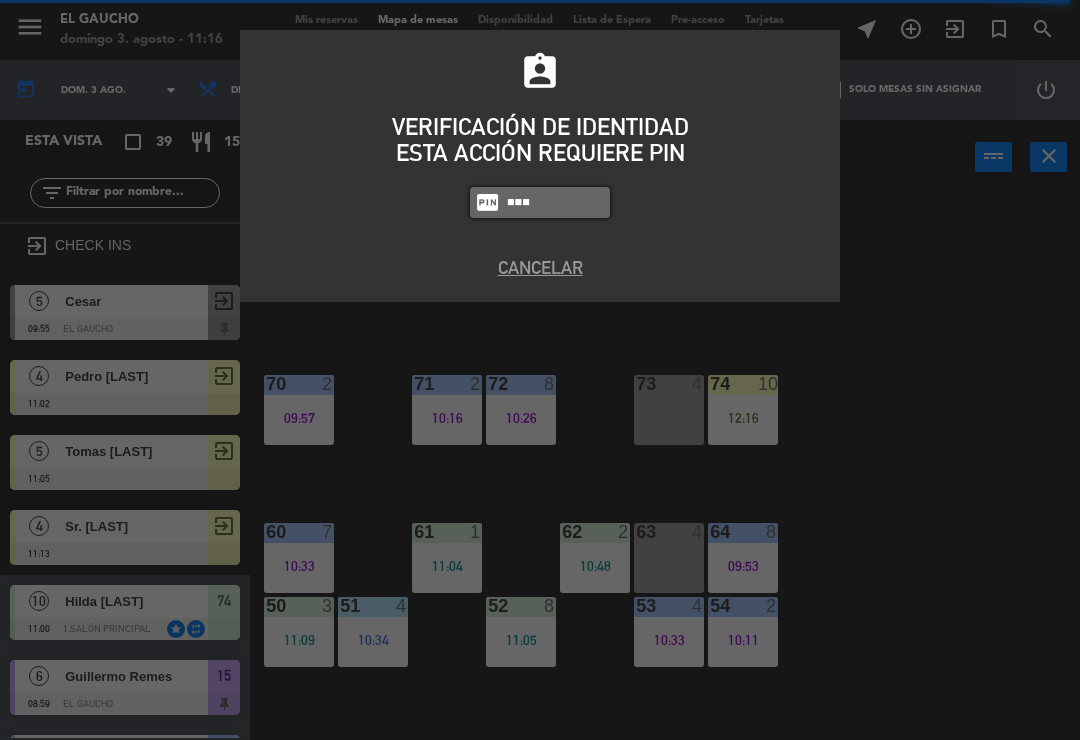 type on "0009" 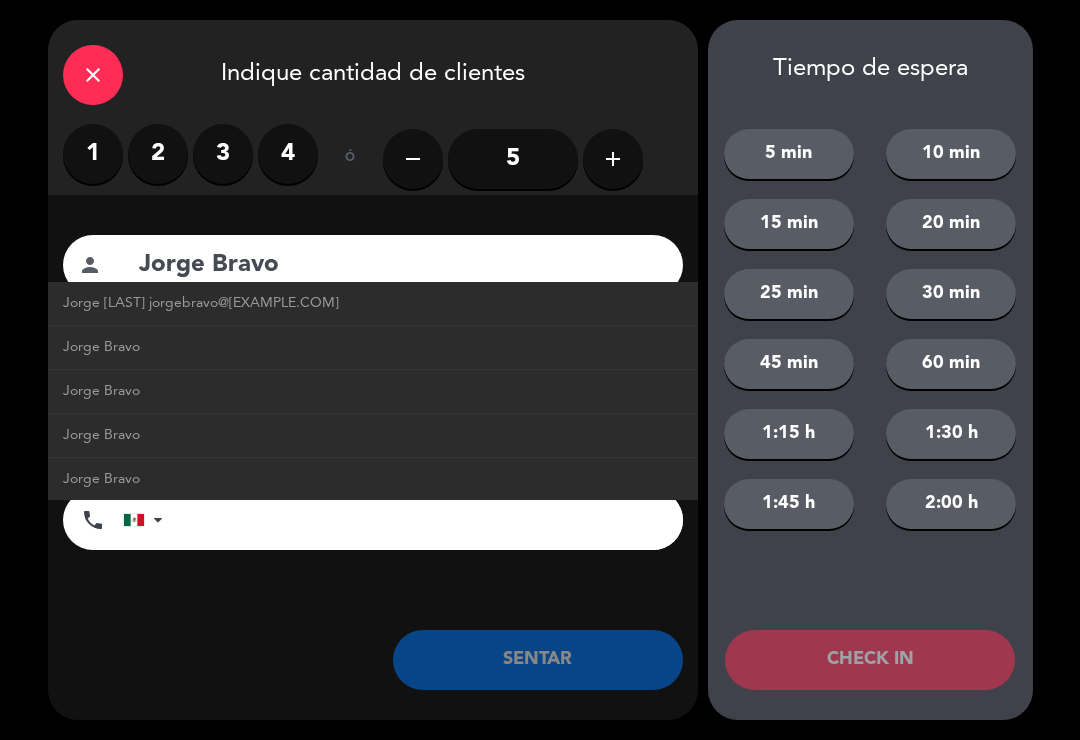type on "Jorge Bravo" 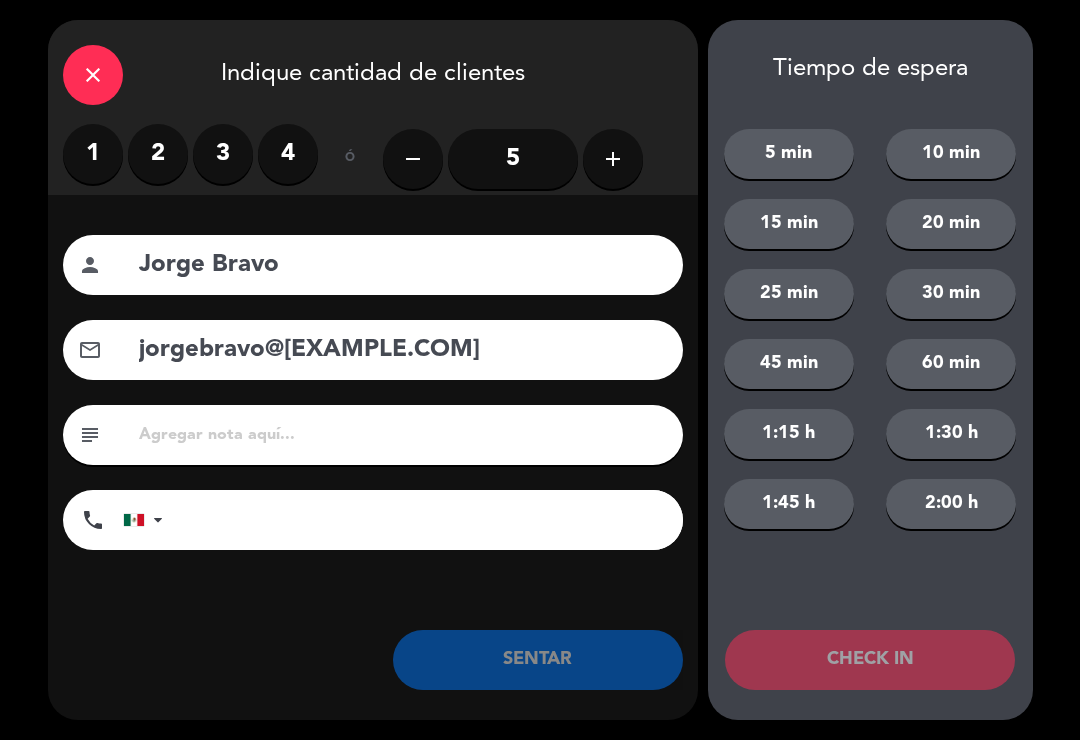 click on "2" at bounding box center (158, 154) 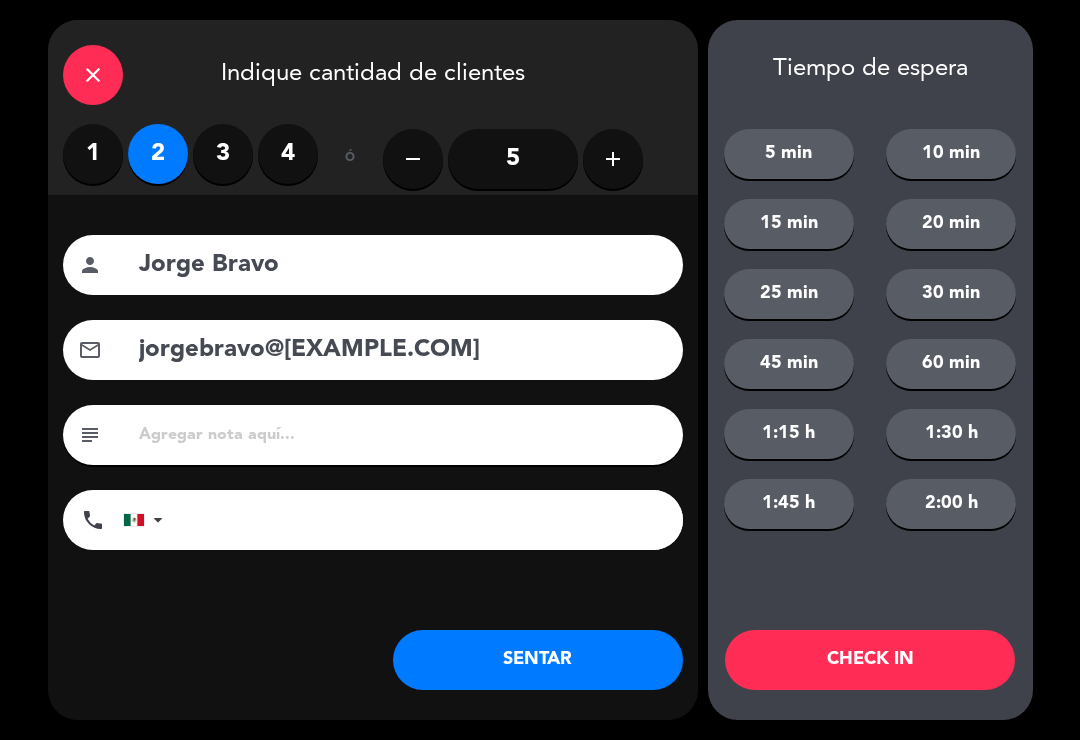 click on "Tiempo de espera   5 min   10 min   15 min   20 min   25 min   30 min   45 min   60 min   1:15 h   1:30 h   1:45 h   2:00 h   CHECK IN" 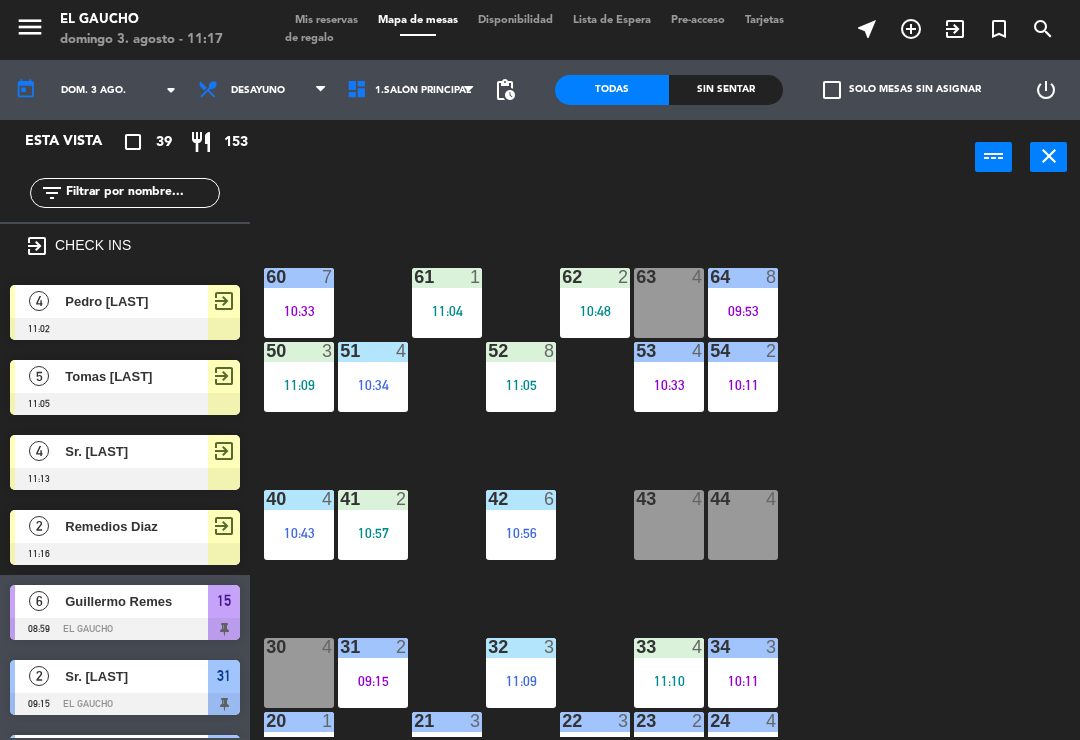 scroll, scrollTop: 328, scrollLeft: 0, axis: vertical 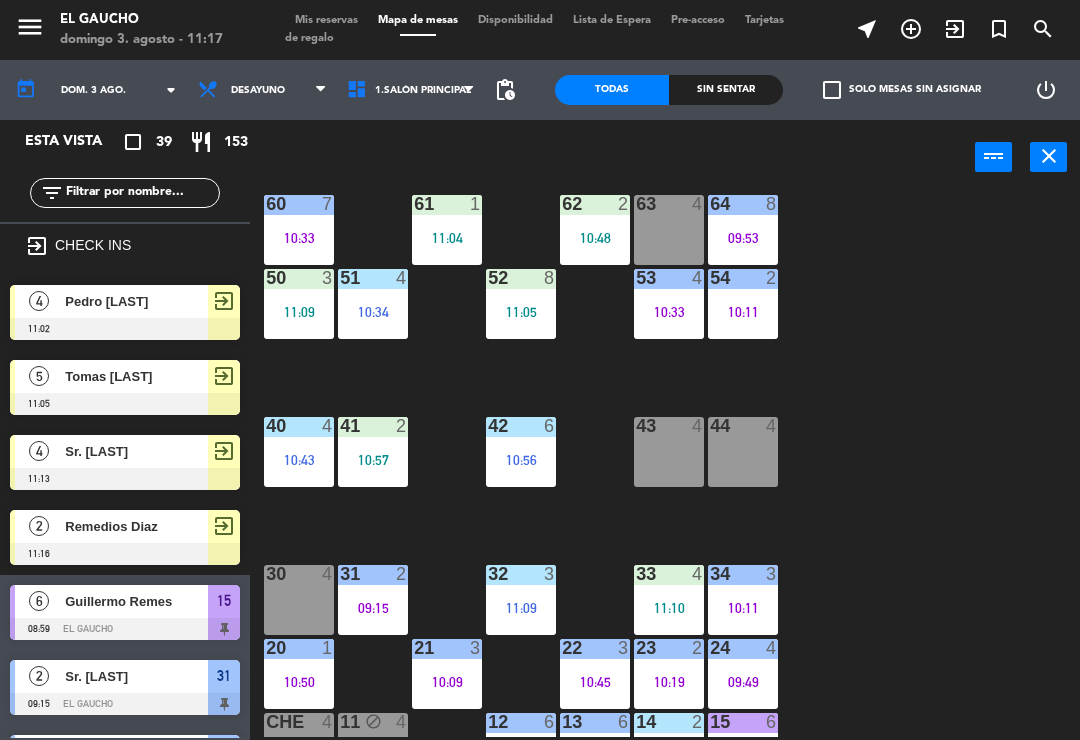click on "21  3   10:09" at bounding box center (447, 674) 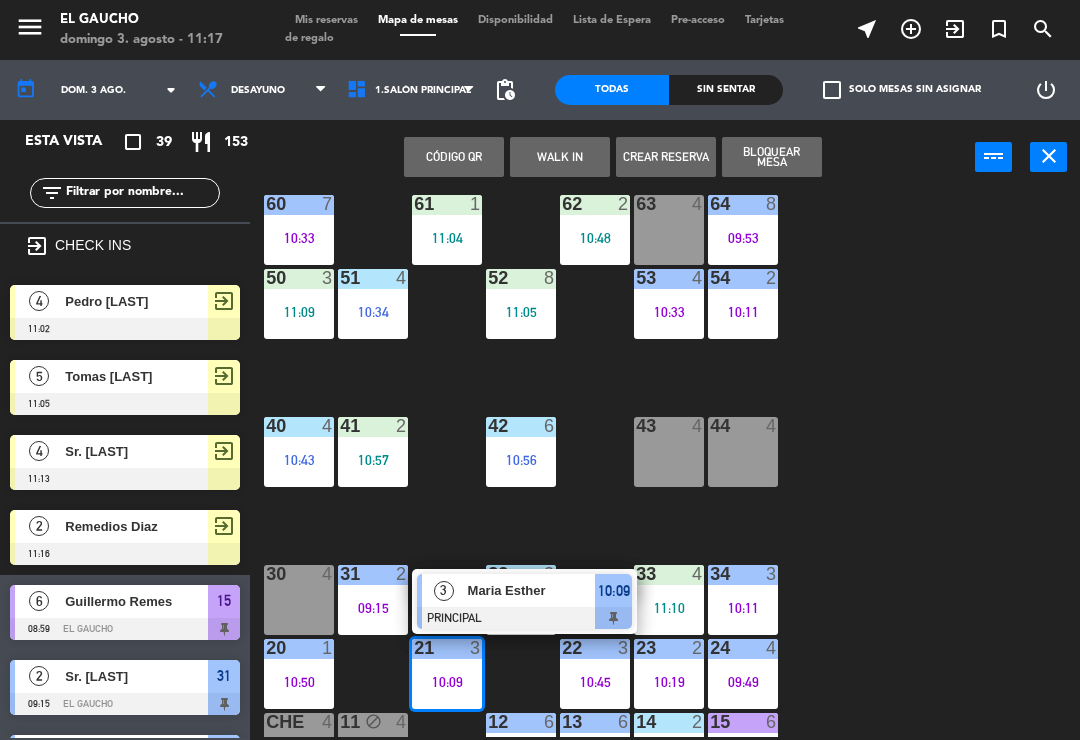 click on "Maria Esther" at bounding box center [532, 590] 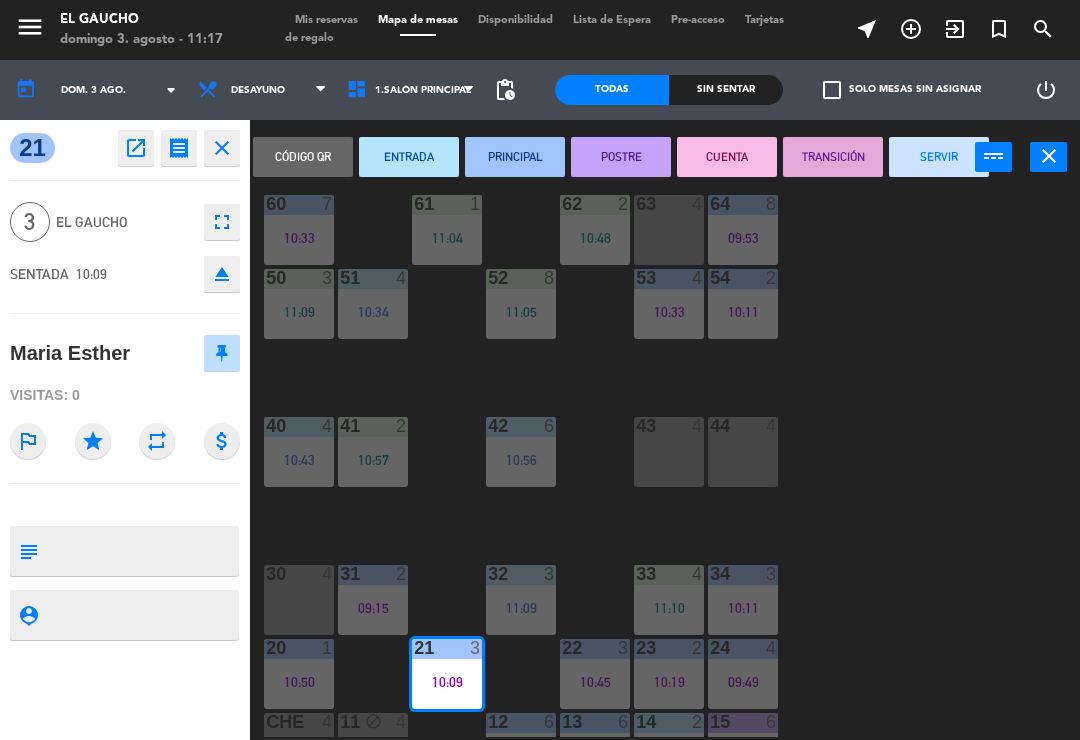 click on "SERVIR" at bounding box center [939, 157] 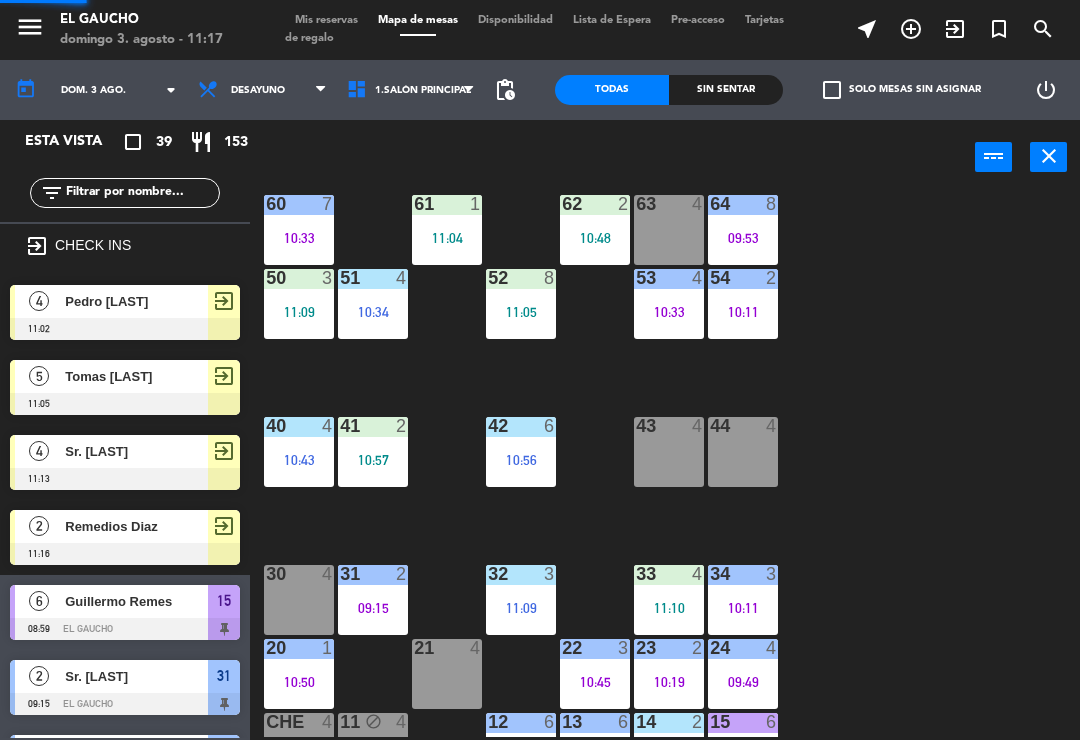 scroll, scrollTop: 0, scrollLeft: 0, axis: both 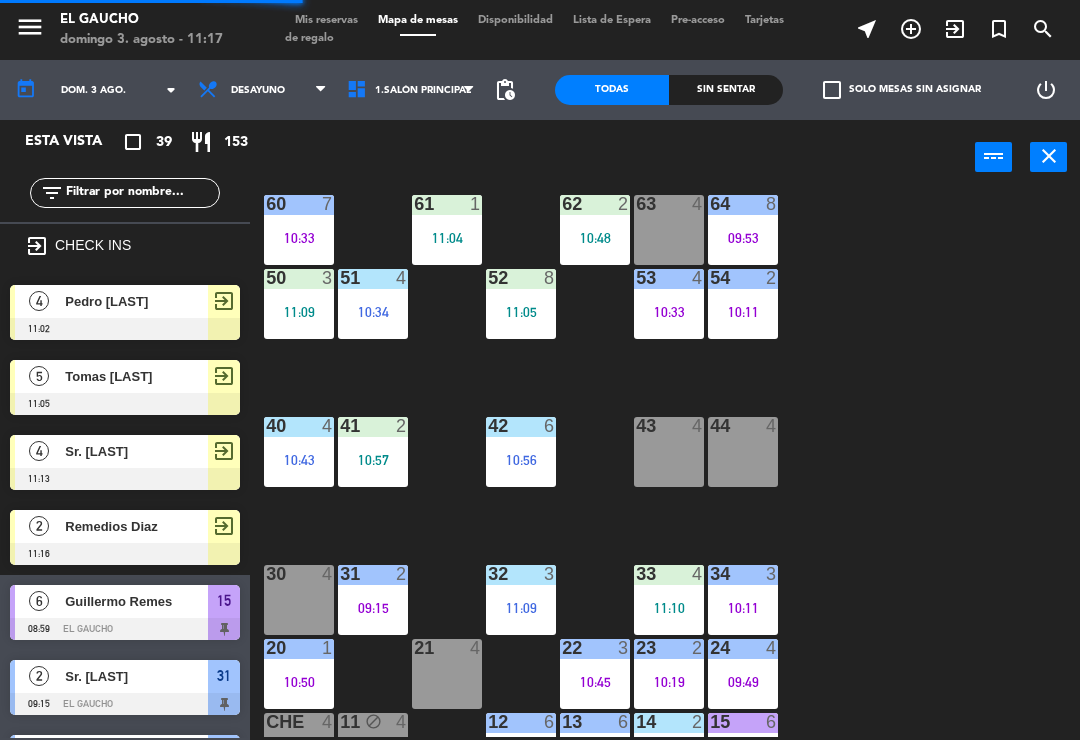 click on "21  4" at bounding box center [447, 674] 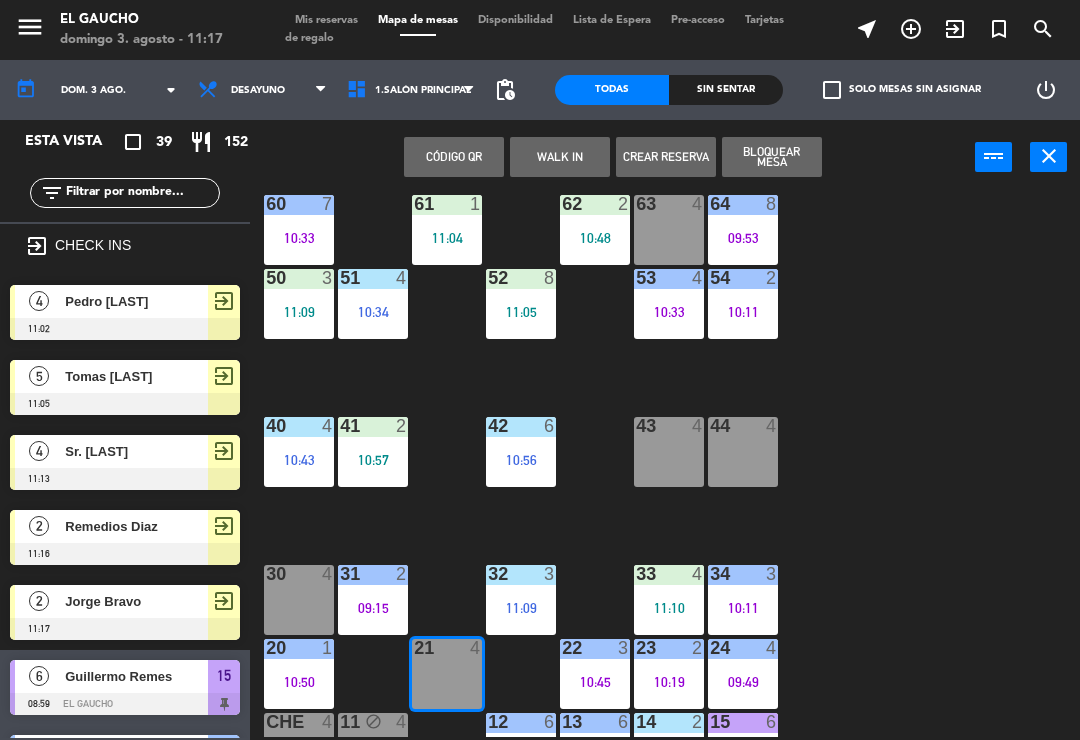 click on "4" at bounding box center (39, 301) 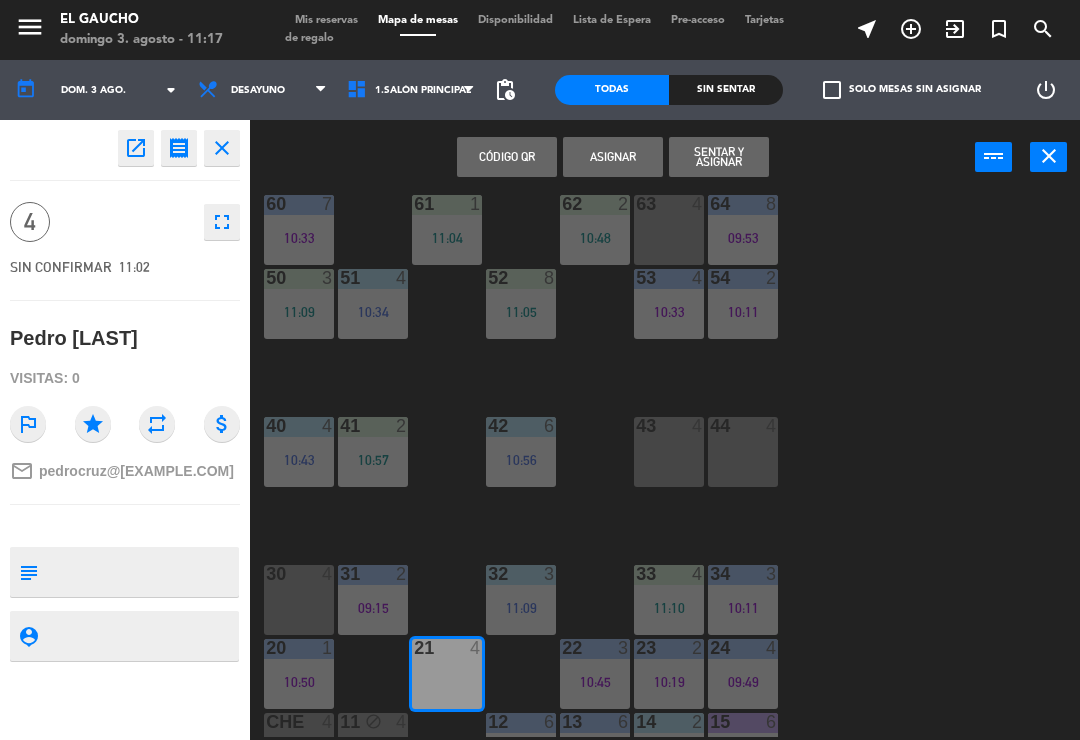 click on "Sentar y Asignar" at bounding box center (719, 157) 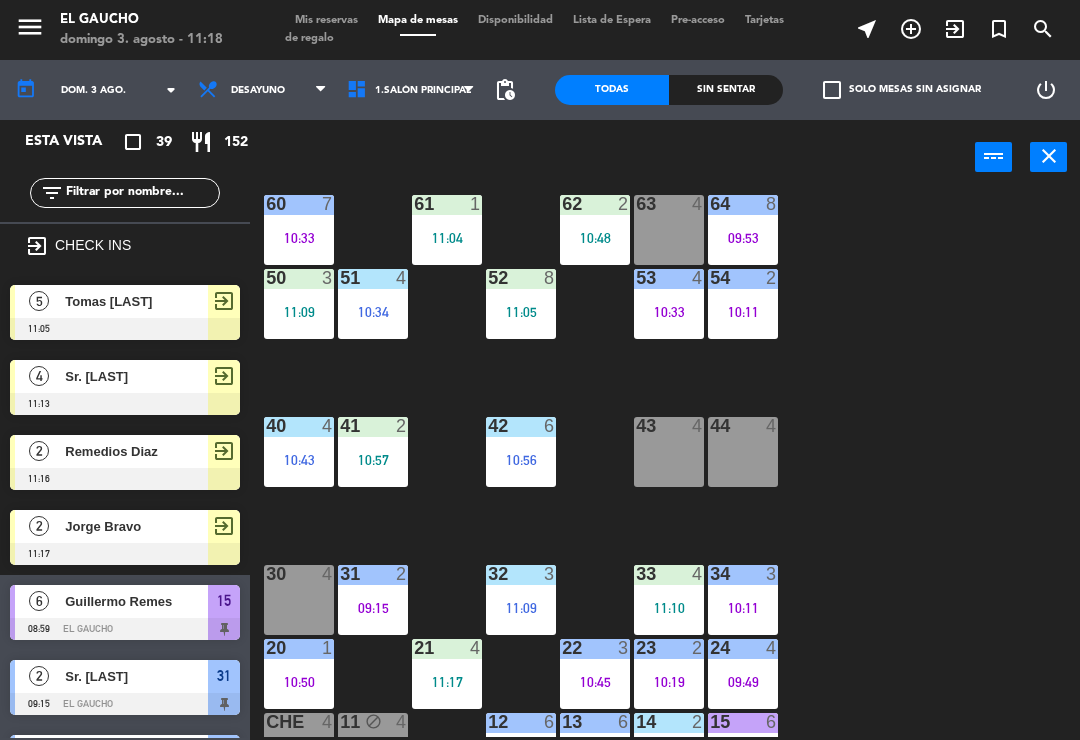 click on "34  3   10:11" at bounding box center (743, 600) 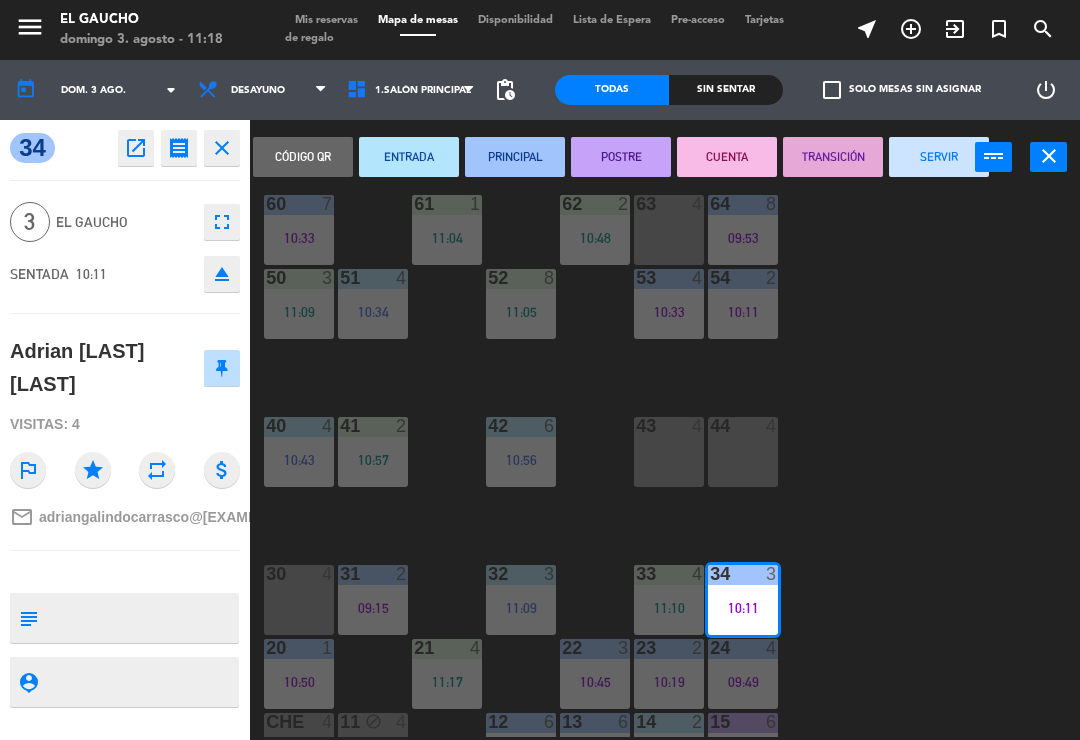 click on "SERVIR" at bounding box center (939, 157) 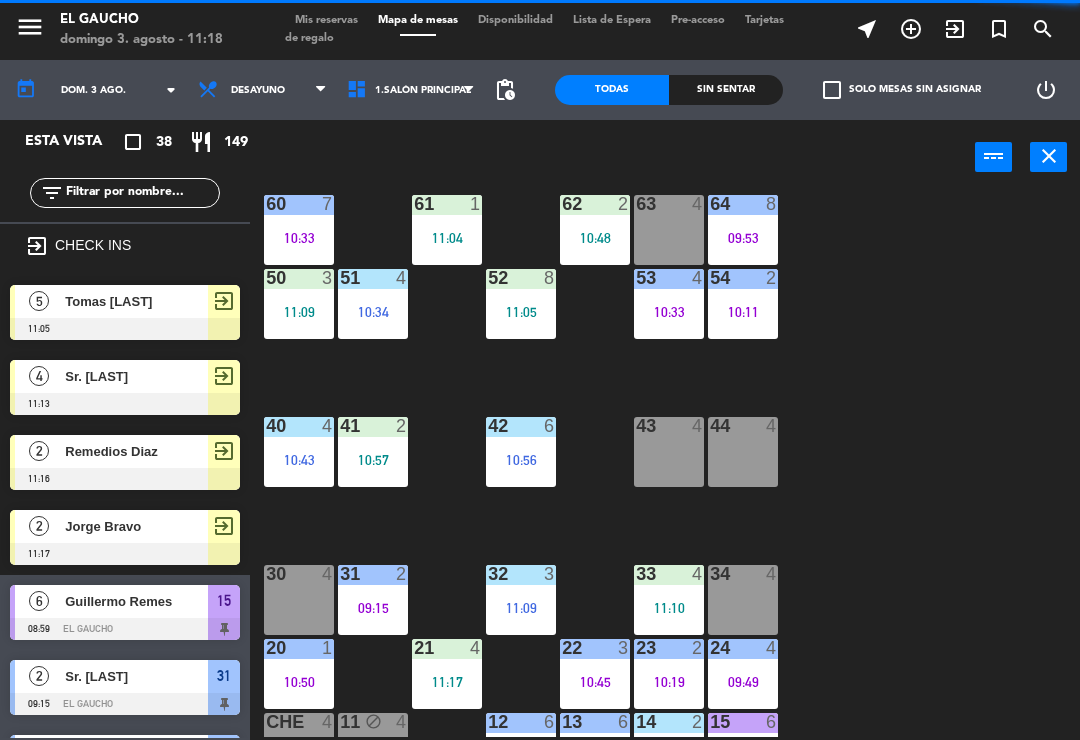 click on "exit_to_app" at bounding box center (955, 29) 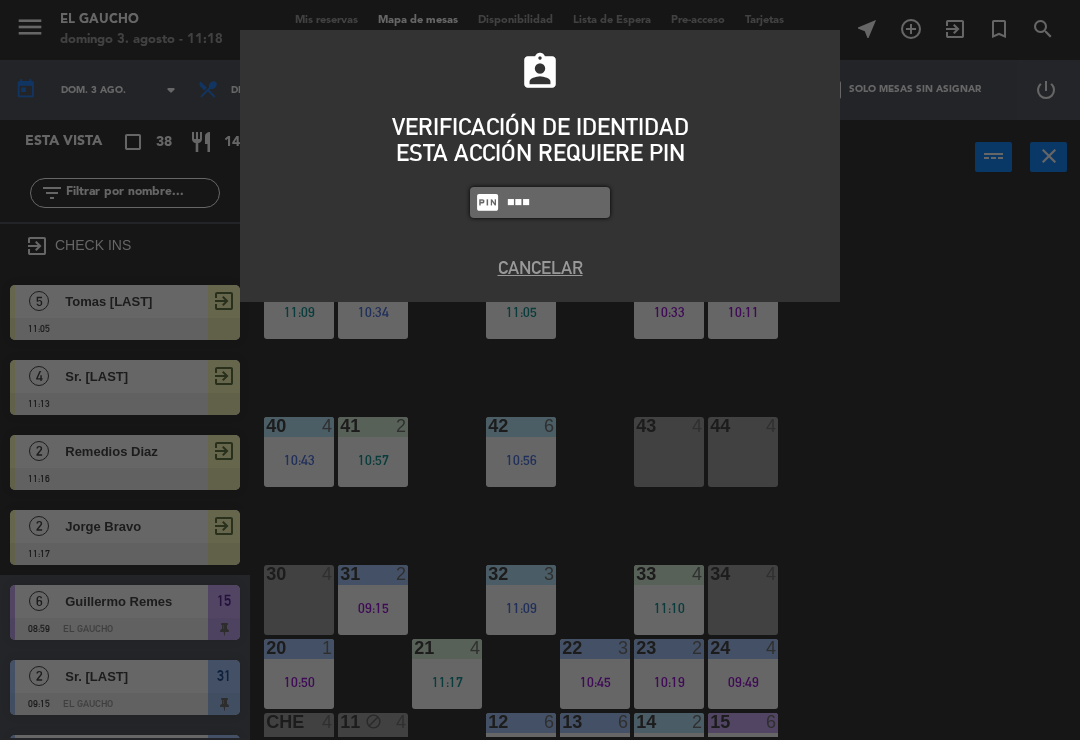 type on "0009" 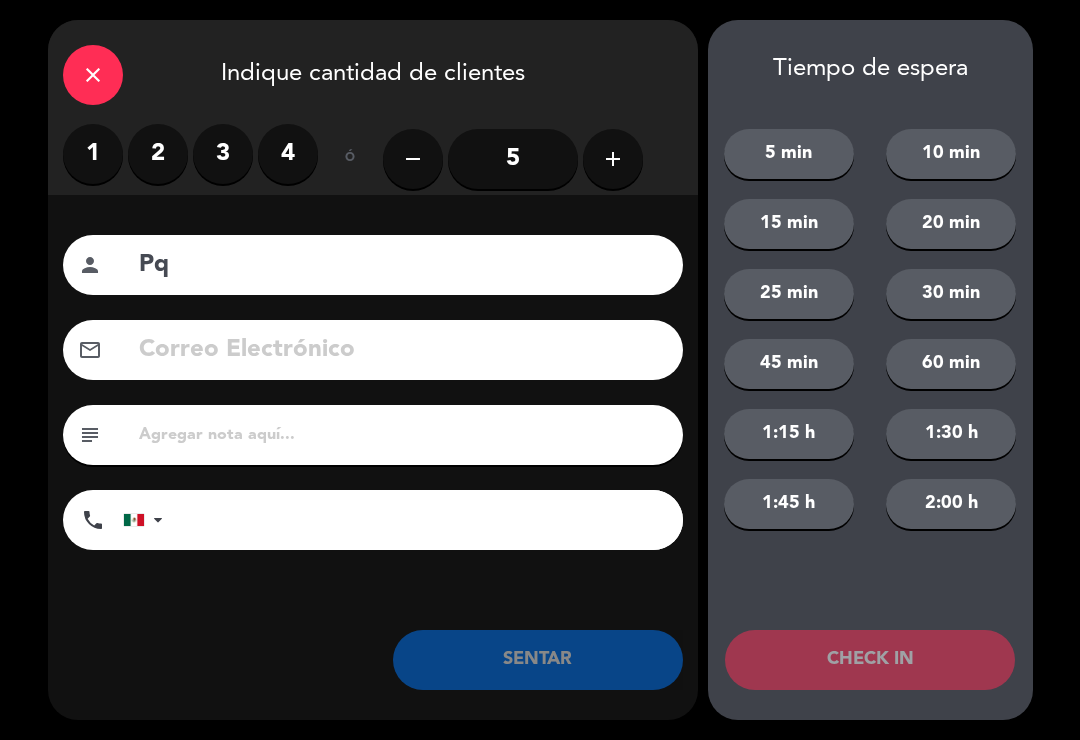 type on "P" 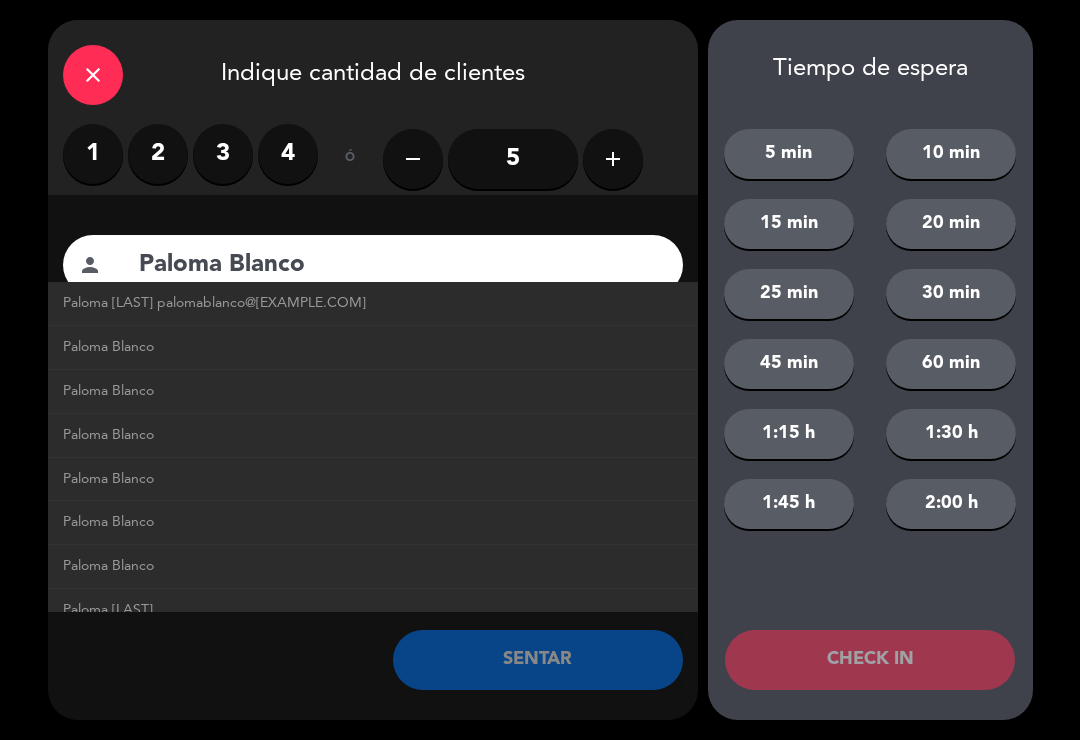 type on "Paloma Blanco" 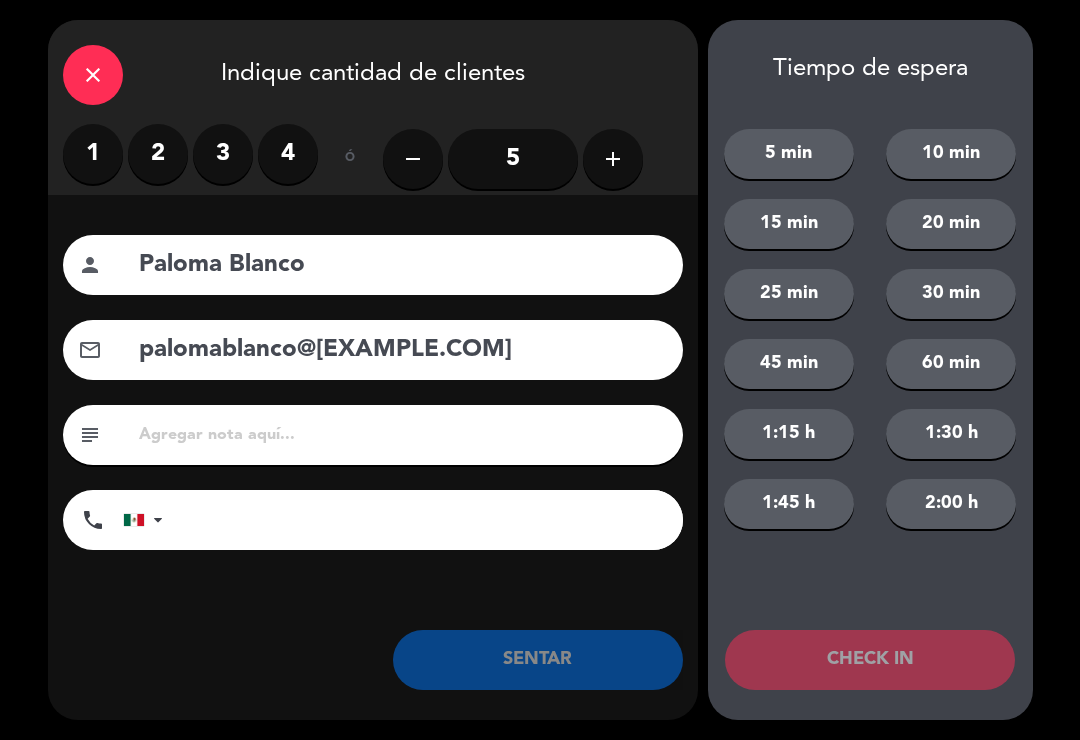 click on "3" at bounding box center [223, 154] 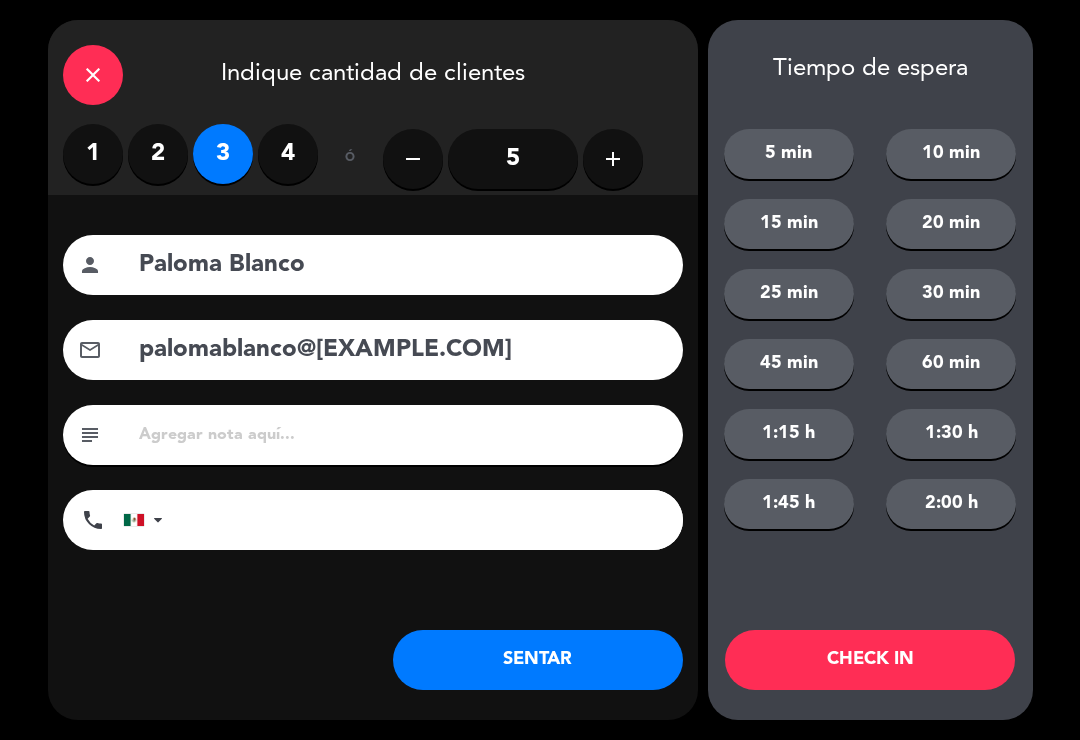 click on "CHECK IN" 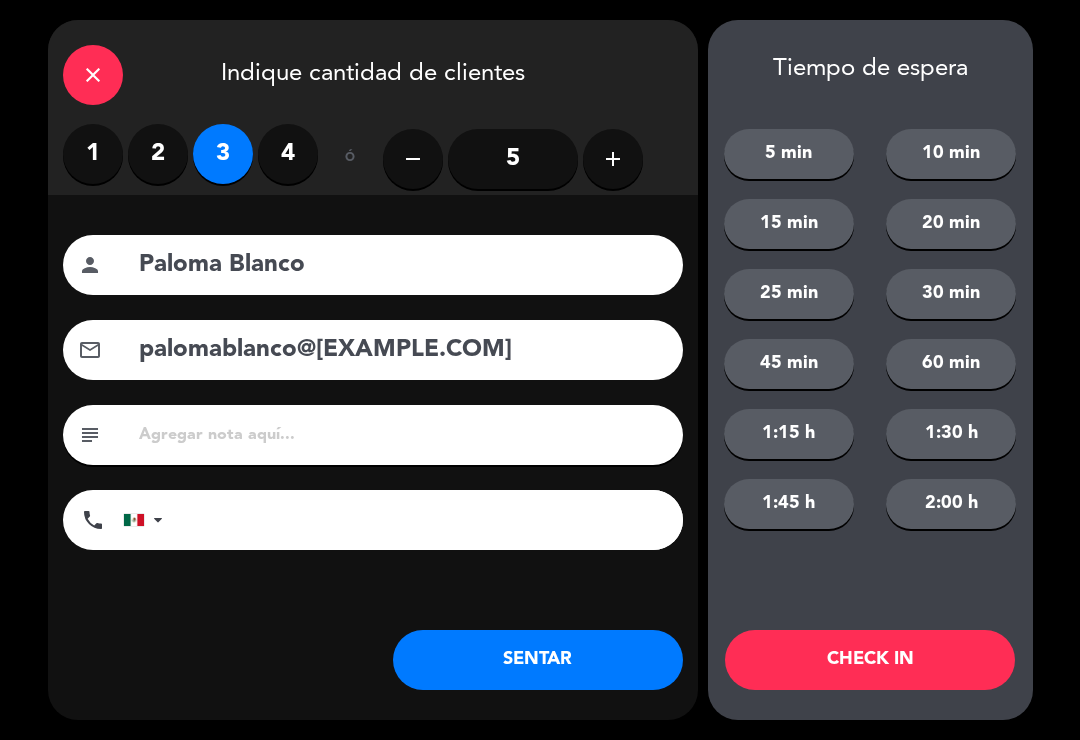 click on "Tiempo de espera   5 min   10 min   15 min   20 min   25 min   30 min   45 min   60 min   1:15 h   1:30 h   1:45 h   2:00 h   CHECK IN" 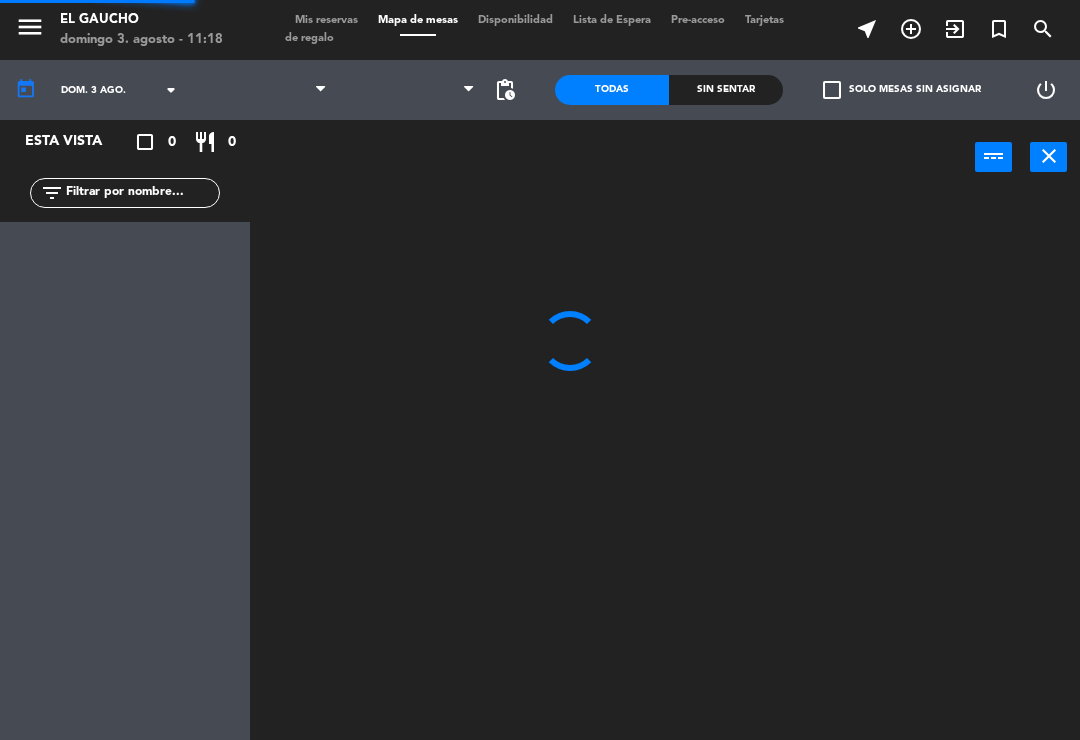 scroll, scrollTop: 0, scrollLeft: 0, axis: both 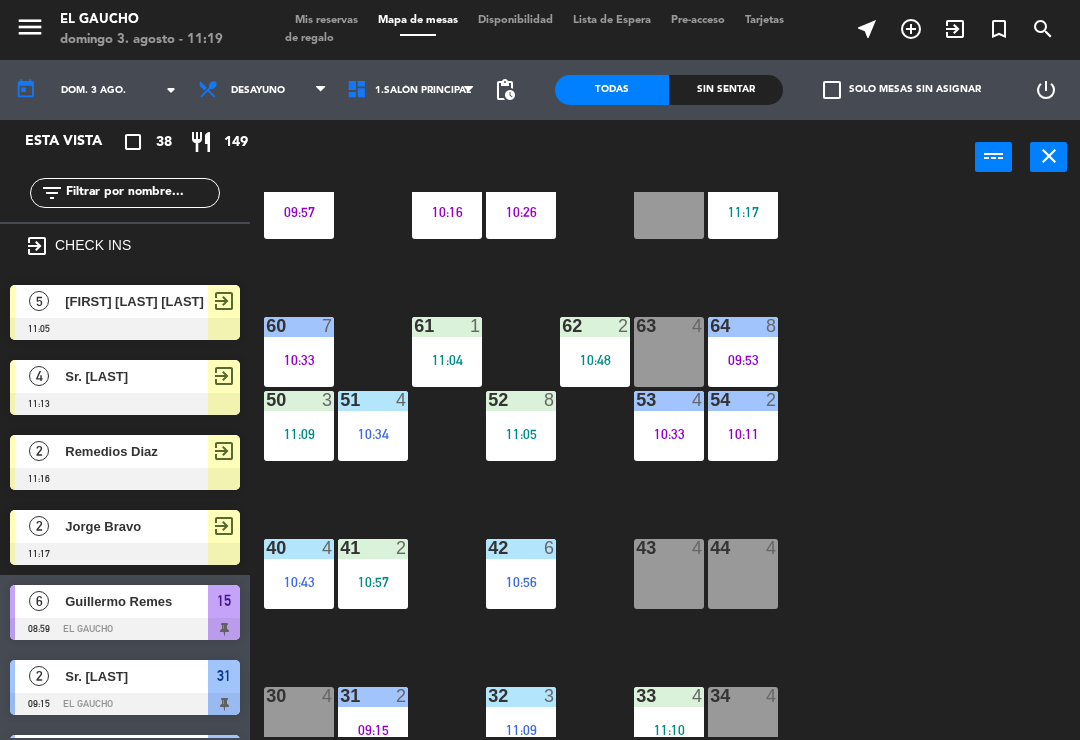 click on "09:53" at bounding box center [743, 360] 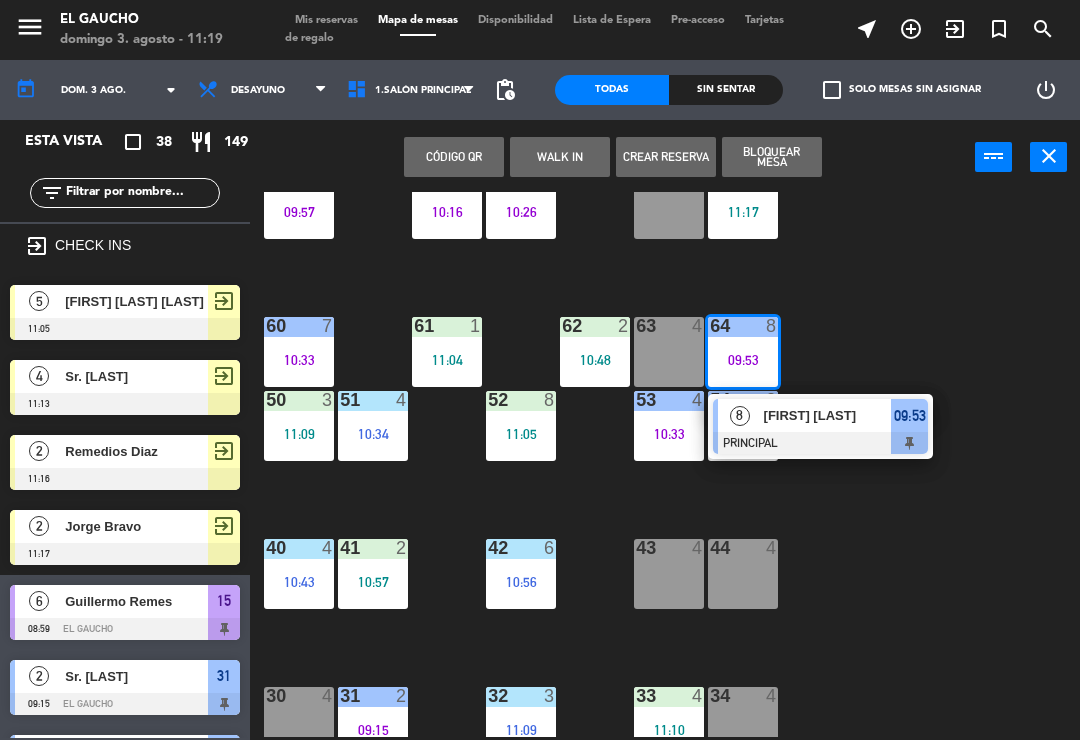 click on "[FIRST] [LAST]" at bounding box center (828, 415) 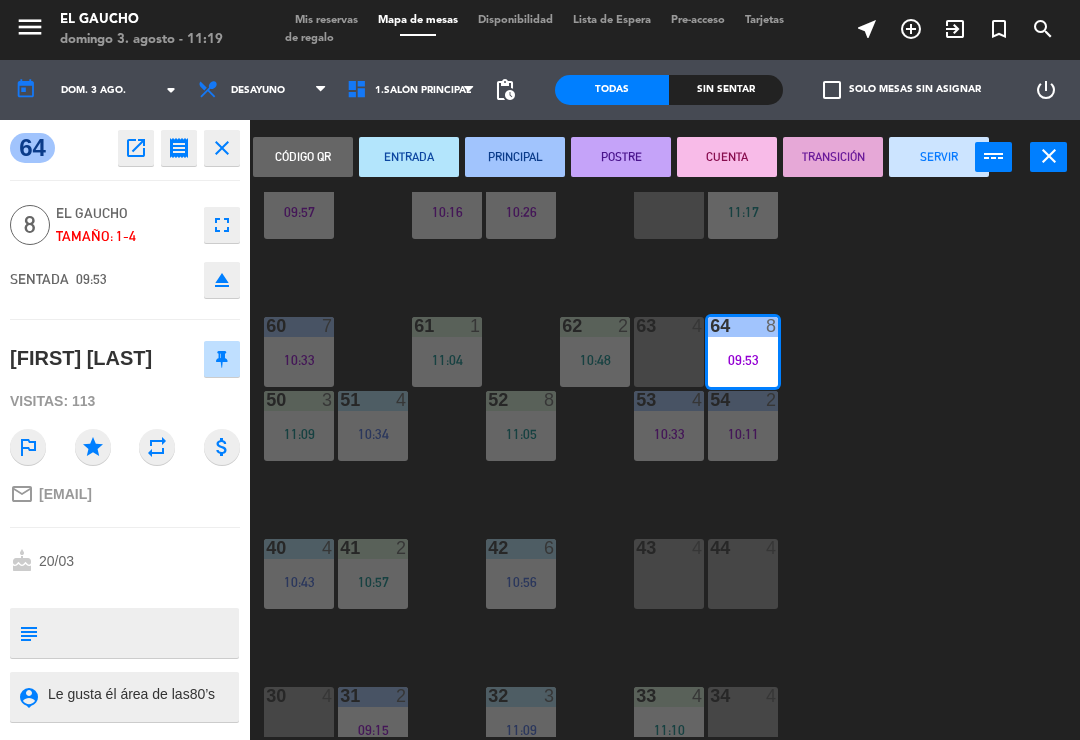 click on "SERVIR" at bounding box center (939, 157) 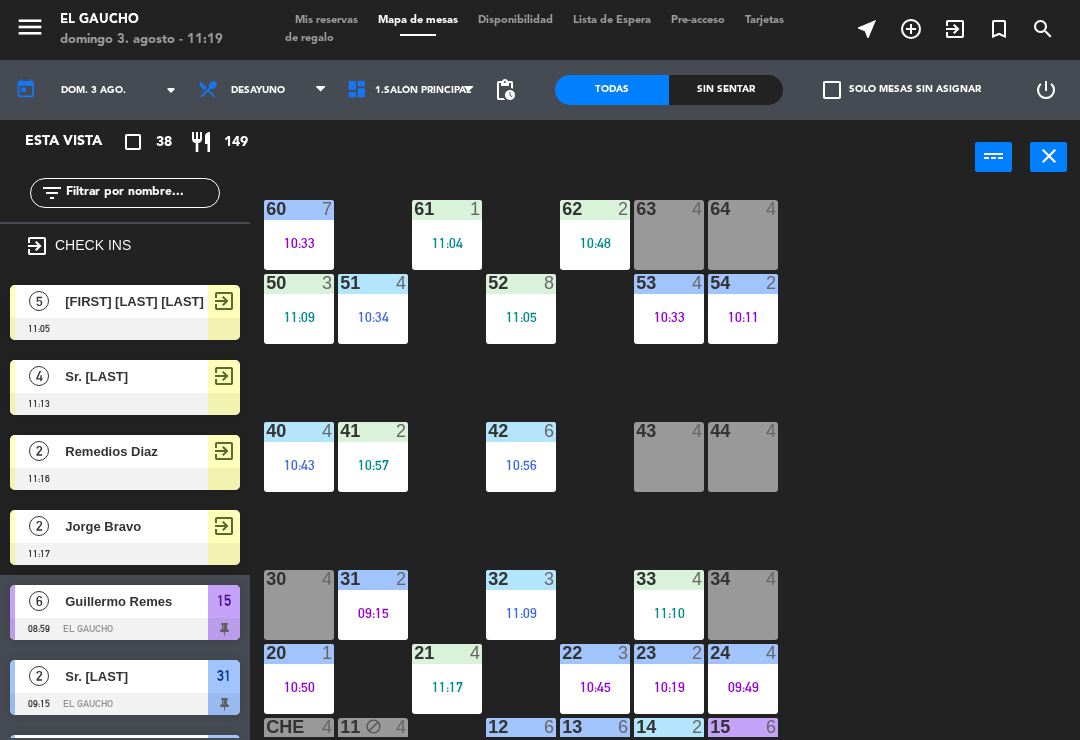 scroll, scrollTop: 373, scrollLeft: 0, axis: vertical 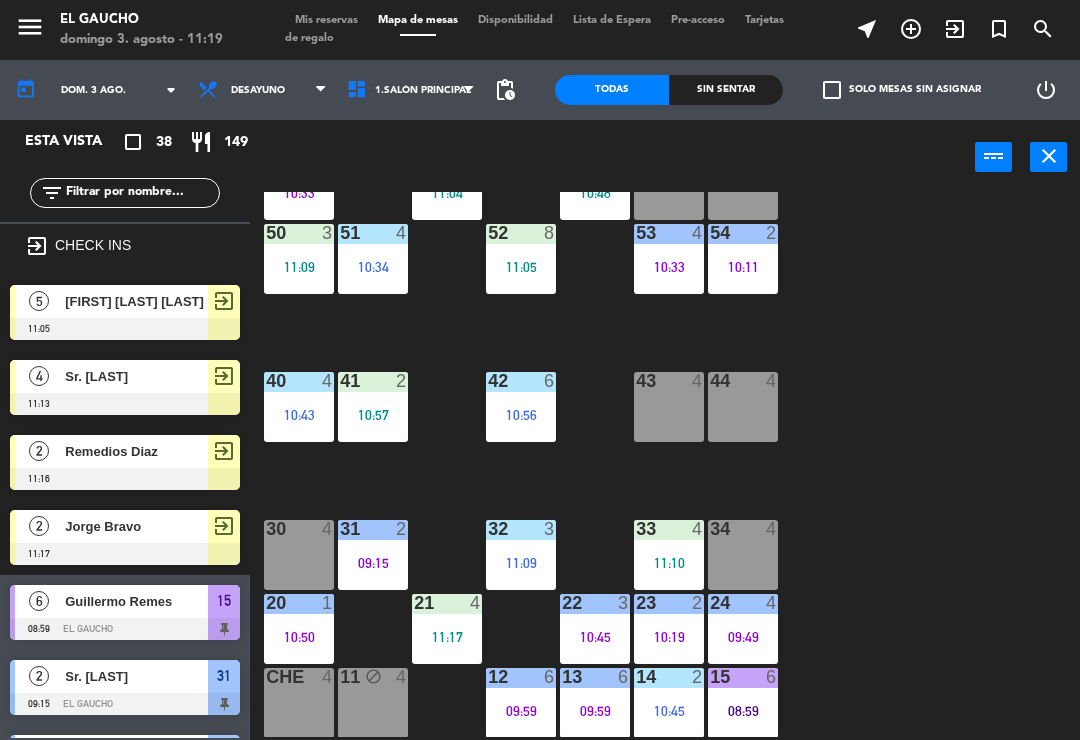 click on "30  4" at bounding box center (299, 555) 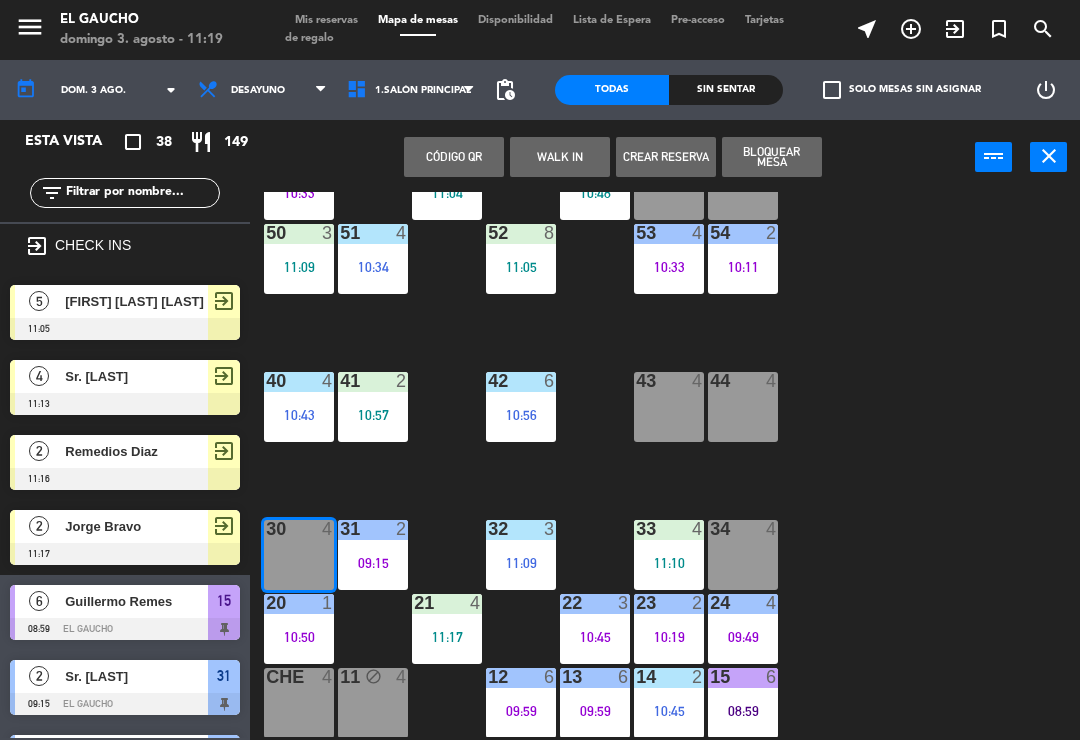 click on "5" at bounding box center (39, 301) 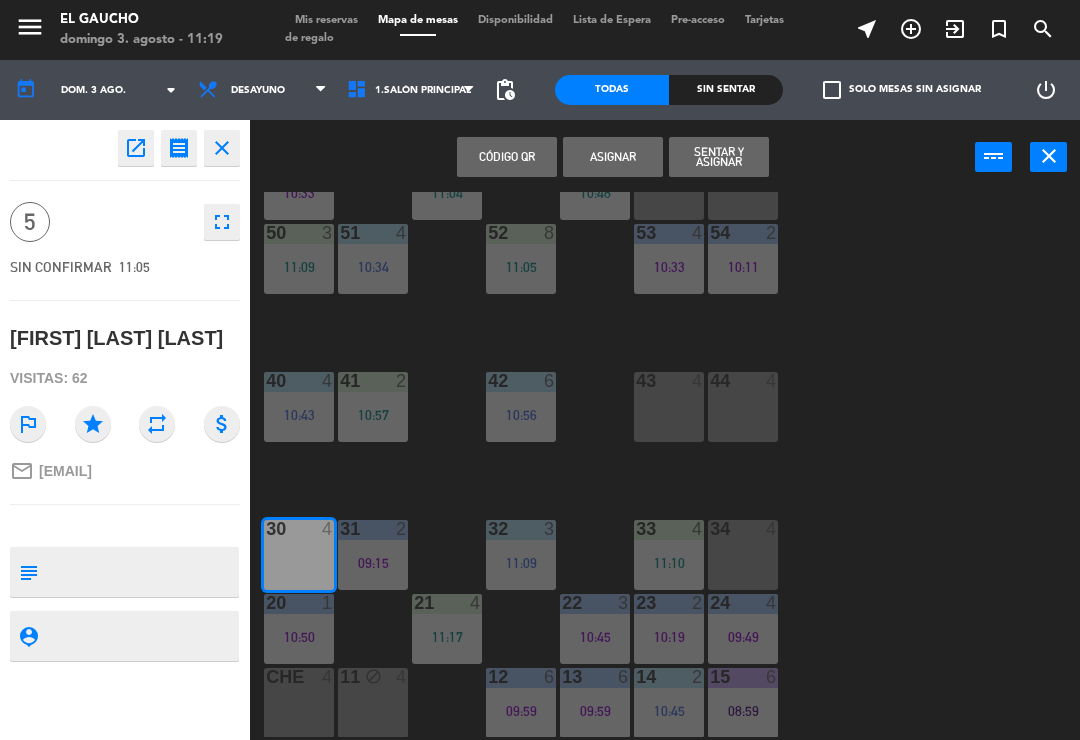 click on "Sentar y Asignar" at bounding box center [719, 157] 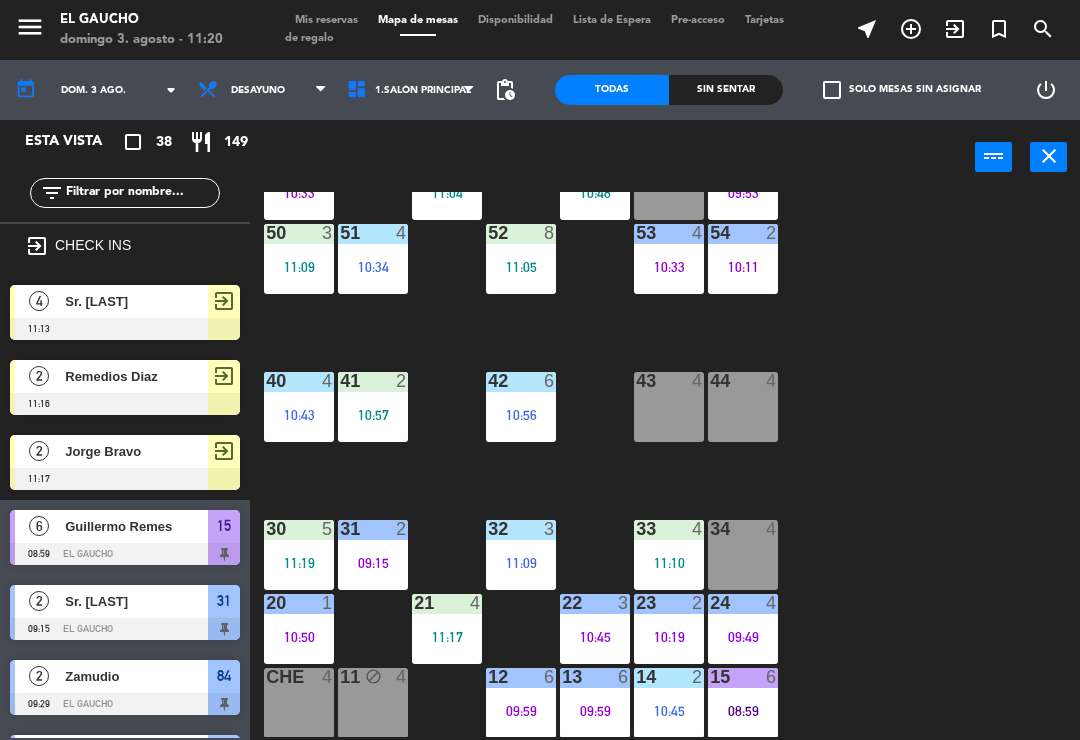 scroll, scrollTop: 0, scrollLeft: 0, axis: both 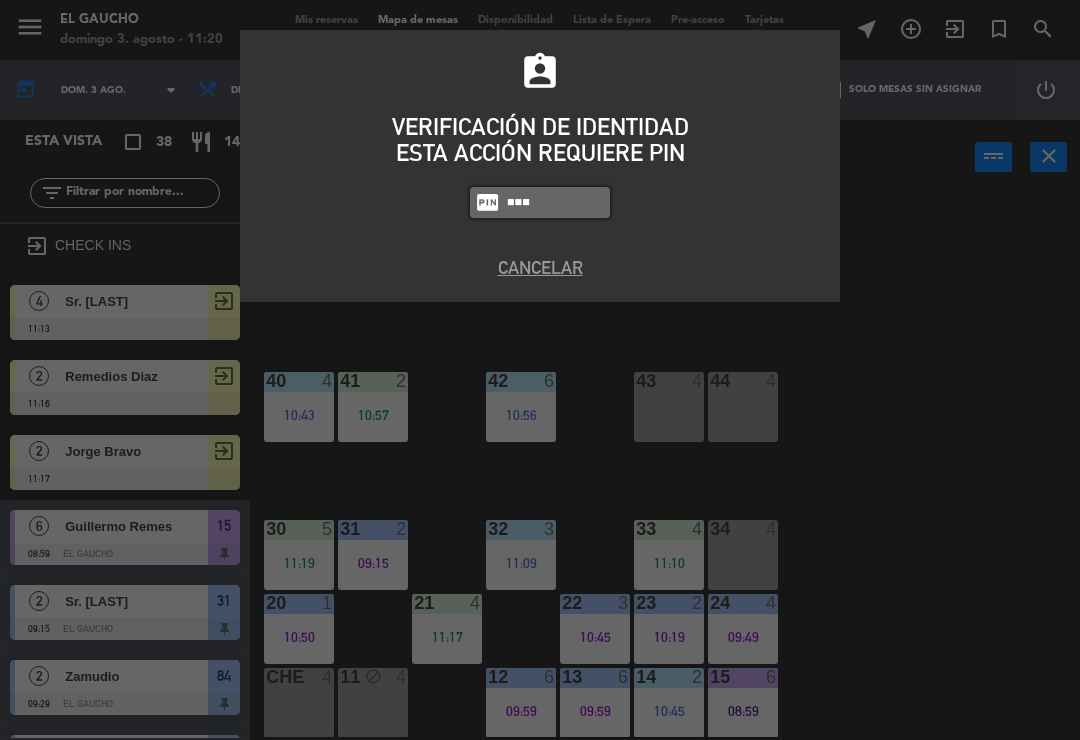 type on "0009" 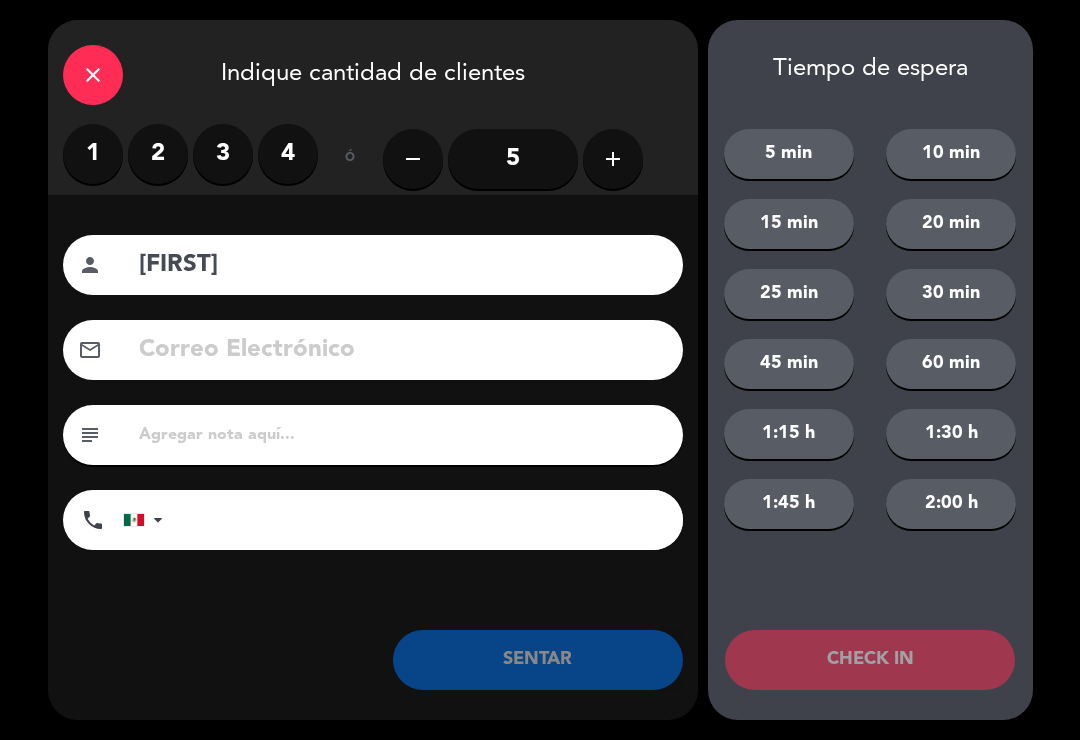 type on "David" 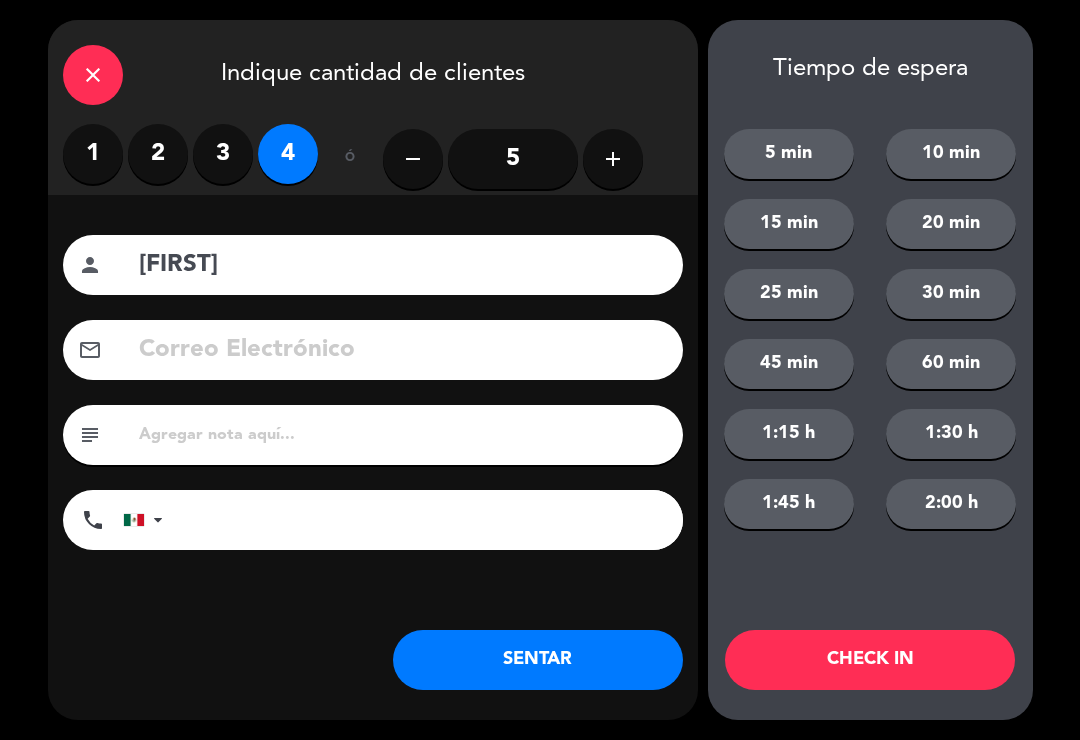 click on "CHECK IN" 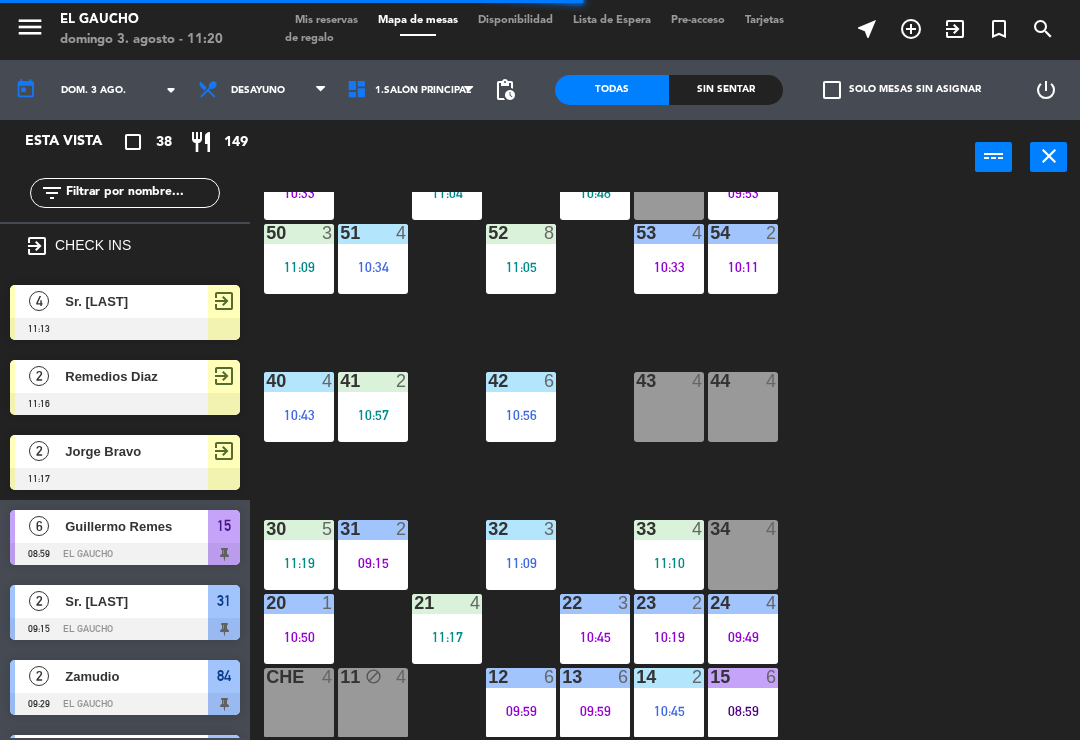click on "exit_to_app" at bounding box center (911, 29) 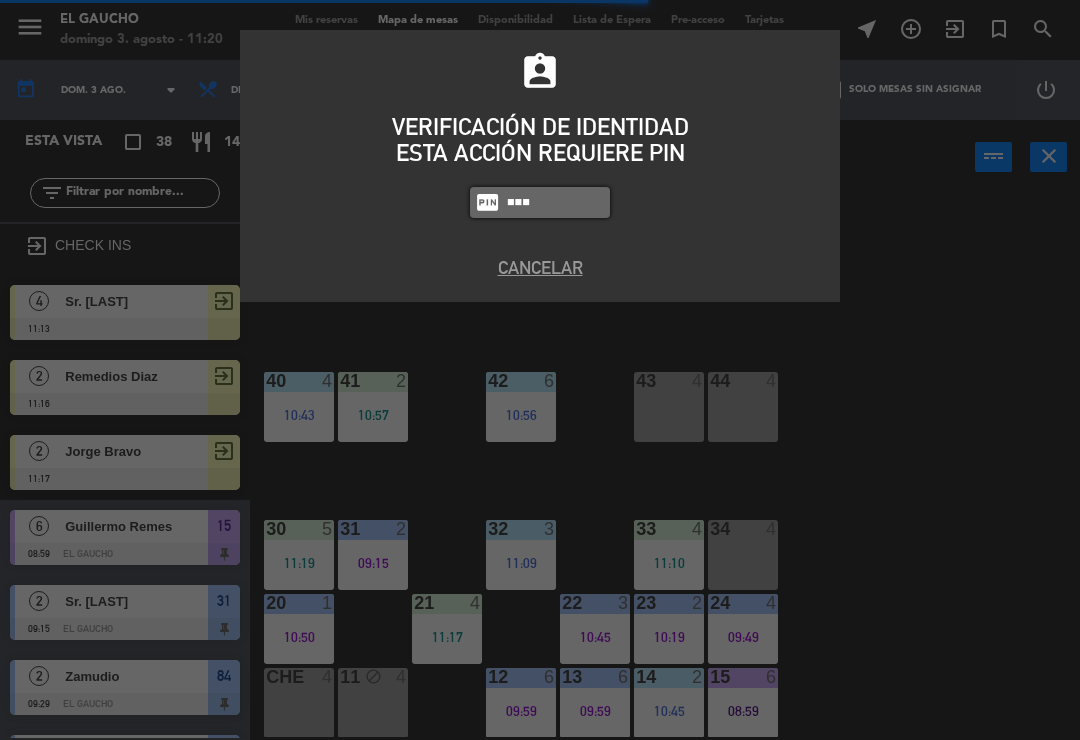 type on "0009" 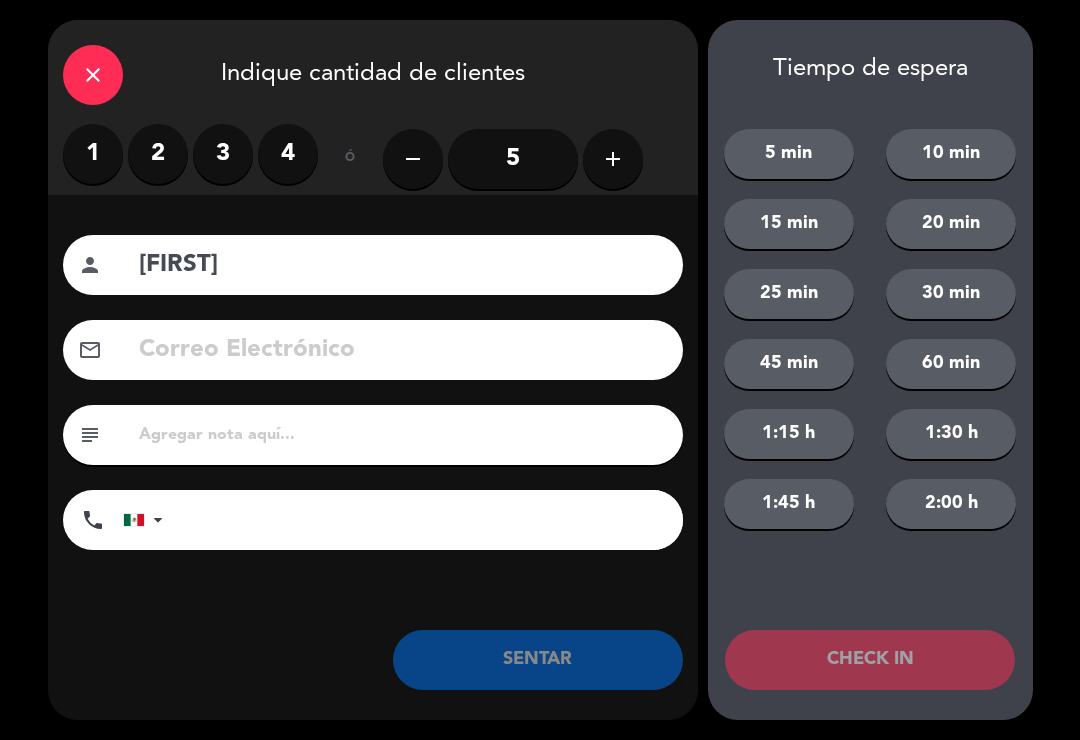 type on "Lili" 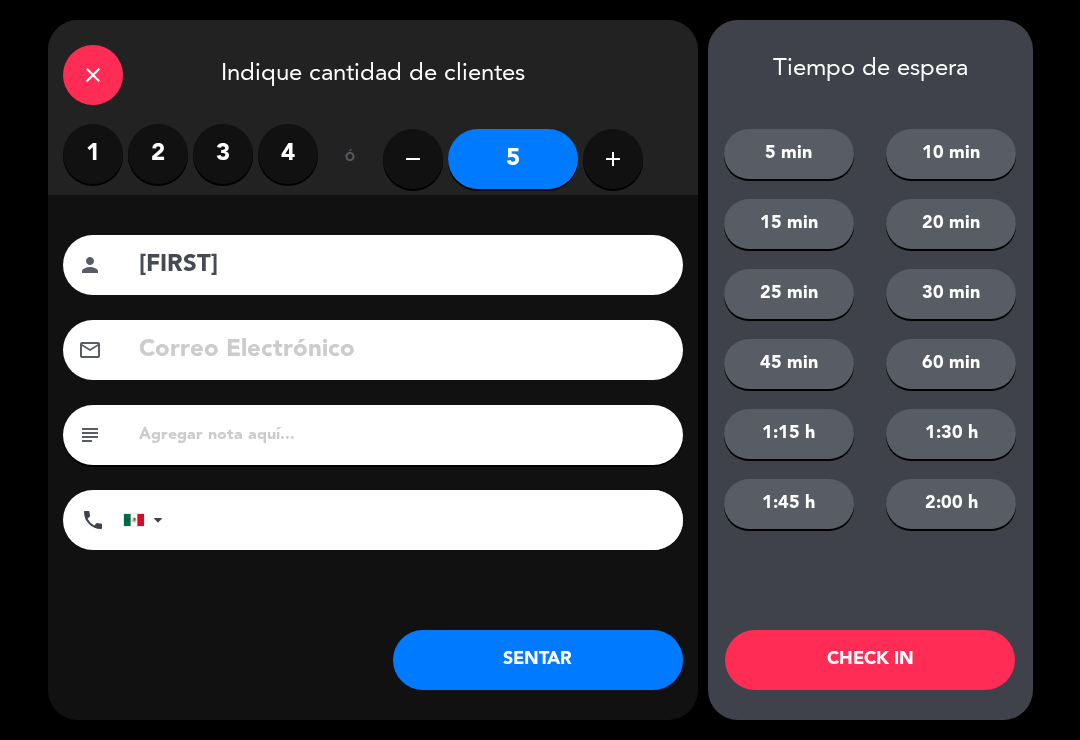 click on "add" 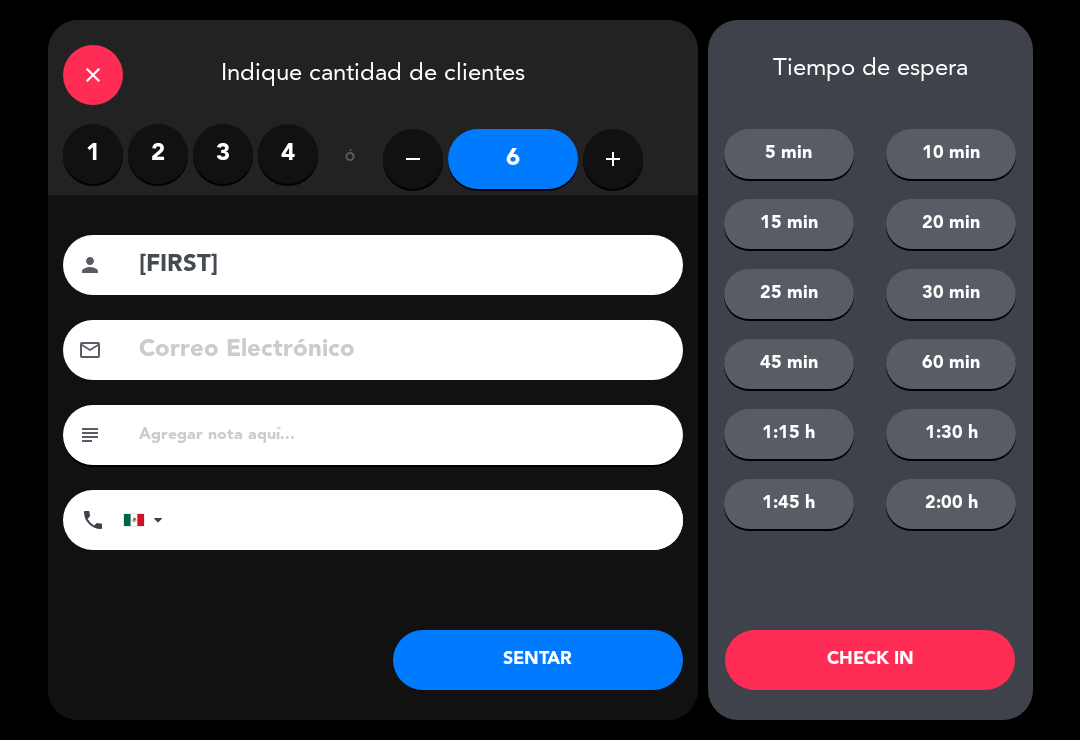 click on "CHECK IN" 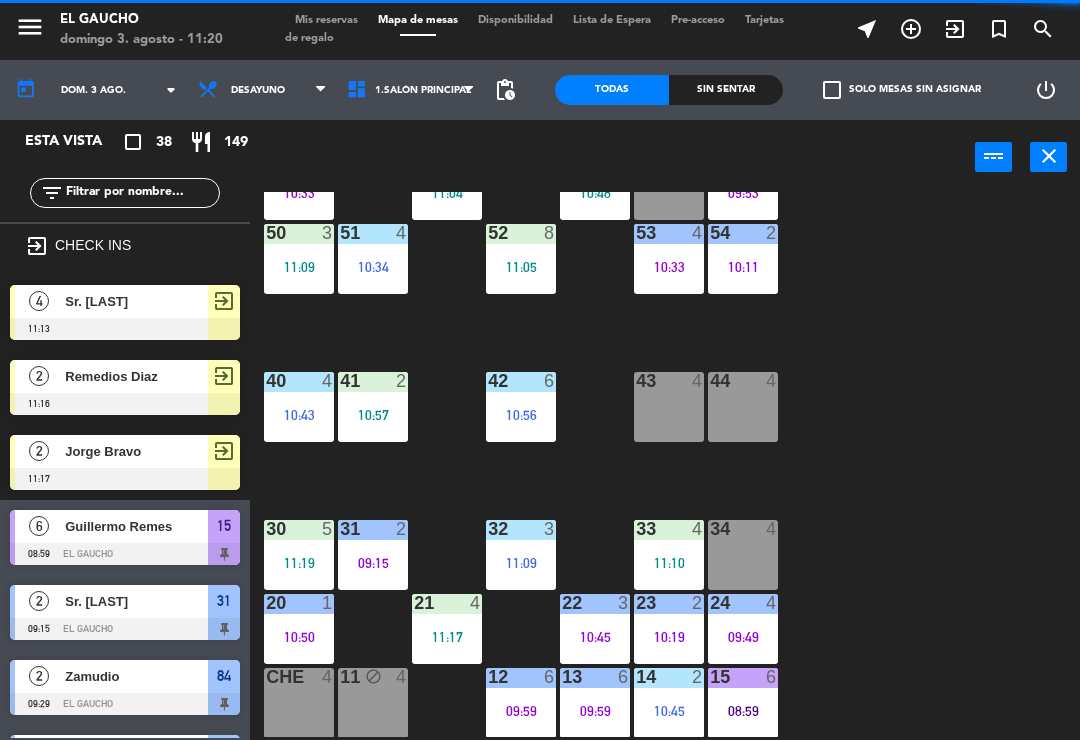 click on "exit_to_app" at bounding box center (955, 29) 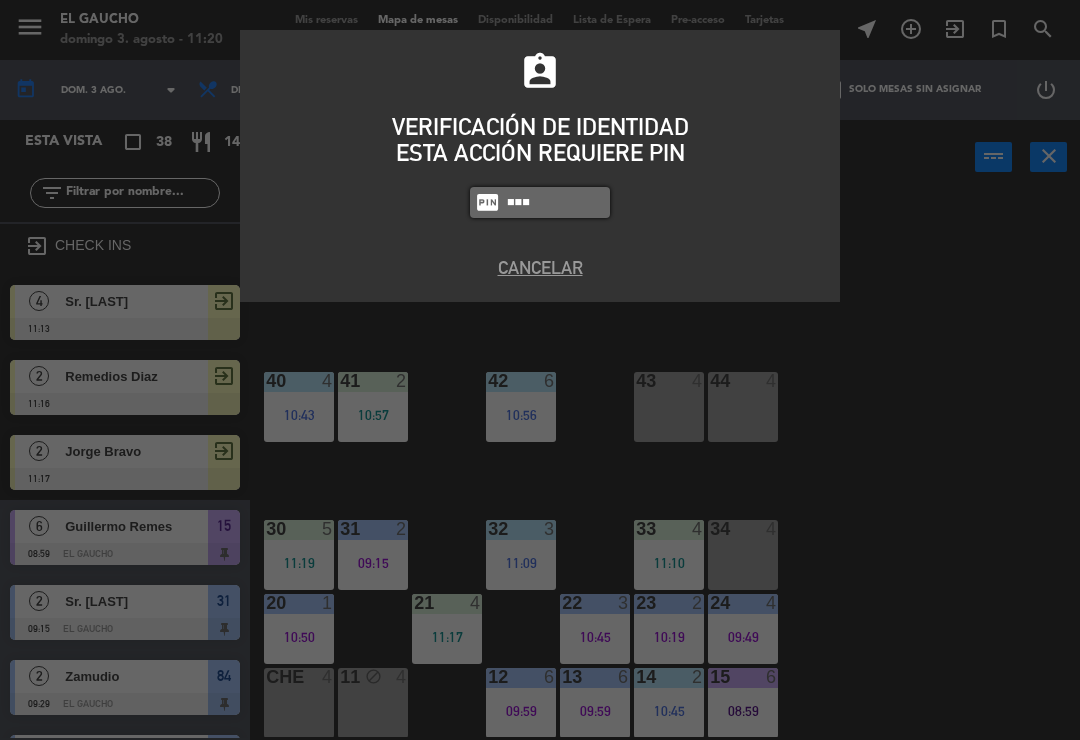 type on "0009" 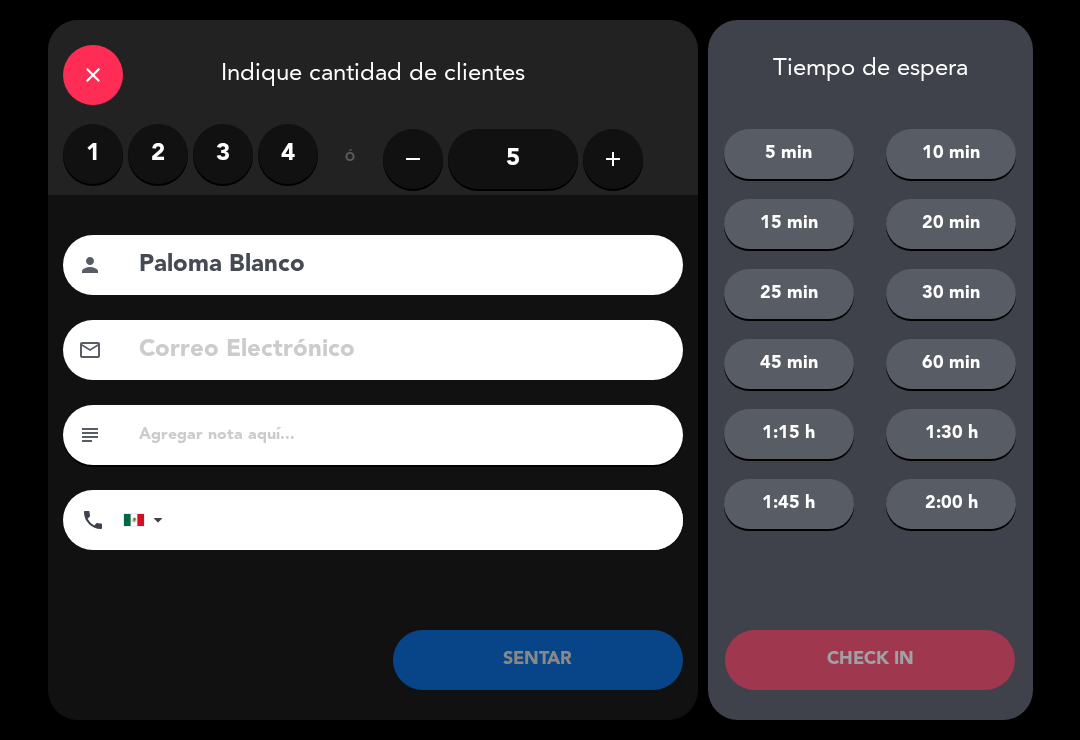 type on "Paloma Blanco" 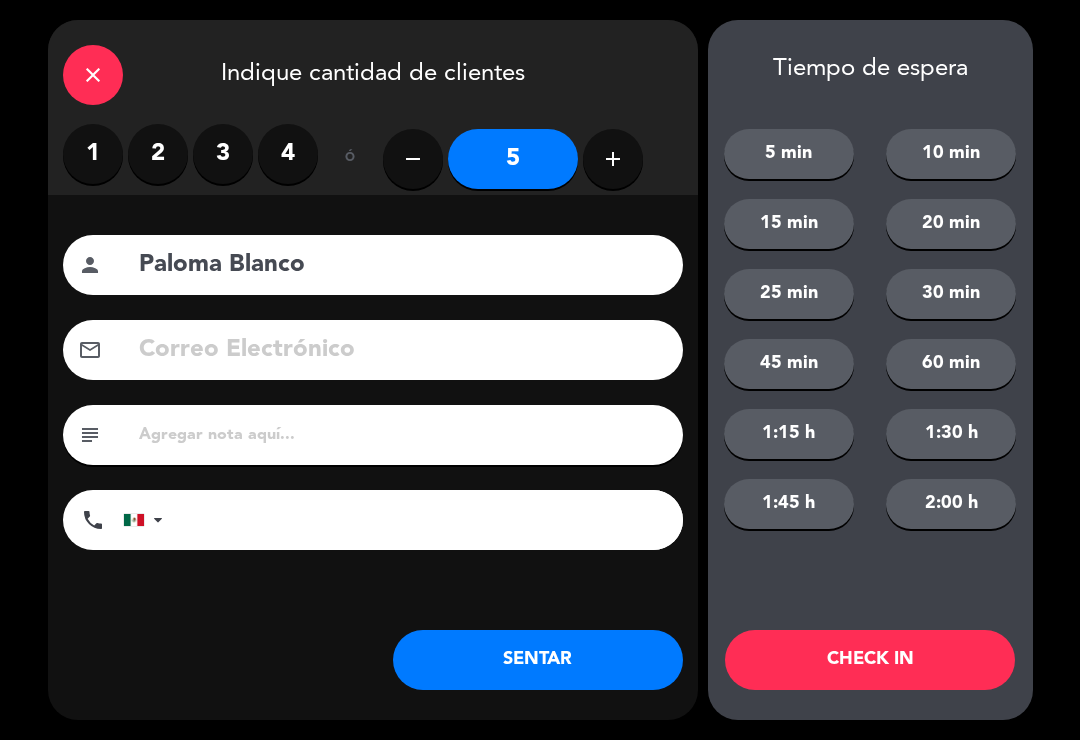 click on "3" at bounding box center (223, 154) 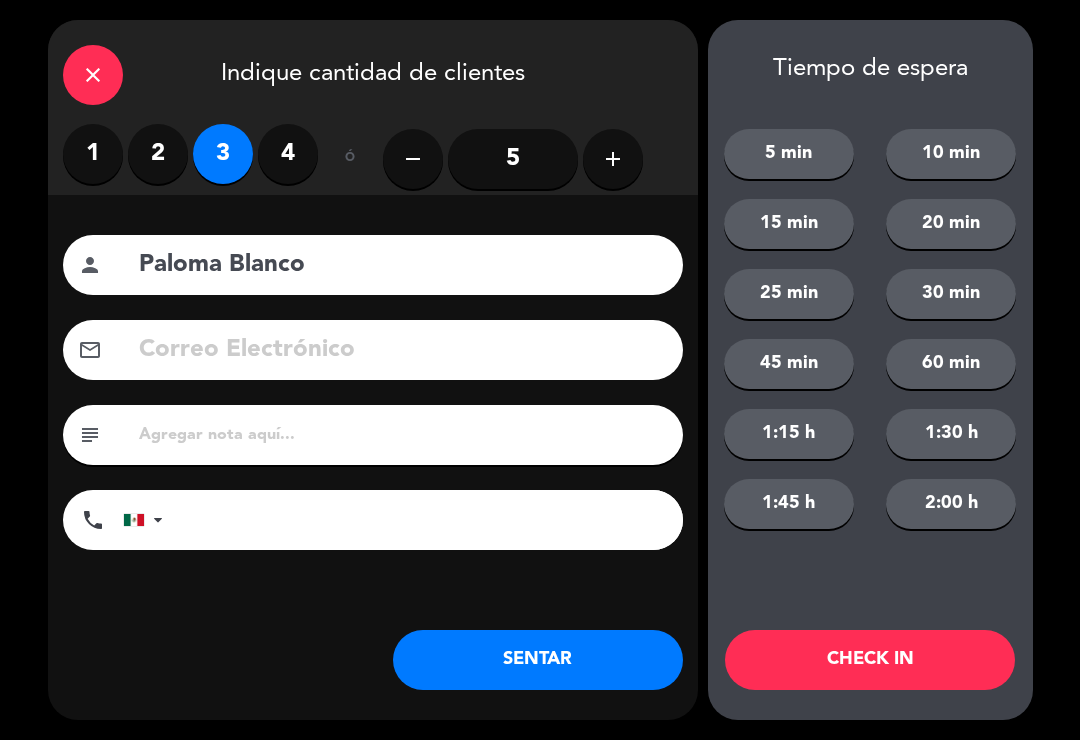 click on "3" at bounding box center (223, 154) 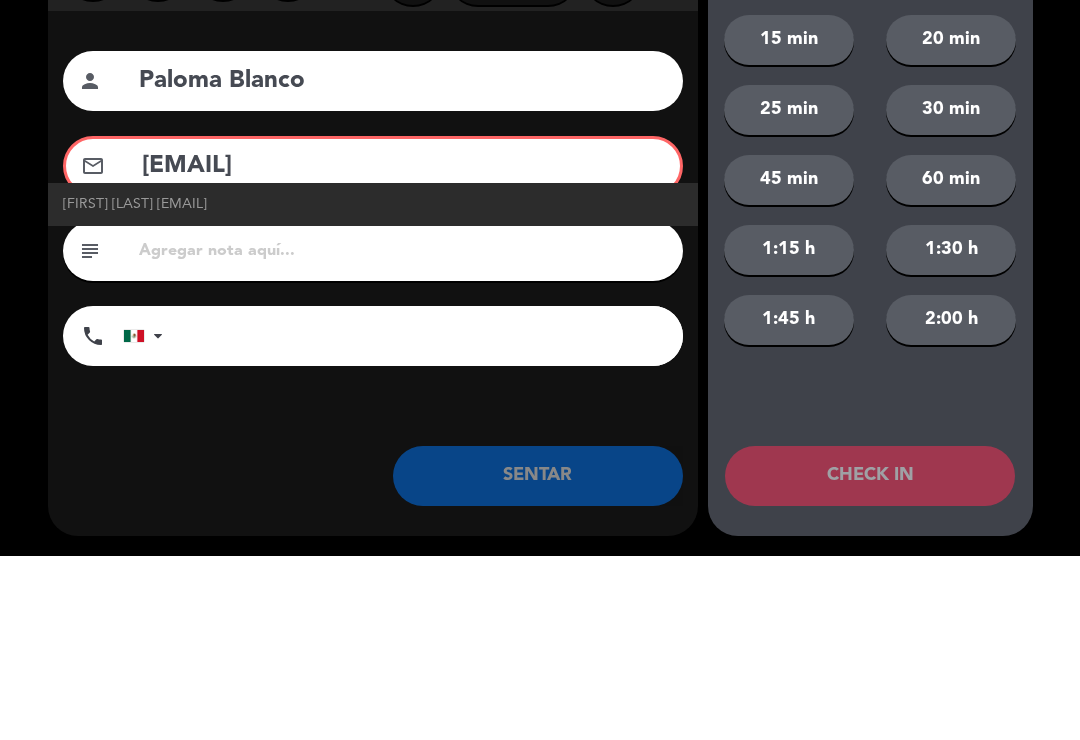 click on "Paloma [LAST] palomablanco@[EXAMPLE.COM]" 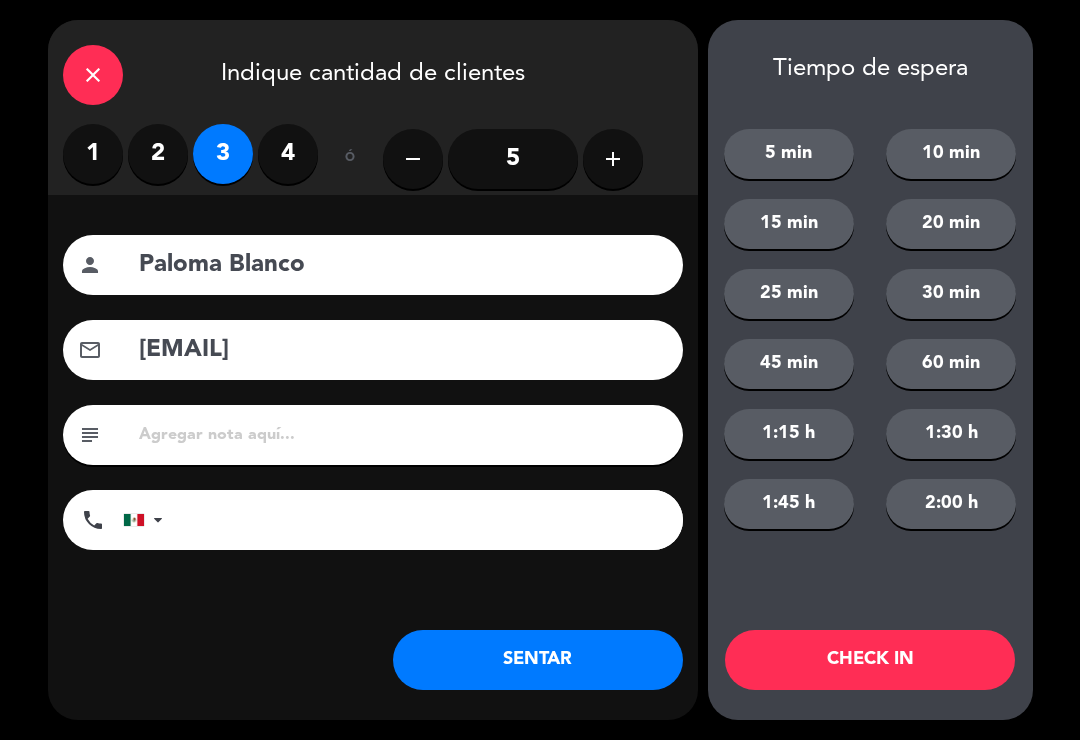 click on "CHECK IN" 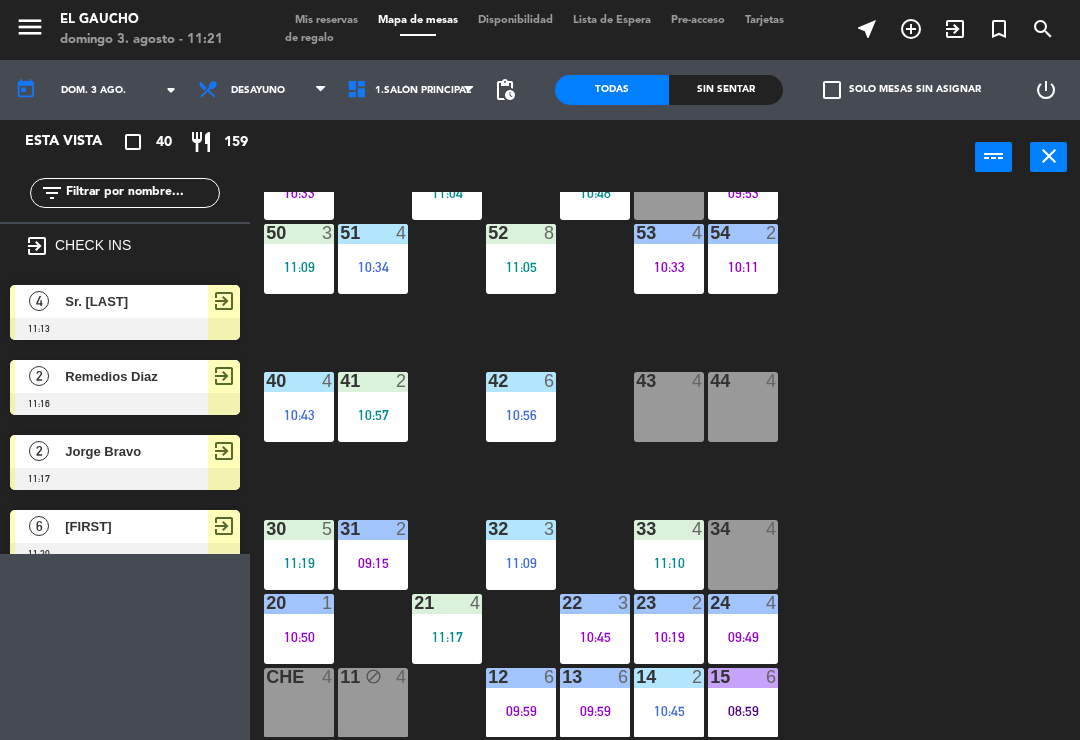 click on "exit_to_app" at bounding box center (911, 29) 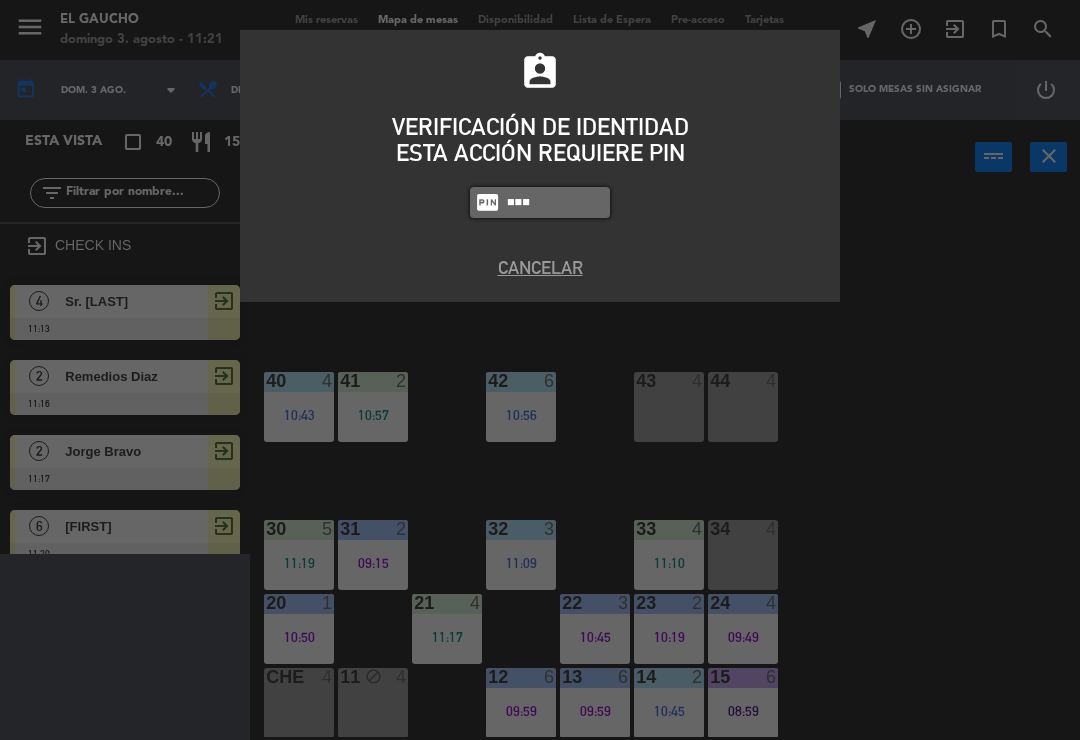 type on "0009" 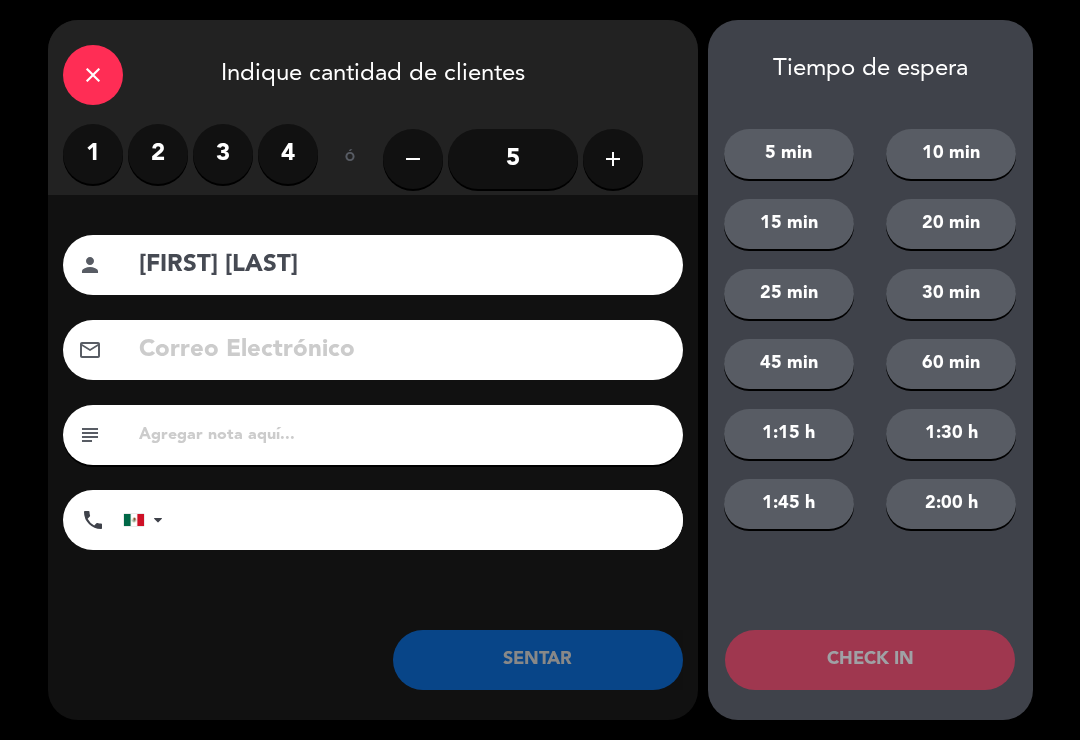 type on "Alicia Garcia" 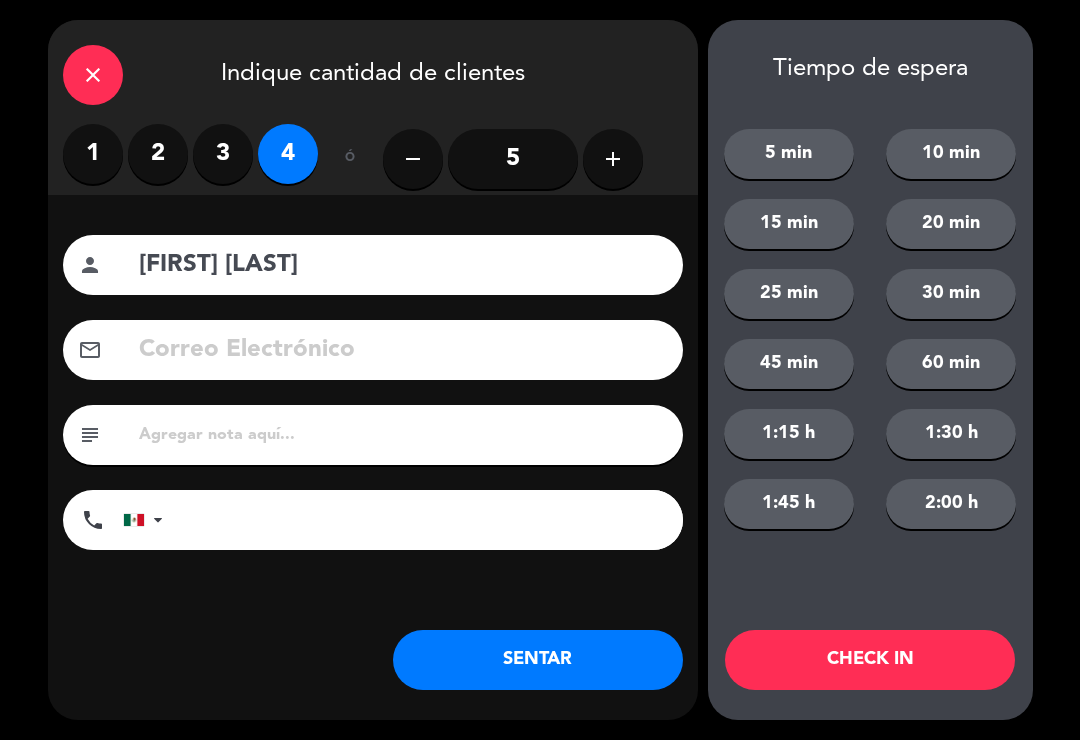 click 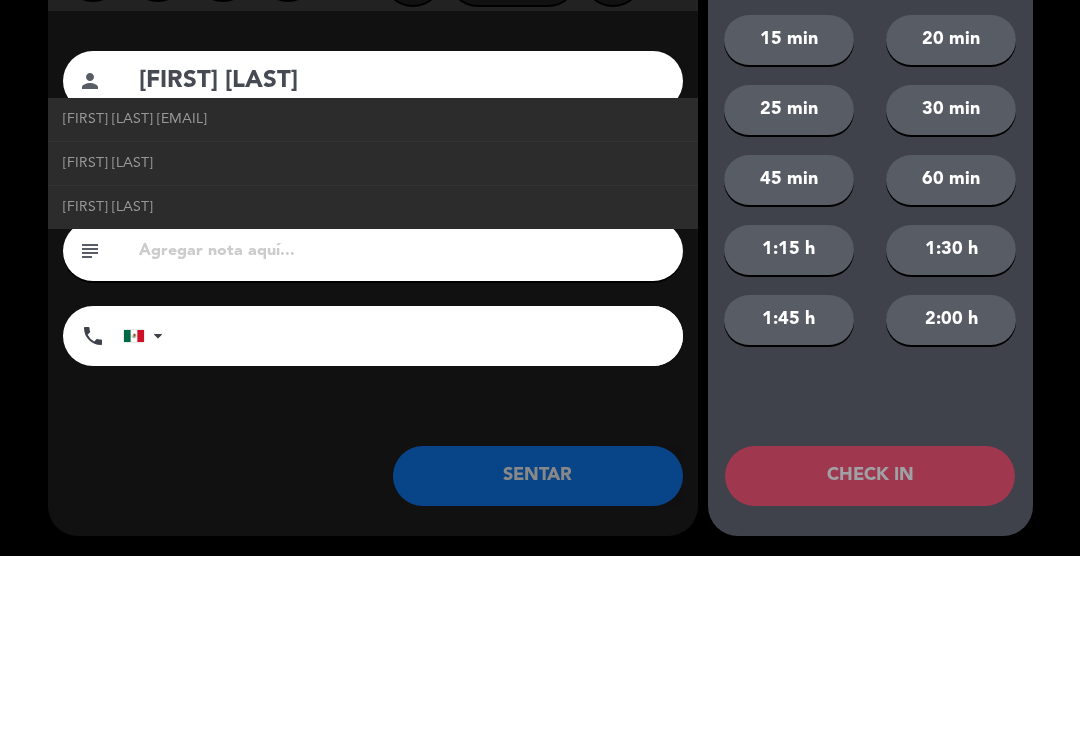 type on "alicia" 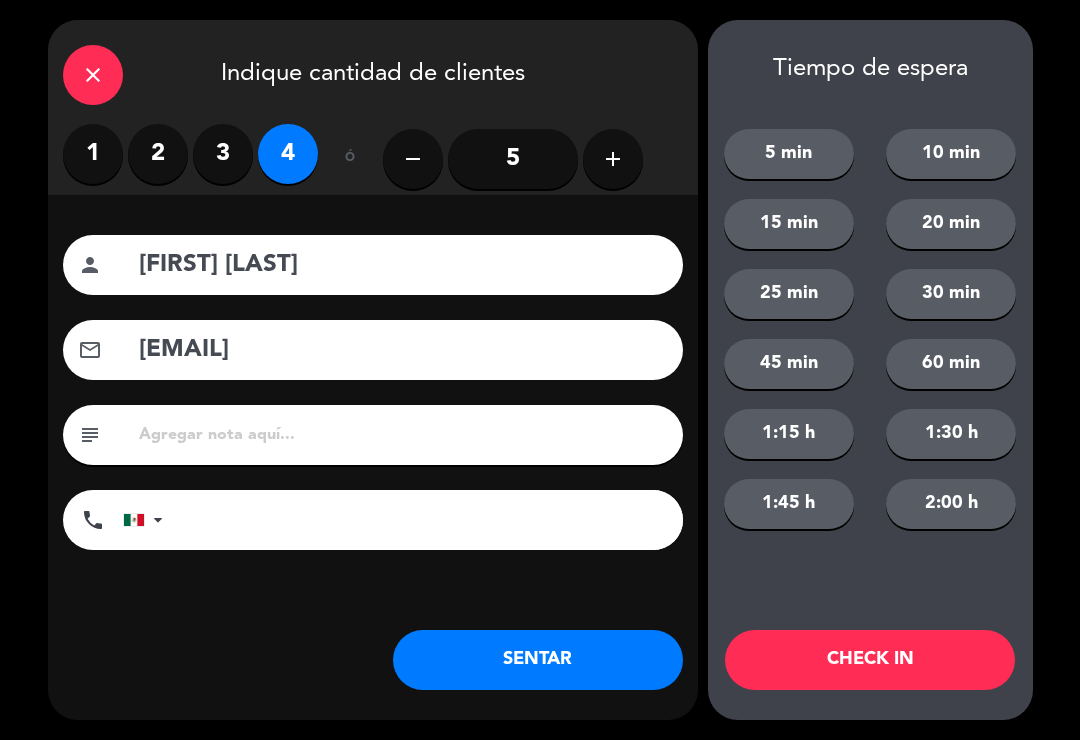click on "CHECK IN" 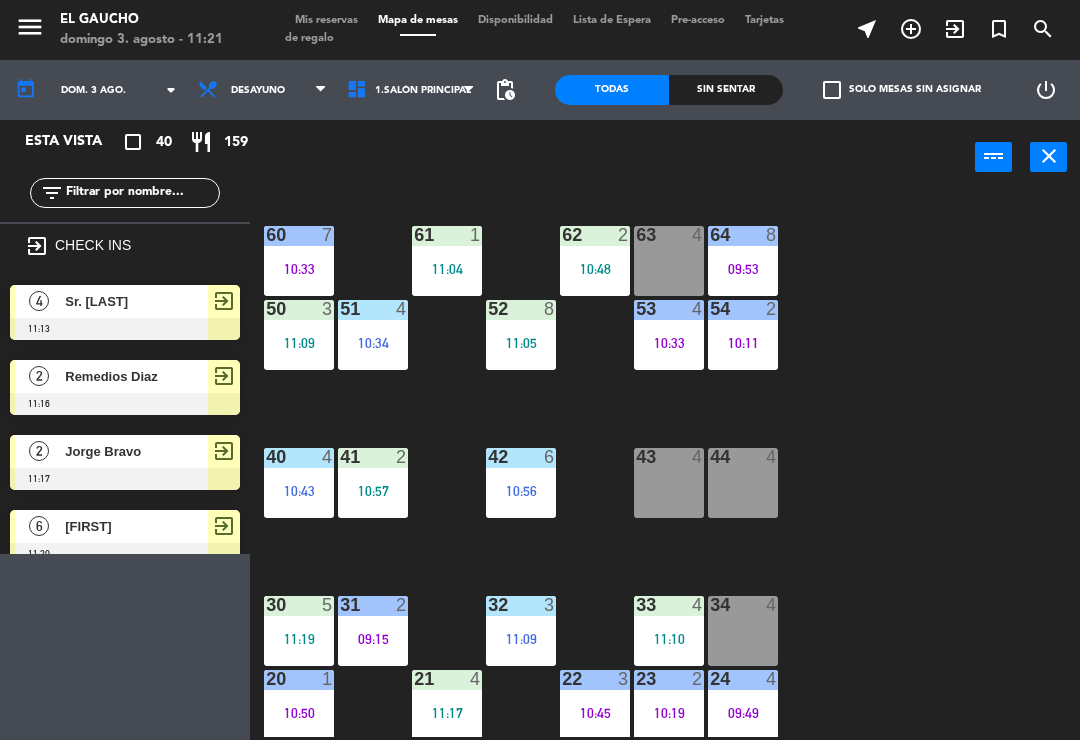 scroll, scrollTop: 239, scrollLeft: 0, axis: vertical 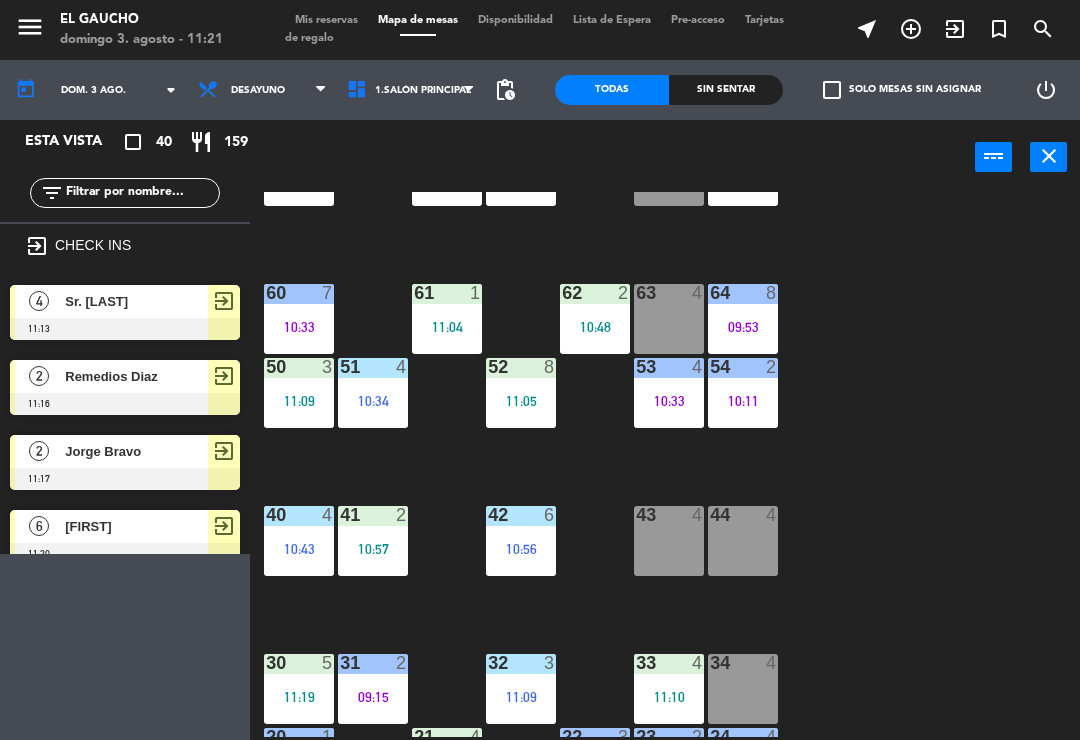 click on "63  4" at bounding box center (669, 319) 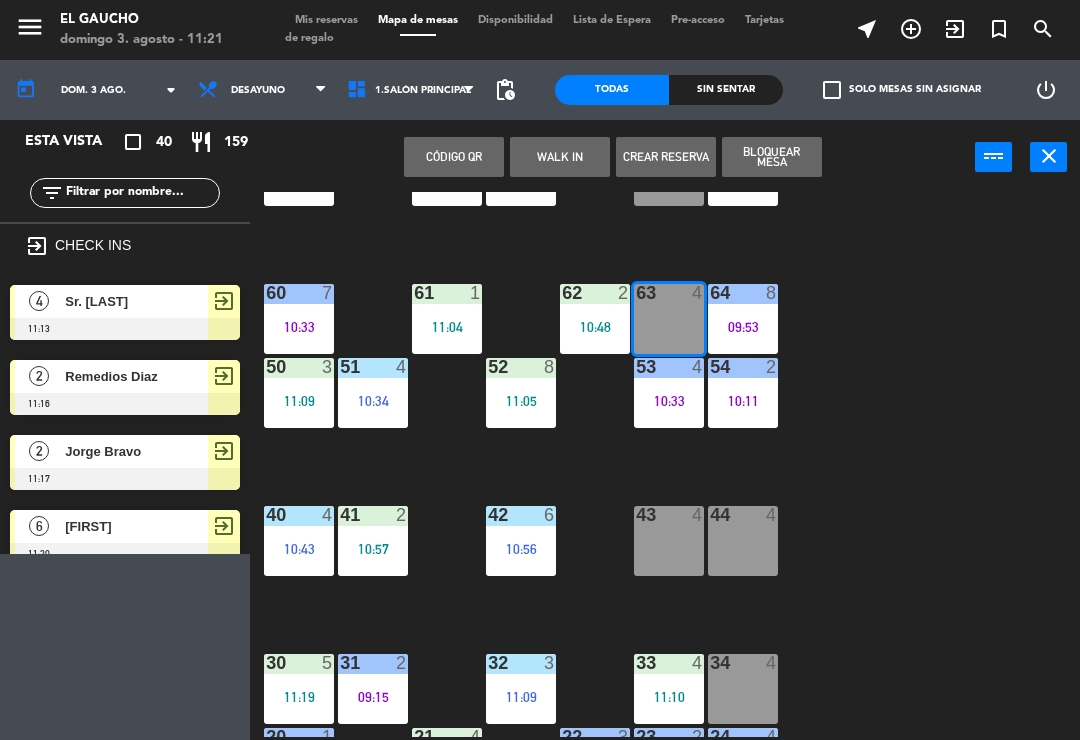 click at bounding box center (125, 329) 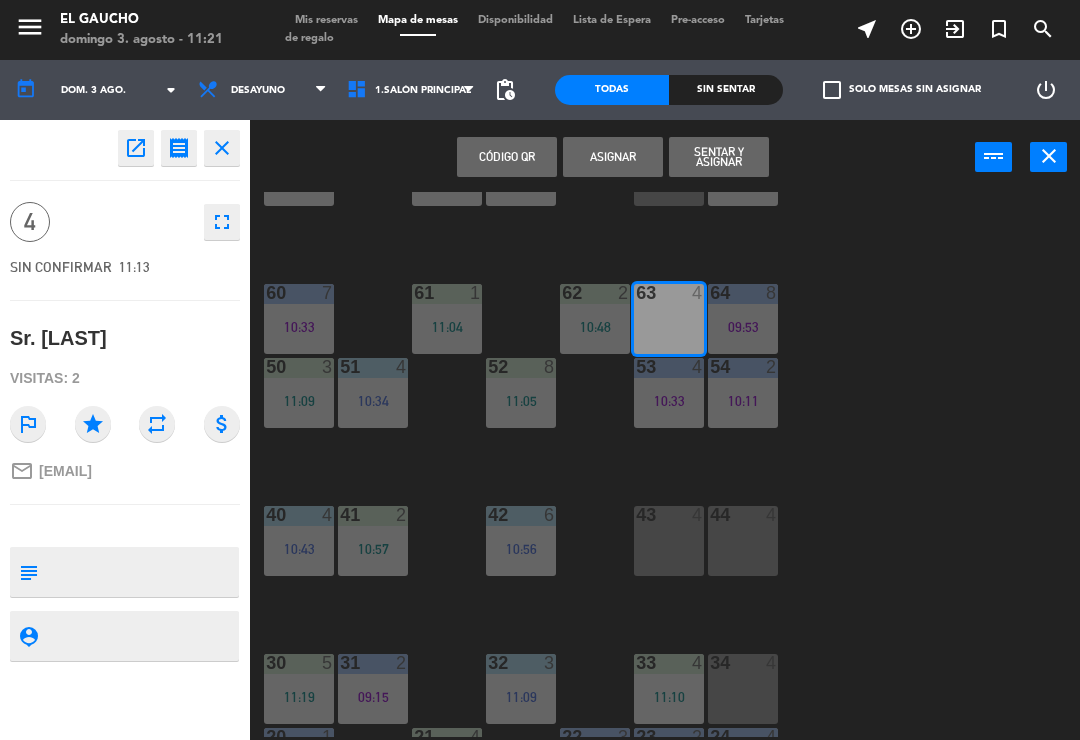 click on "Sentar y Asignar" at bounding box center (719, 157) 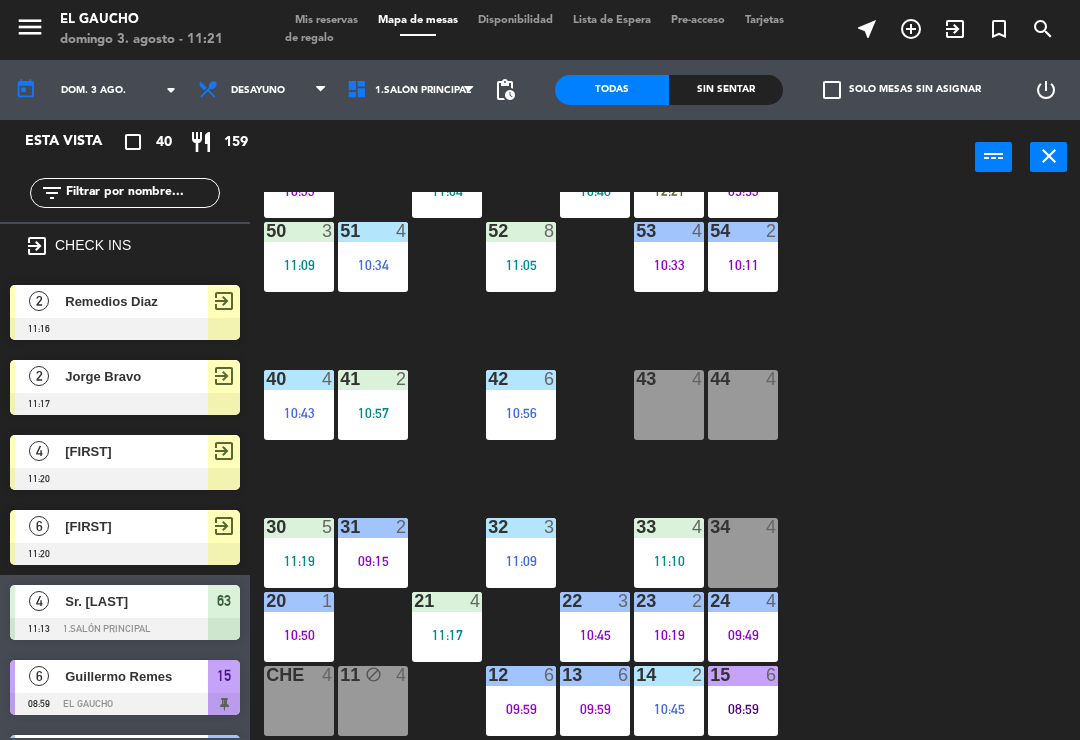 scroll, scrollTop: 375, scrollLeft: 0, axis: vertical 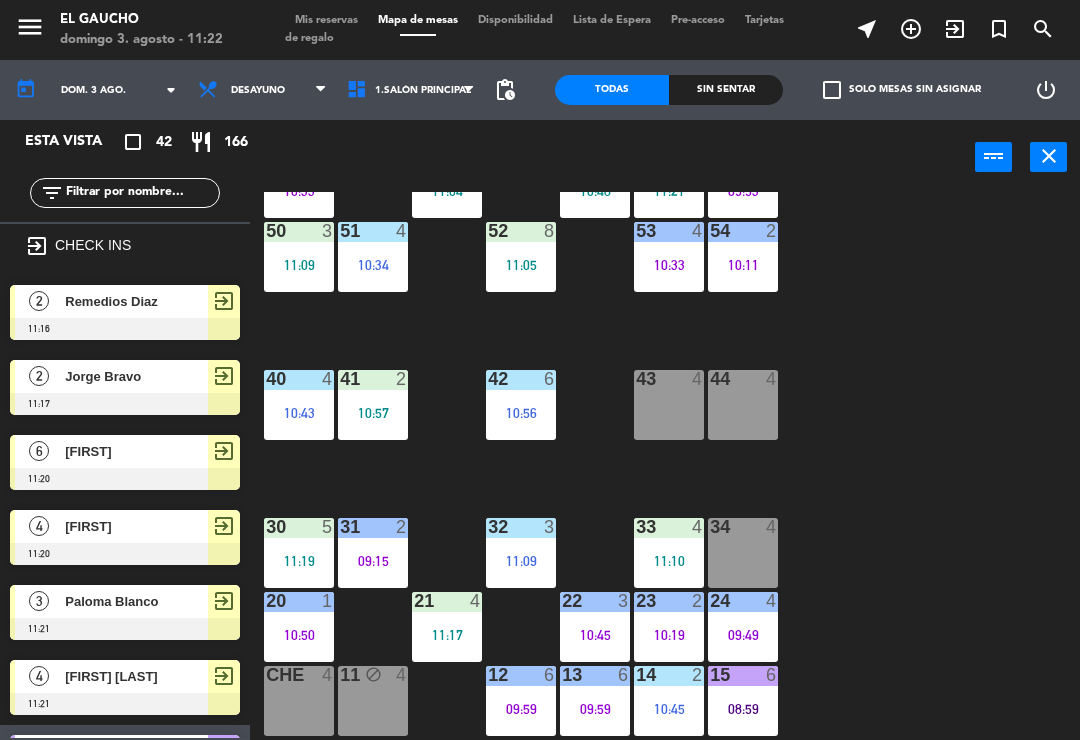 click on "24  4   09:49" at bounding box center [743, 627] 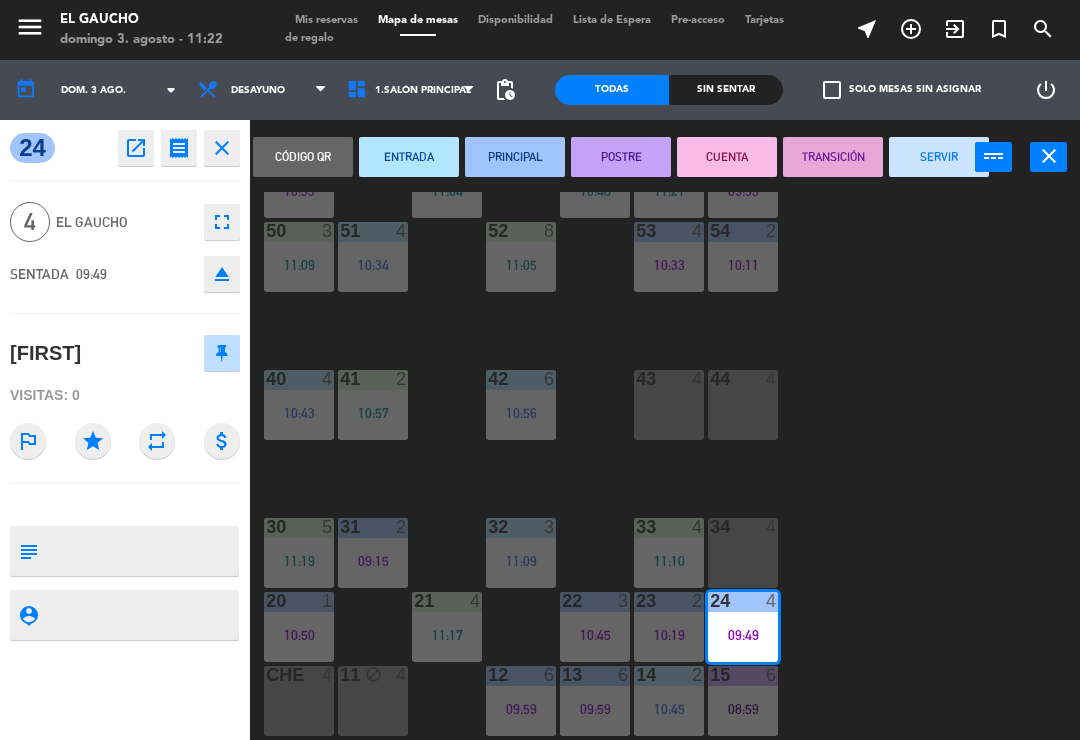 click on "SERVIR" at bounding box center (939, 157) 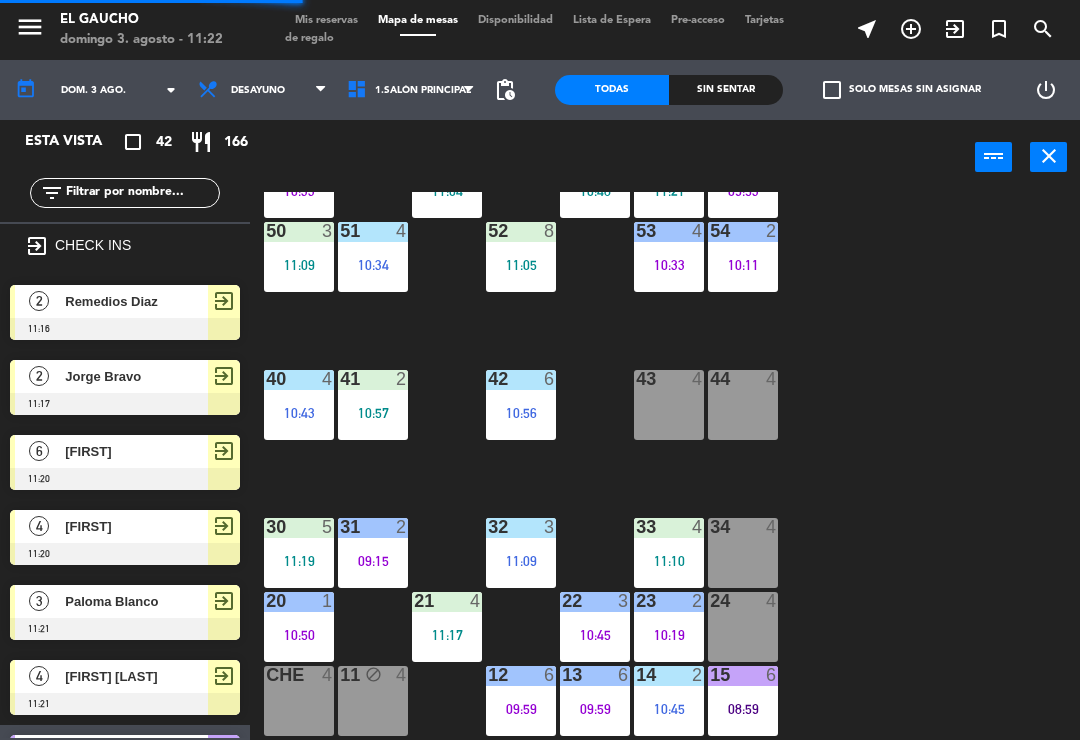 click on "24  4" at bounding box center [743, 627] 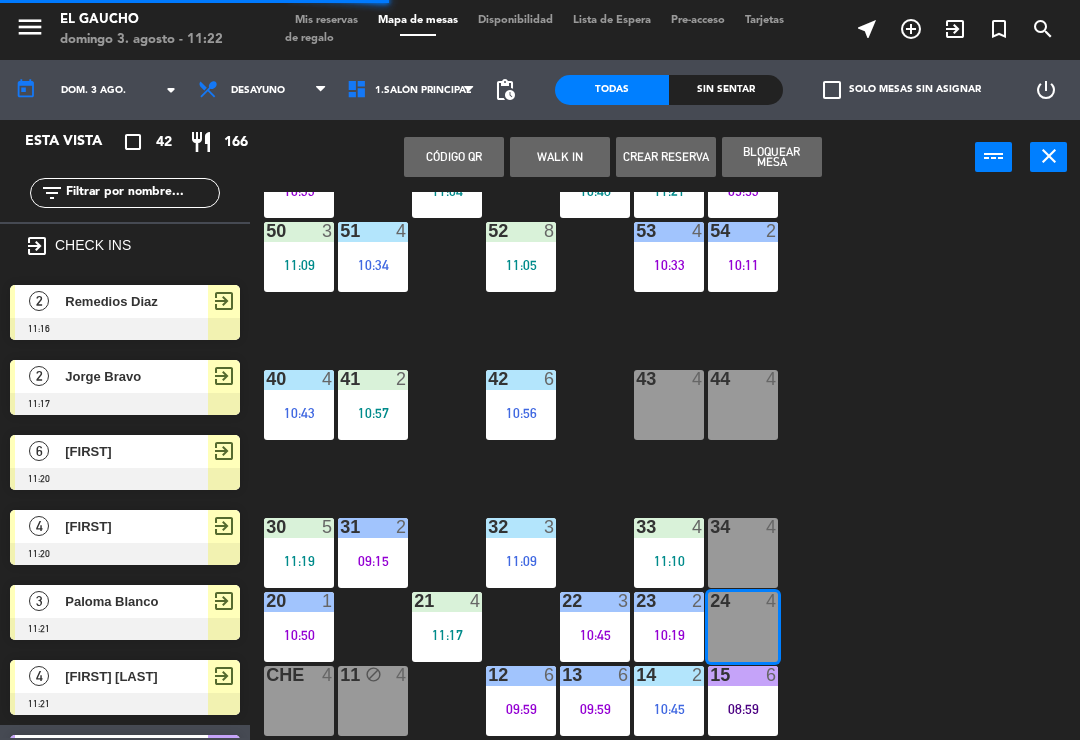 click at bounding box center [125, 329] 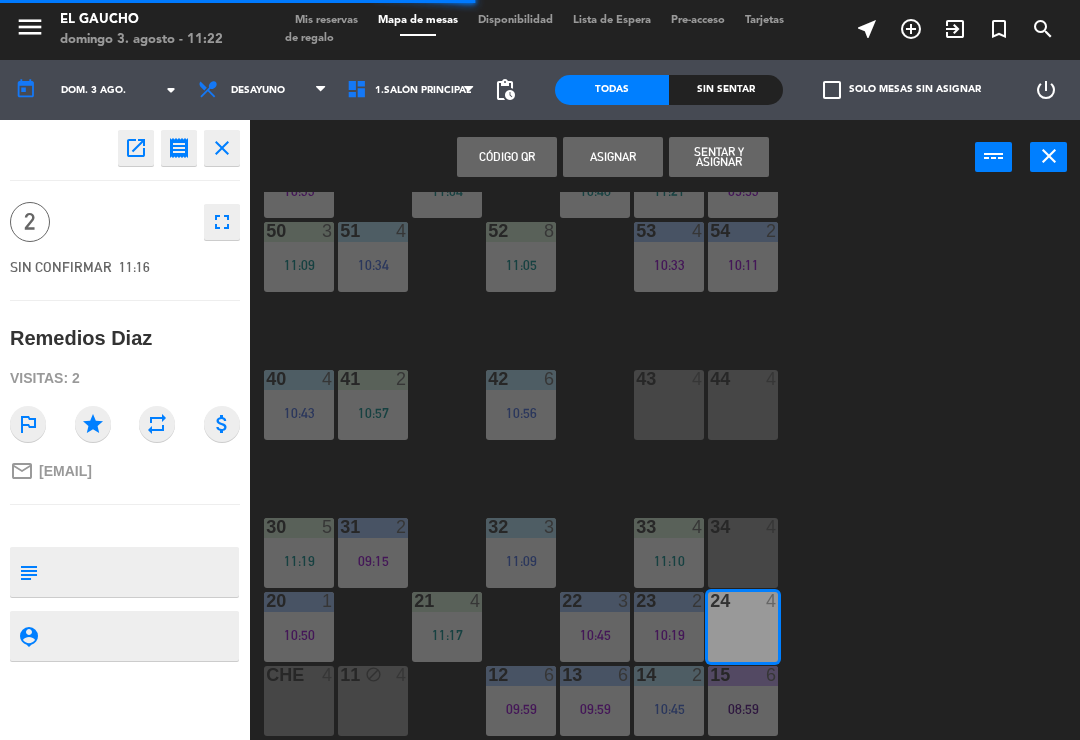 click on "Sentar y Asignar" at bounding box center (719, 157) 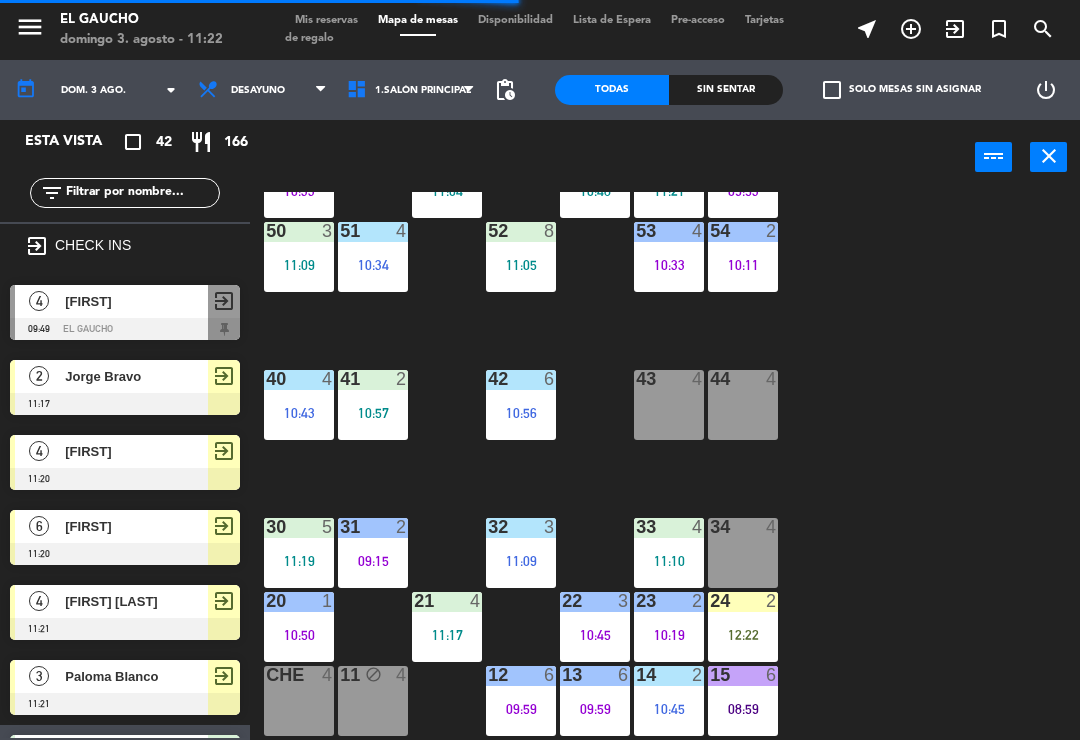 scroll, scrollTop: 0, scrollLeft: 0, axis: both 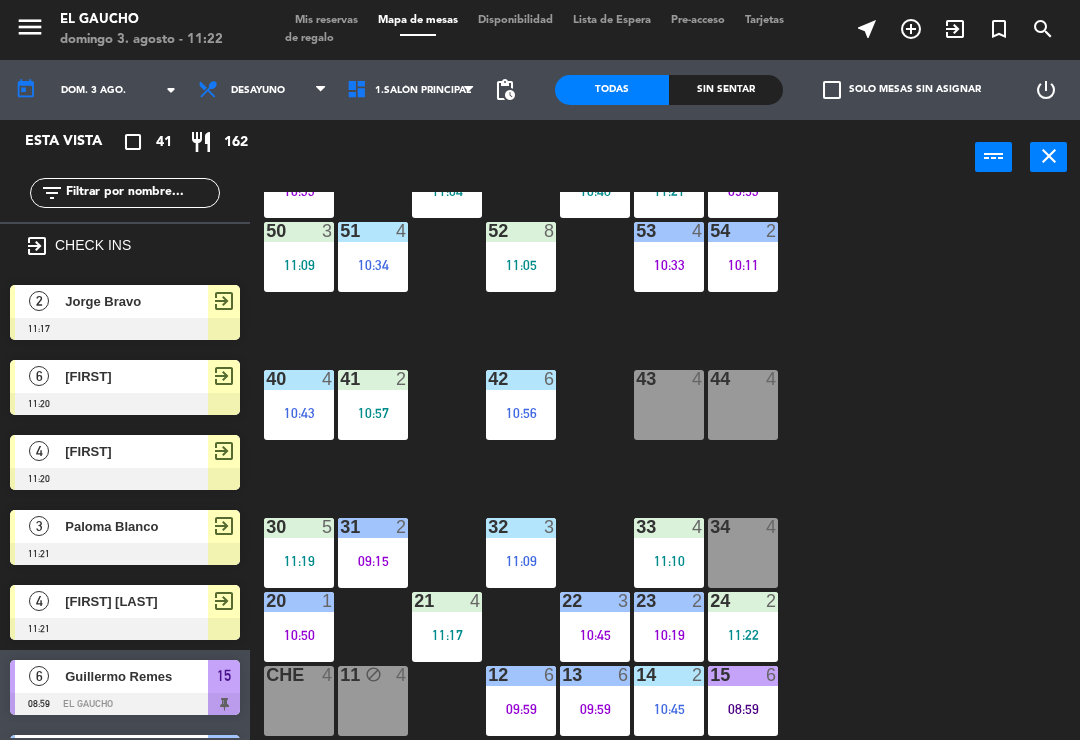 click on "exit_to_app" at bounding box center [911, 29] 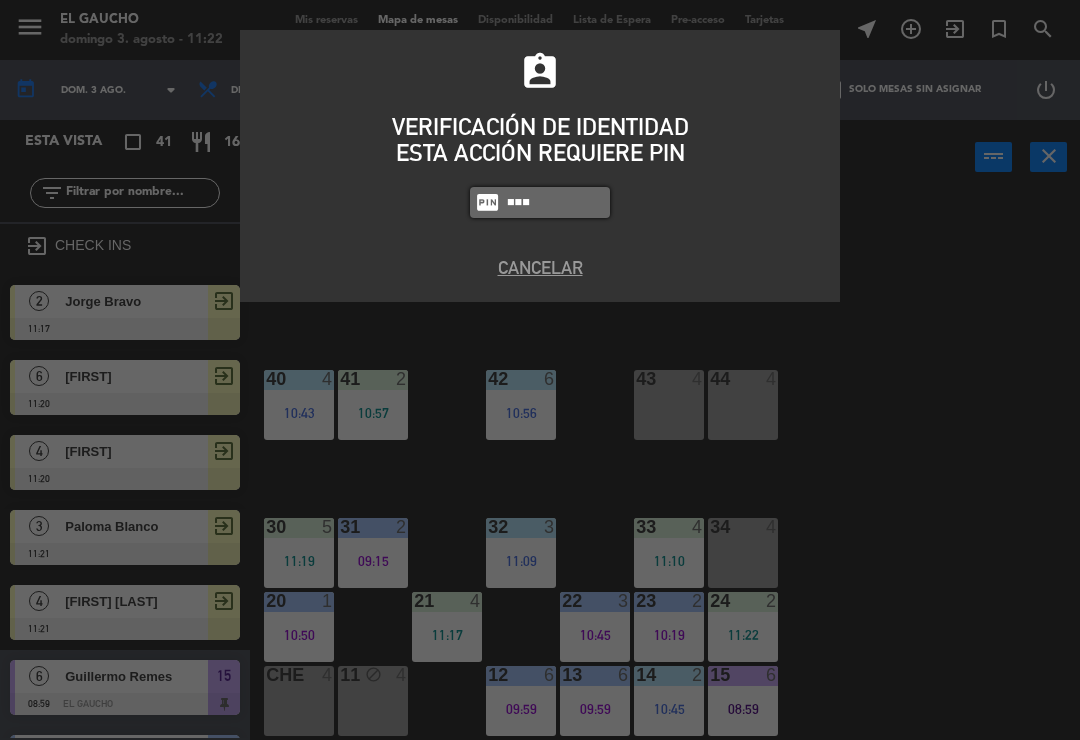 type on "0009" 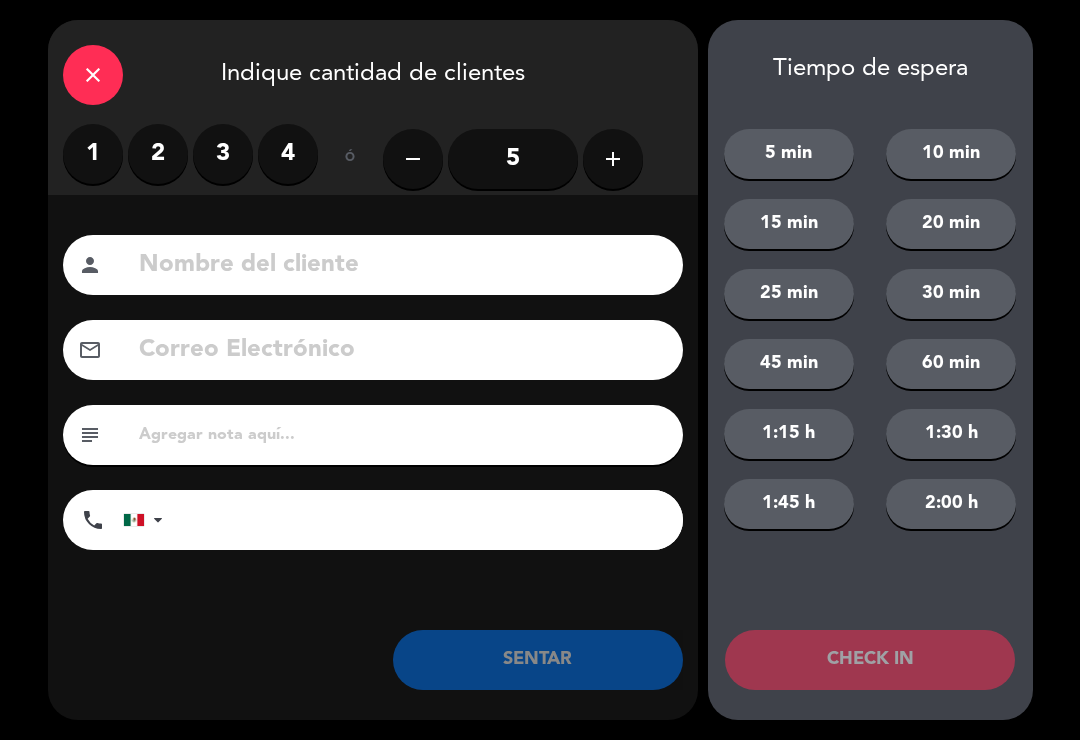 click on "3" at bounding box center [223, 154] 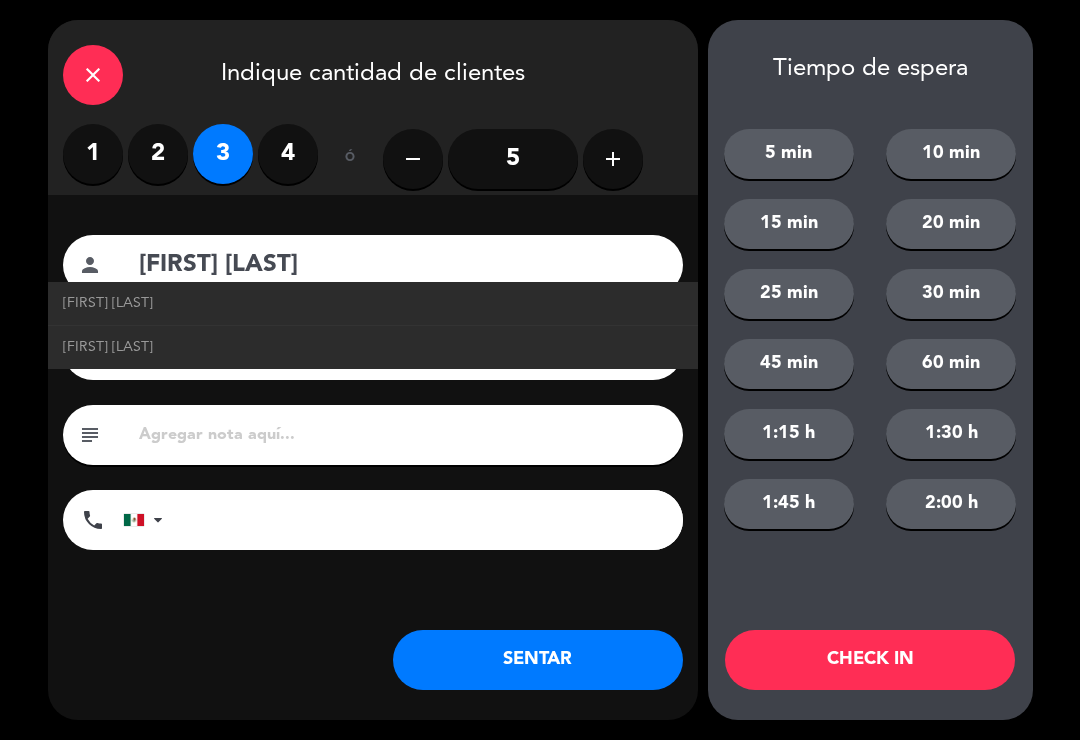 type on "Rosa Garcia" 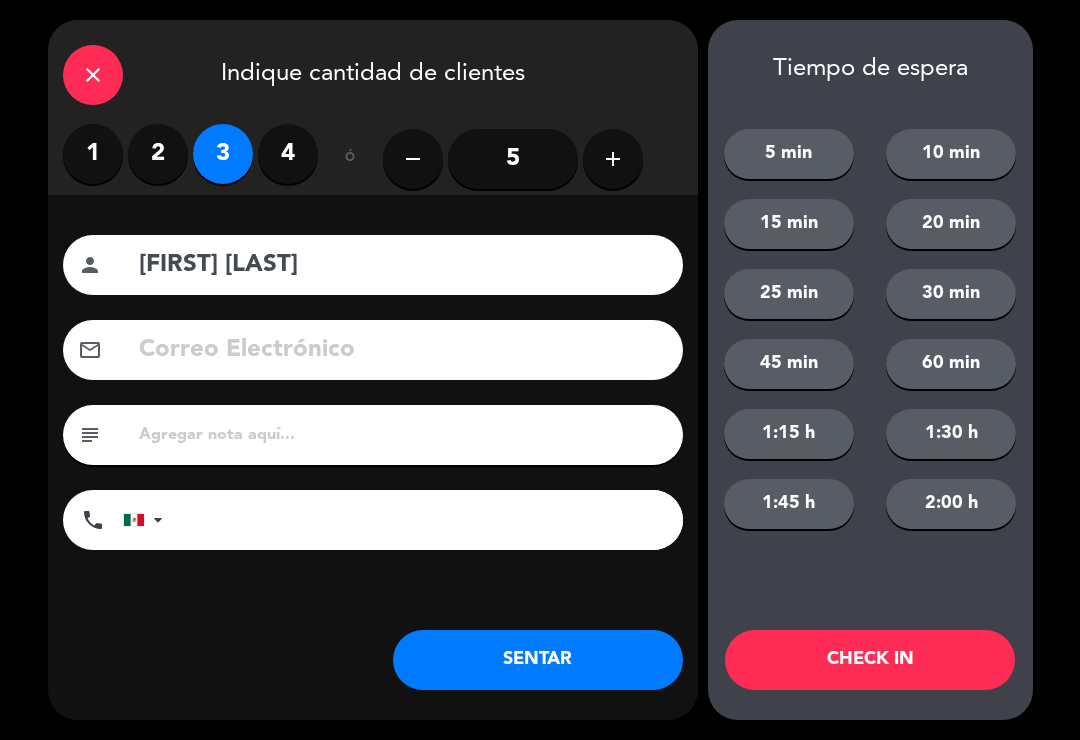 click on "CHECK IN" 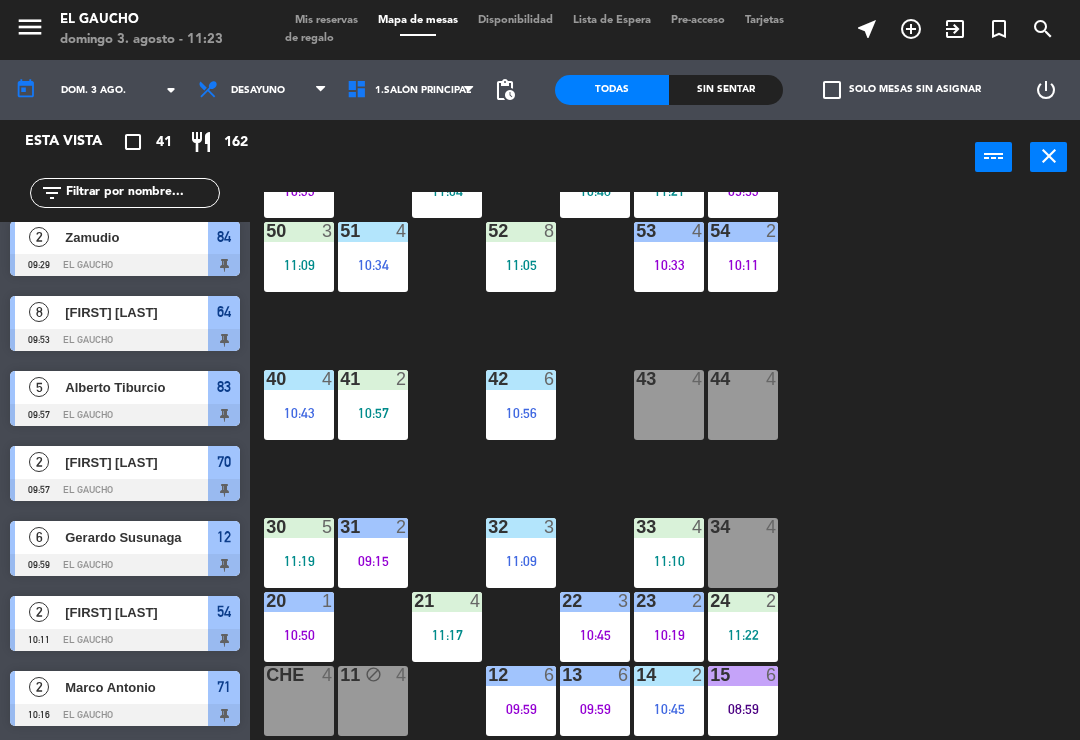 scroll, scrollTop: 590, scrollLeft: 0, axis: vertical 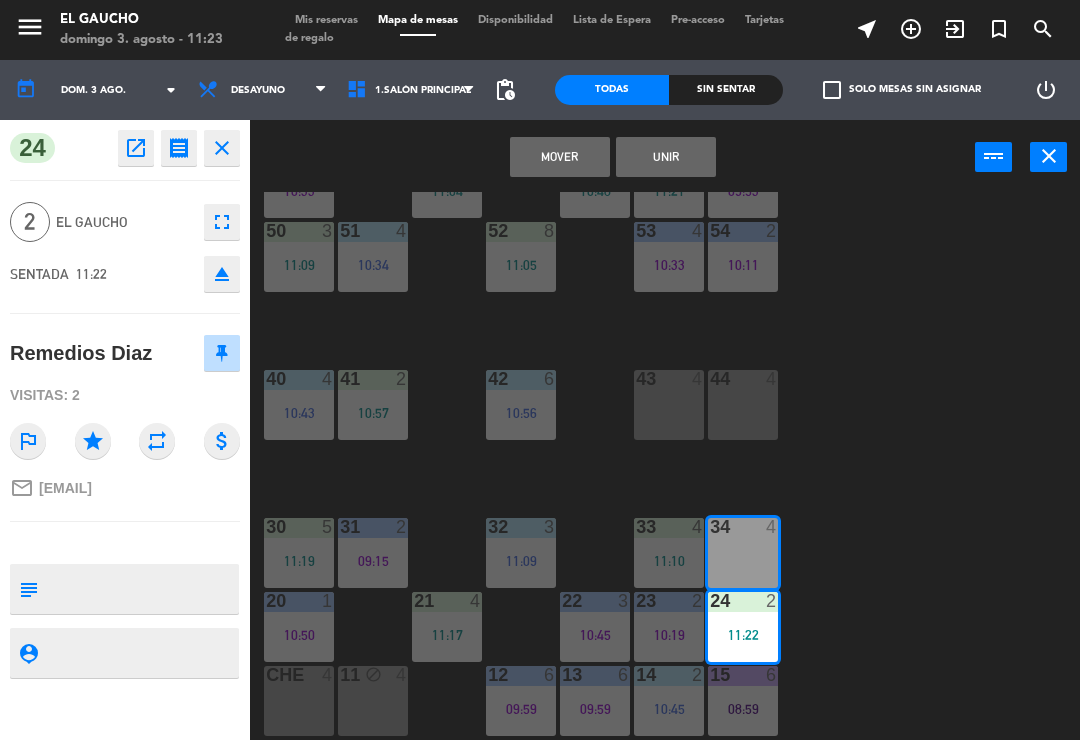 click on "Mover" at bounding box center (560, 157) 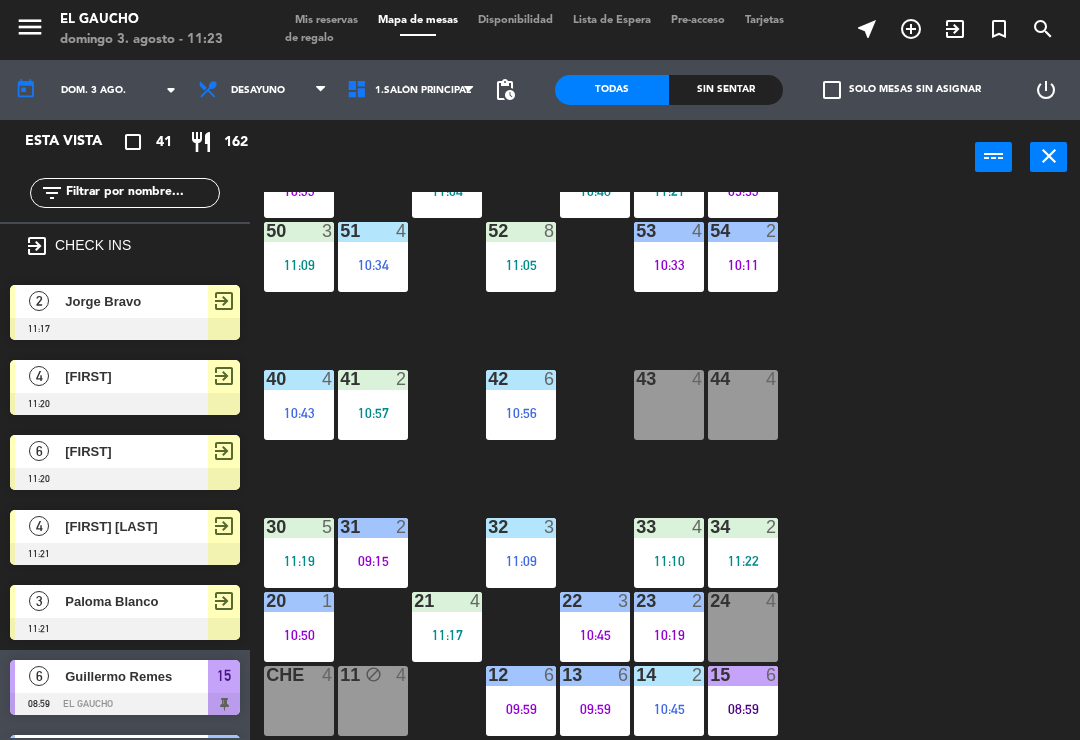 scroll, scrollTop: 1028, scrollLeft: 0, axis: vertical 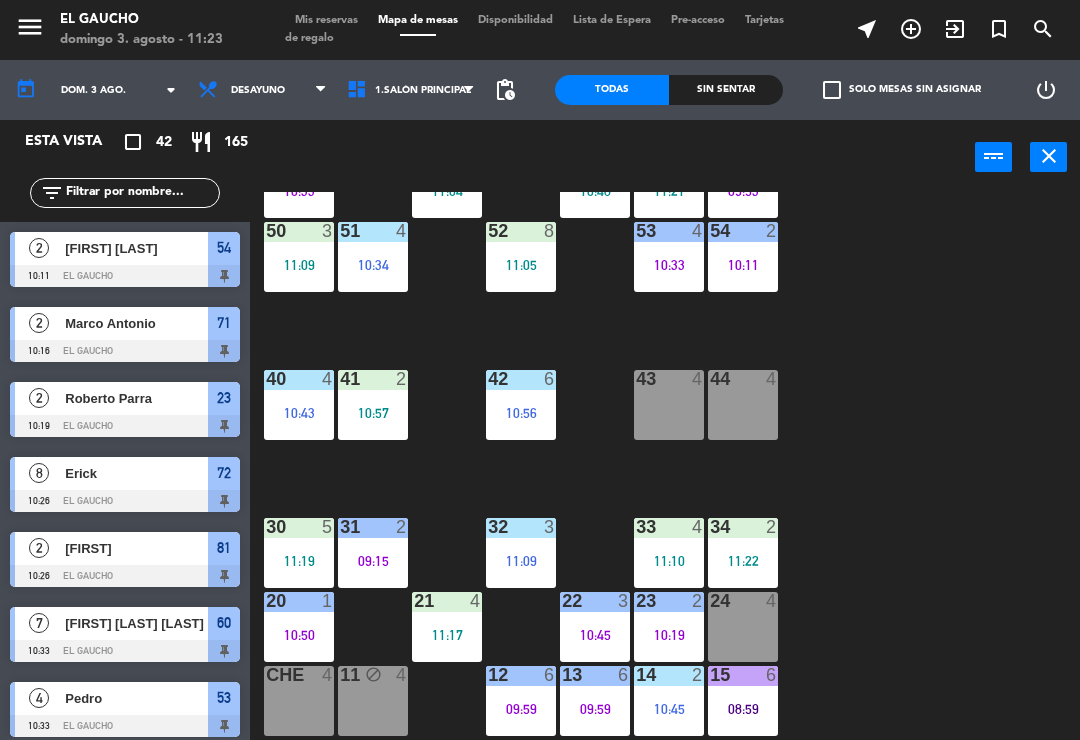 click on "84  2   09:29  80  5   10:41  83  5   09:57  82  5   10:54  81  2   10:26  70  2   09:57  71  2   10:16  72  8   10:26  73  4  74  10   11:17  63  4   11:21  62  2   10:48  61  1   11:04  60  7   10:33  64  8   09:53  54  2   10:11  53  4   10:33  50  3   11:09  52  8   11:05  51  4   10:34  40  4   10:43  43  4  42  6   10:56  41  2   10:57  44  4  31  2   09:15  30  5   11:19  32  3   11:09  33  4   11:10  34  2   11:22  20  1   10:50  21  4   11:17  22  3   10:45  24  4  23  2   10:19  14  2   10:45  15  6   08:59  13  6   09:59  Che  4  11 block  4  12  6   09:59" 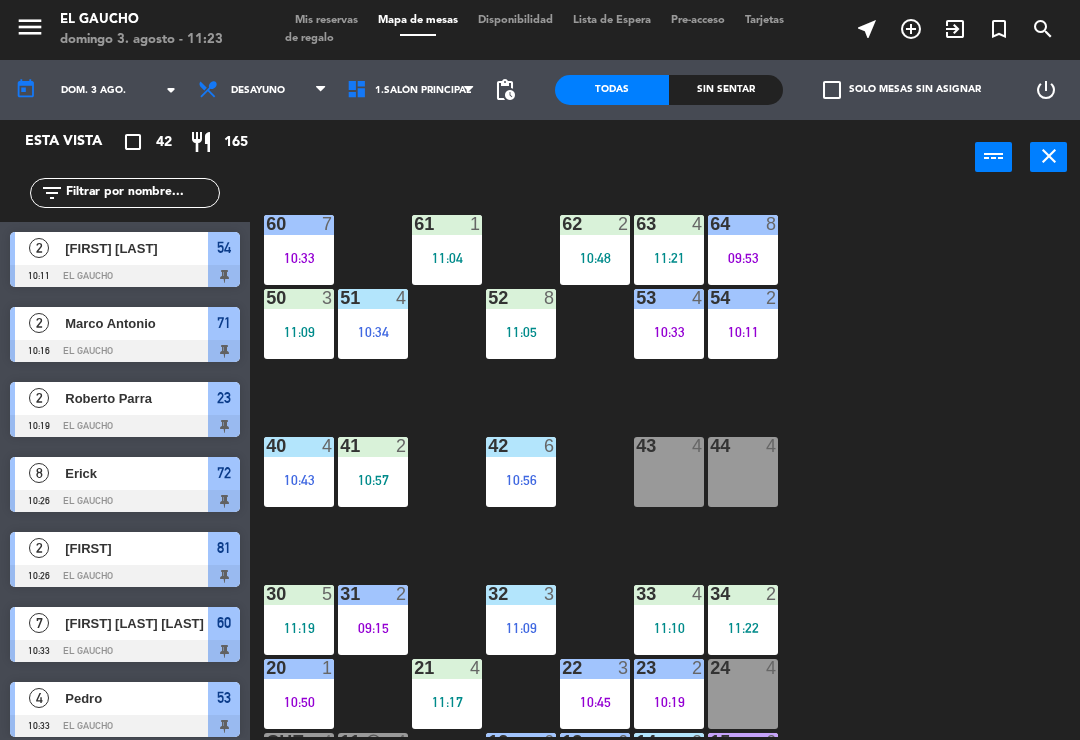 scroll, scrollTop: 268, scrollLeft: 0, axis: vertical 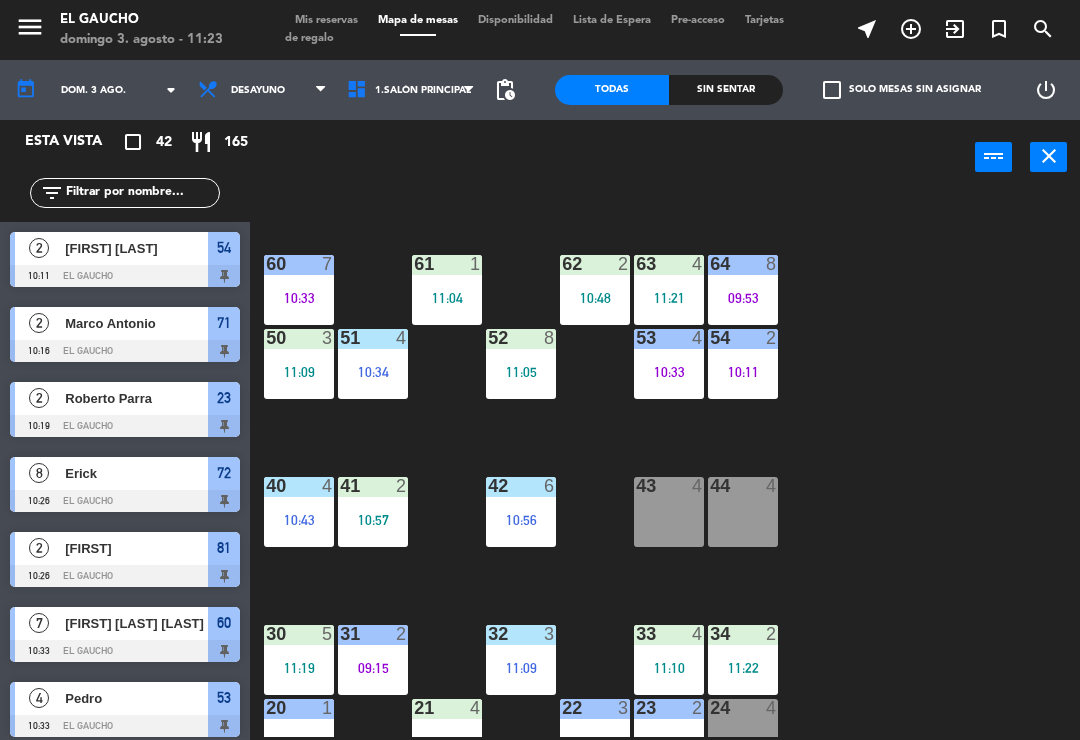 click on "53  4   10:33" at bounding box center [669, 364] 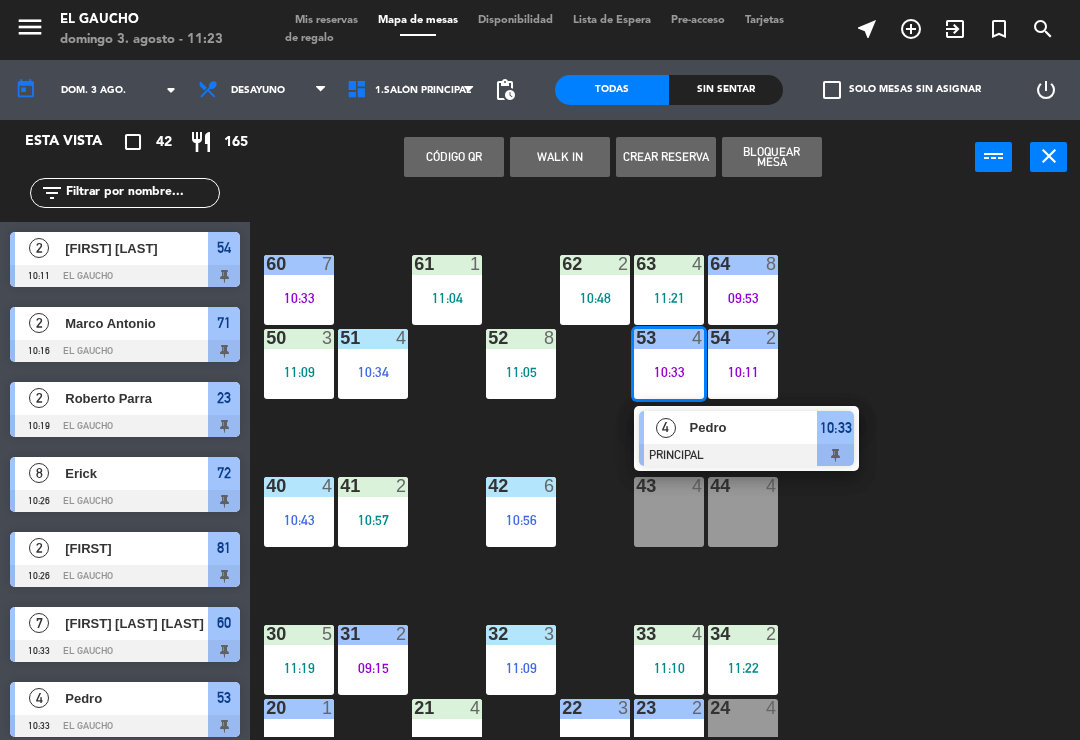 click at bounding box center (746, 455) 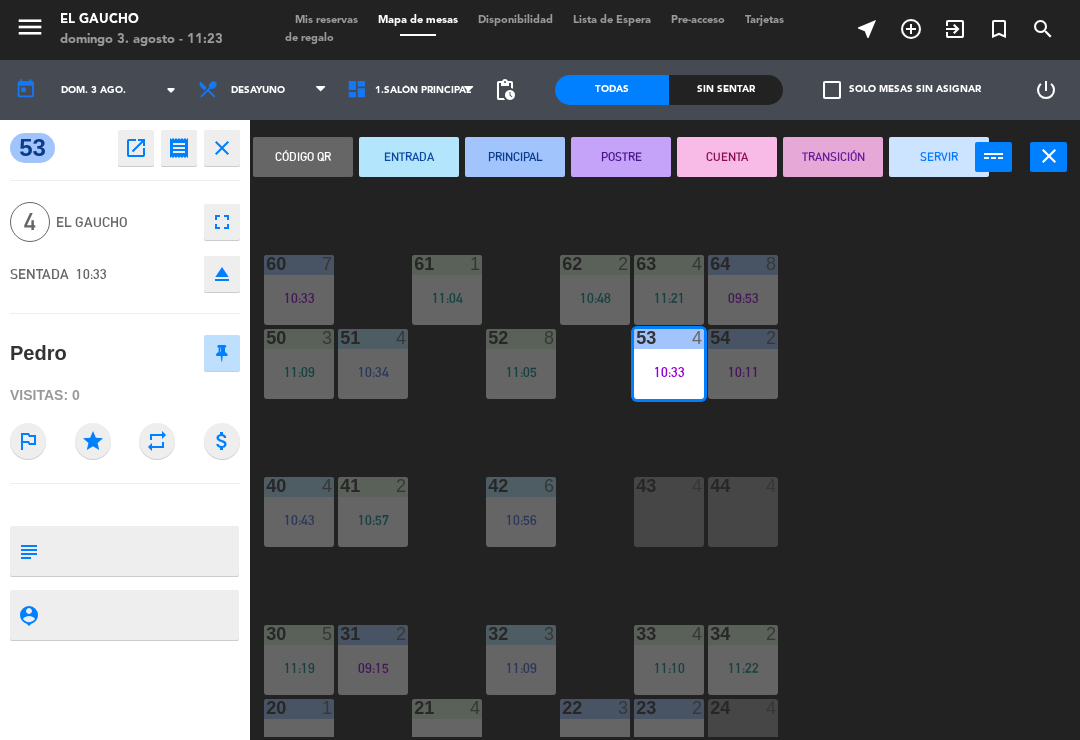 click on "SERVIR" at bounding box center [939, 157] 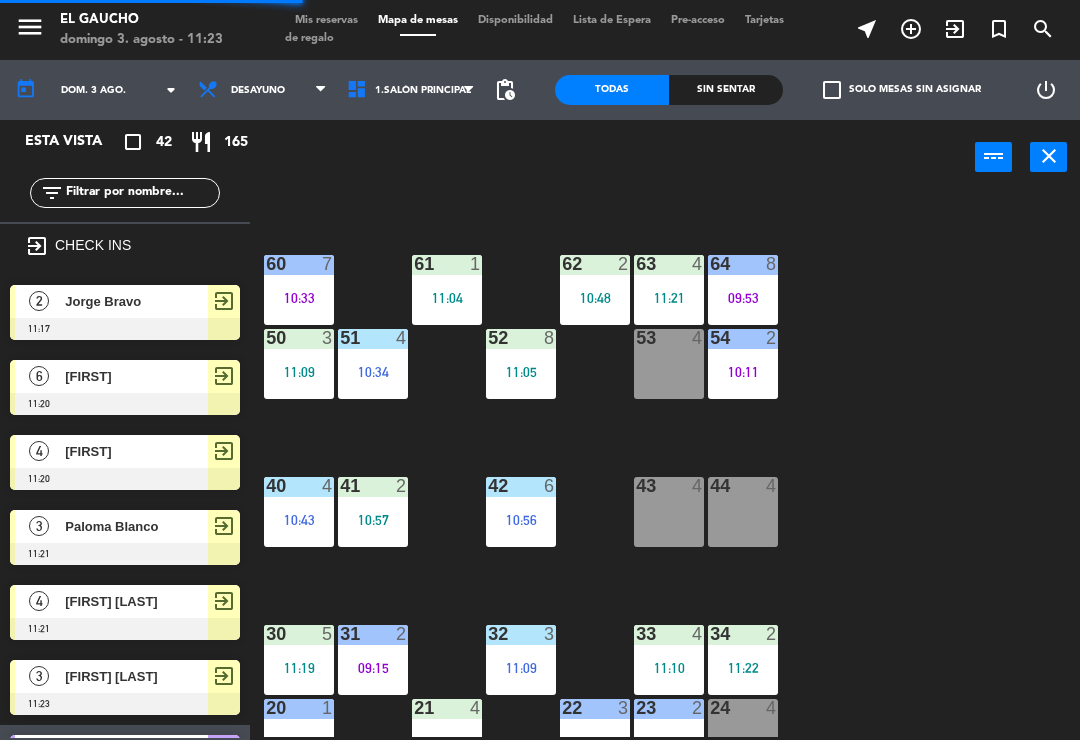 click on "62  2   10:48" at bounding box center (595, 290) 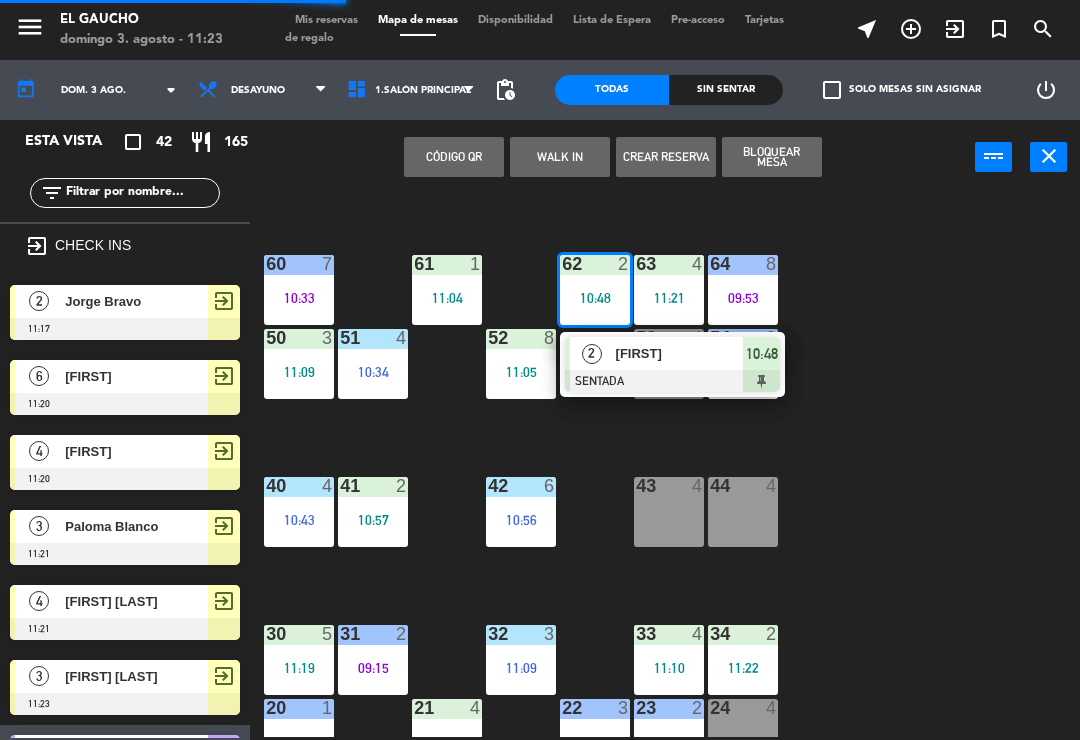 click on "Manuel" at bounding box center [680, 353] 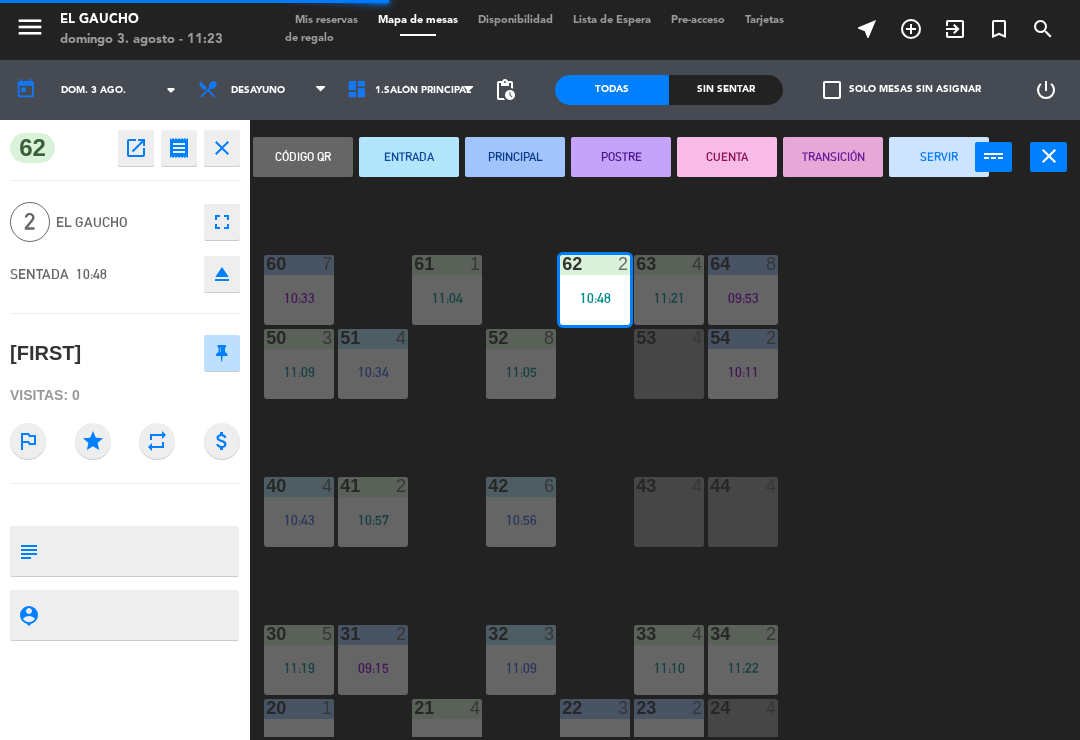 click on "PRINCIPAL" at bounding box center (515, 157) 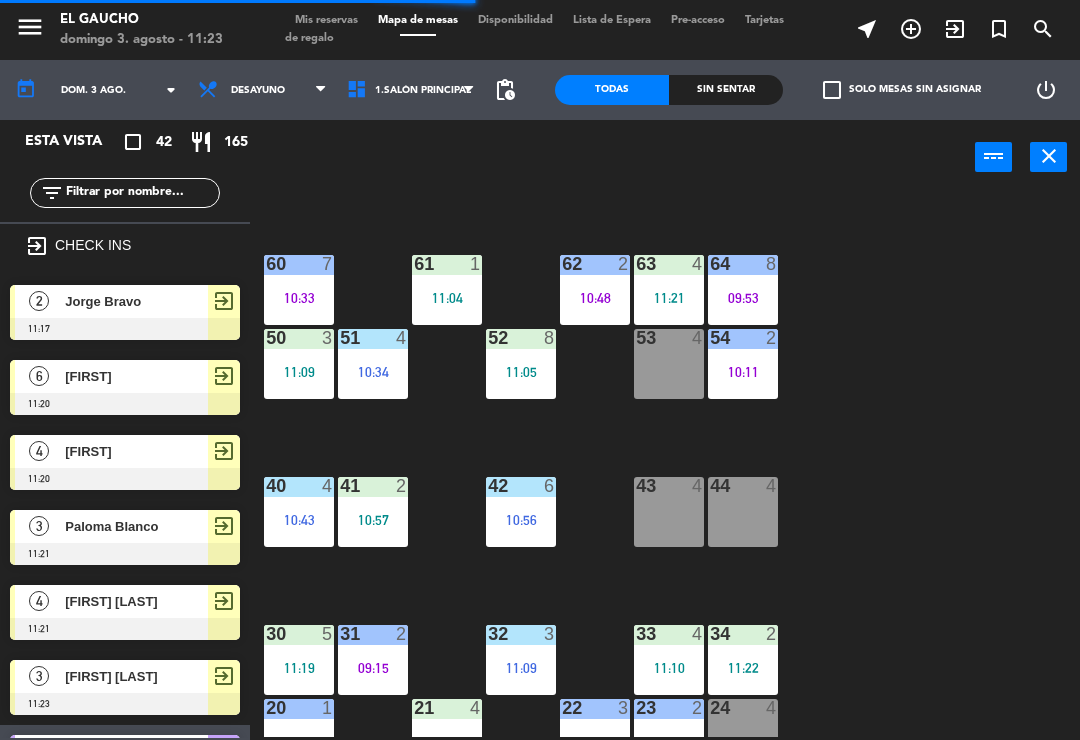 click on "53  4" at bounding box center (669, 364) 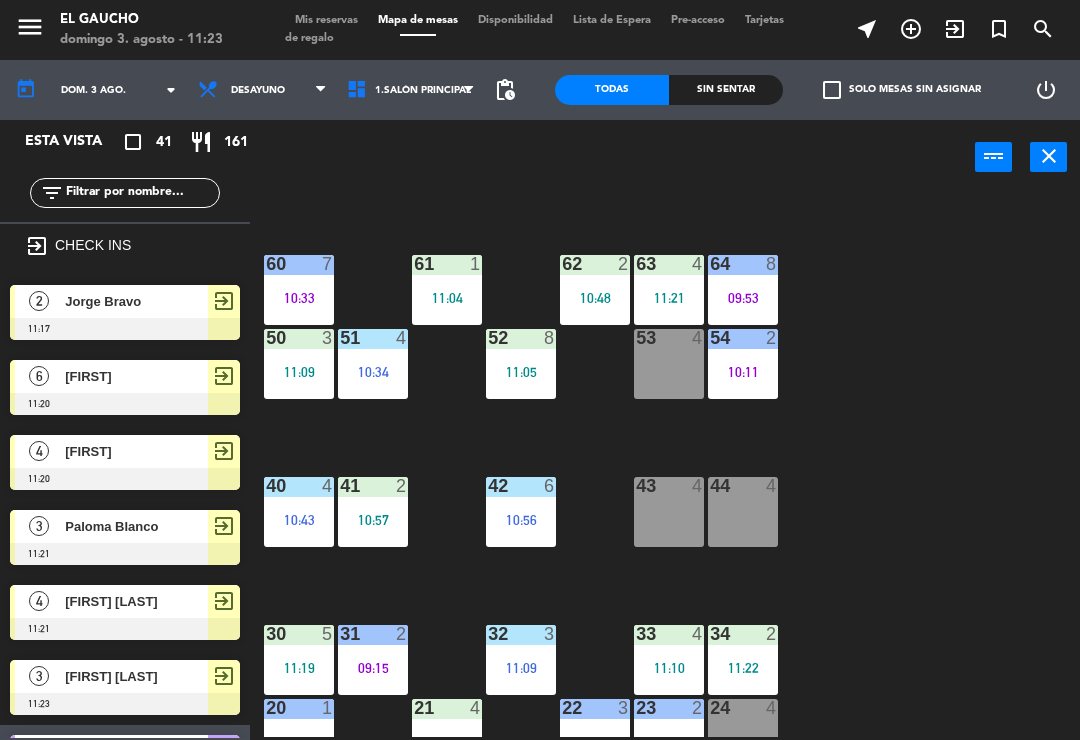 click on "84  2   09:29  80  5   10:41  83  5   09:57  82  5   10:54  81  2   10:26  70  2   09:57  71  2   10:16  72  8   10:26  73  4  74  10   11:17  63  4   11:21  62  2   10:48  61  1   11:04  60  7   10:33  64  8   09:53  54  2   10:11  53  4  50  3   11:09  52  8   11:05  51  4   10:34  40  4   10:43  43  4  42  6   10:56  41  2   10:57  44  4  31  2   09:15  30  5   11:19  32  3   11:09  33  4   11:10  34  2   11:22  20  1   10:50  21  4   11:17  22  3   10:45  24  4  23  2   10:19  14  2   10:45  15  6   08:59  13  6   09:59  Che  4  11 block  4  12  6   09:59" 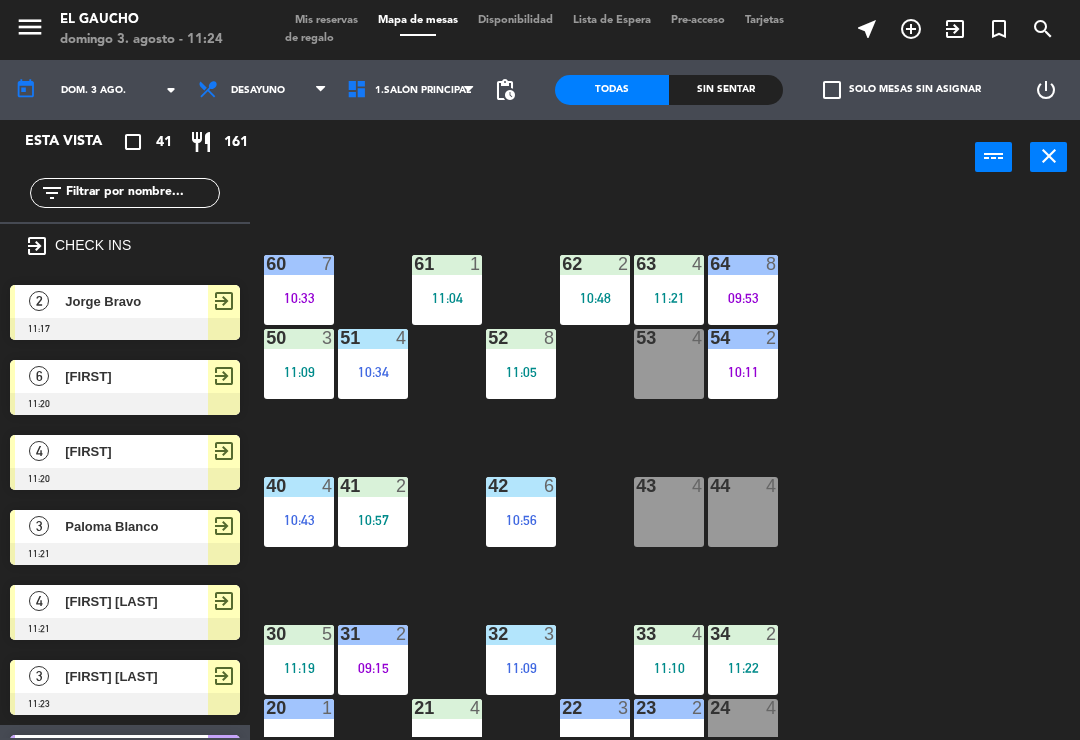 click on "11:05" at bounding box center [521, 372] 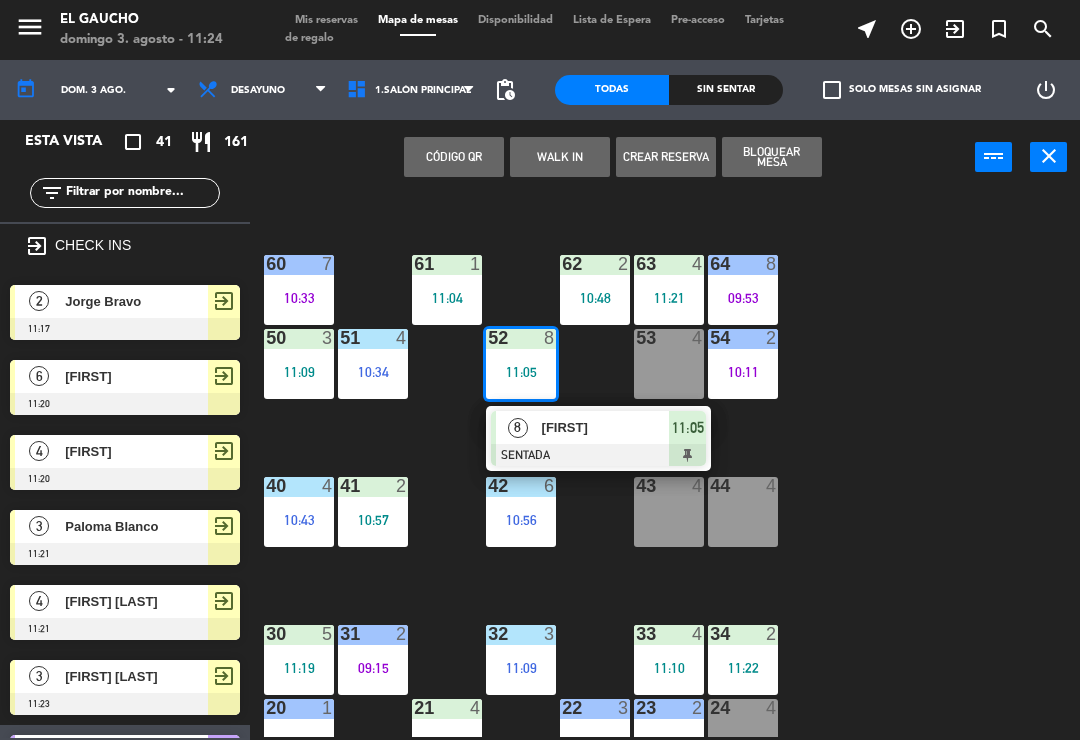 click on "Aranza" at bounding box center [606, 427] 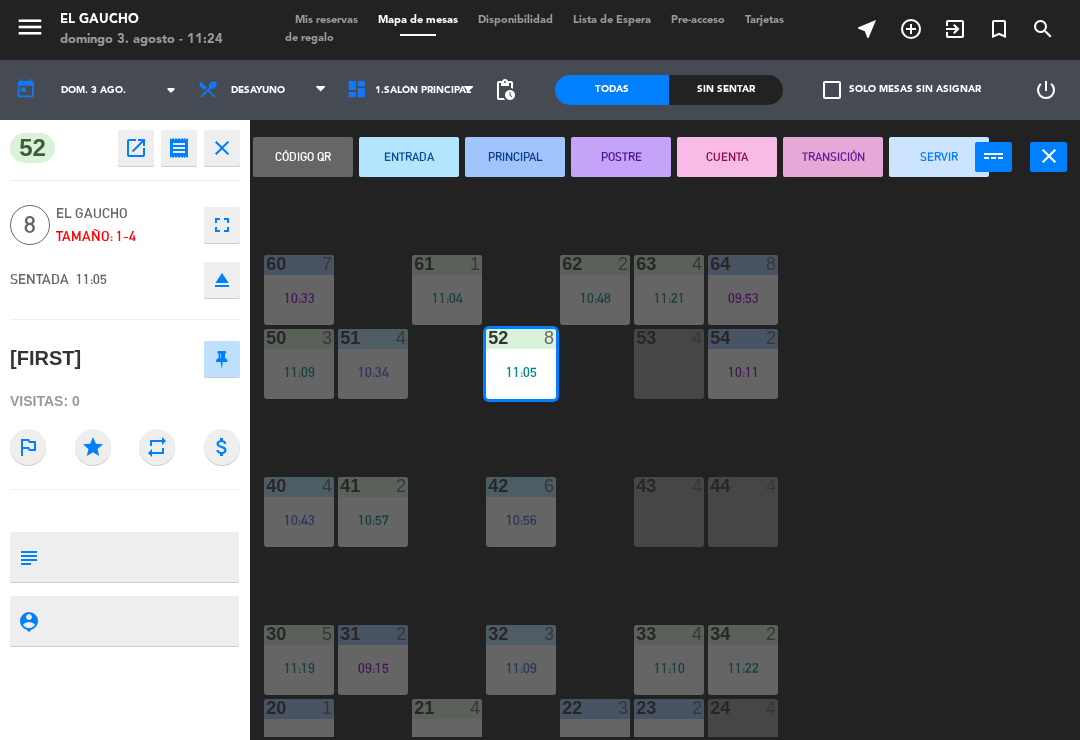 click on "PRINCIPAL" at bounding box center [515, 157] 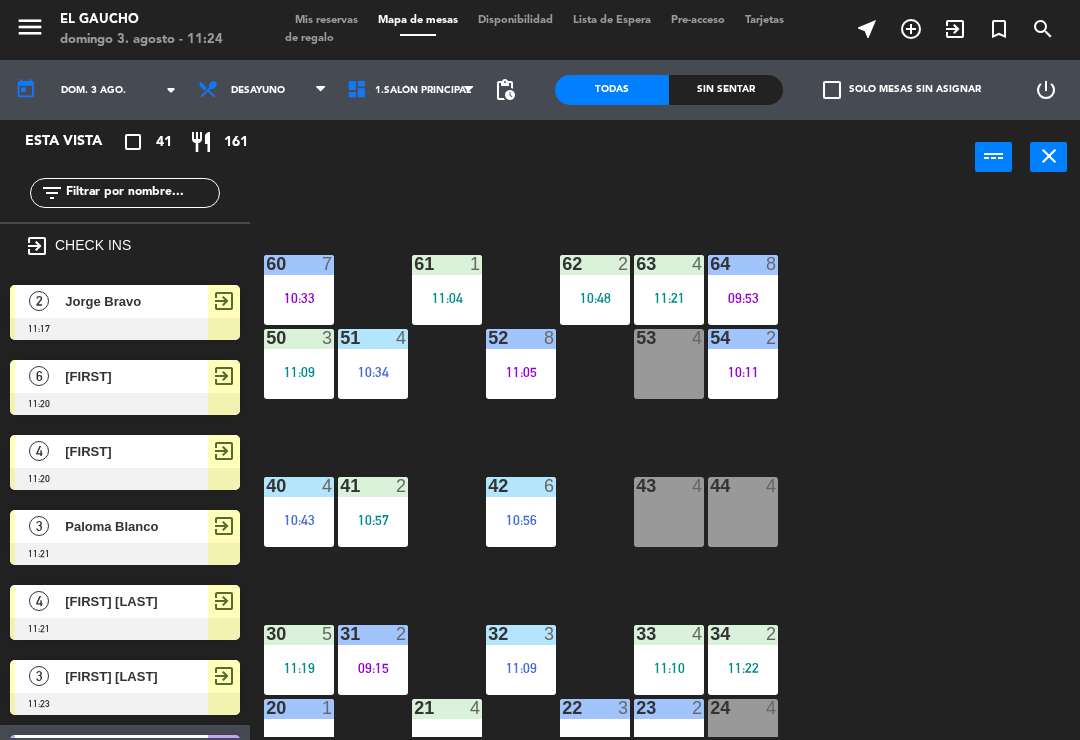 scroll, scrollTop: 0, scrollLeft: 0, axis: both 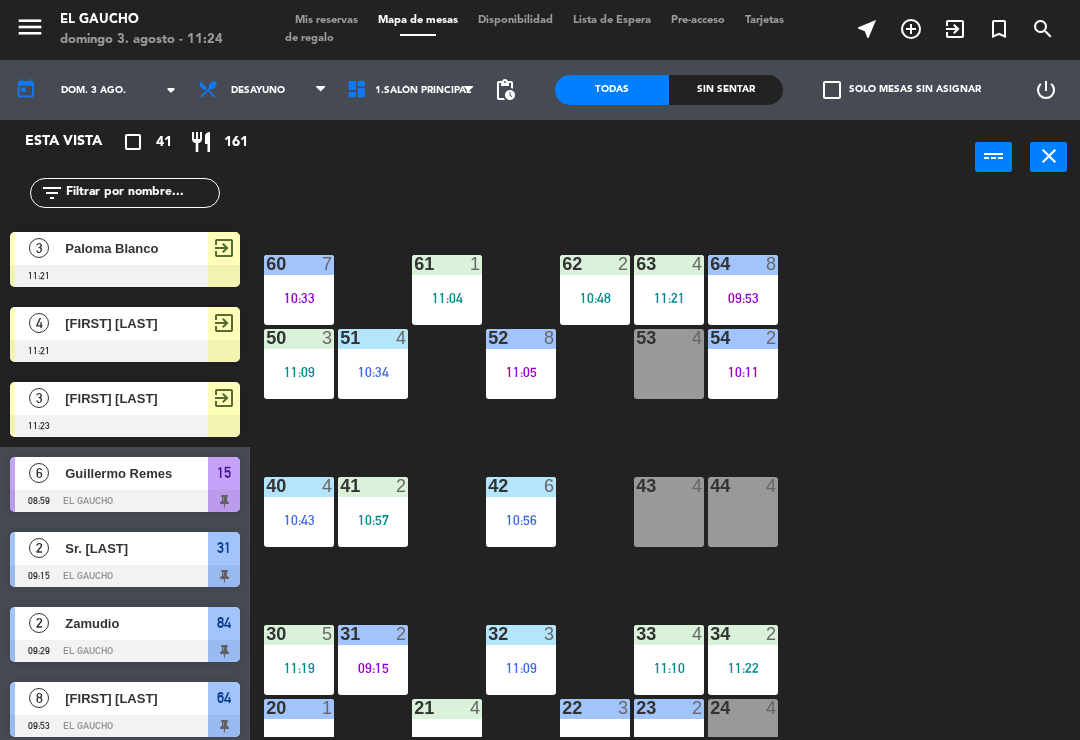 click at bounding box center (447, 264) 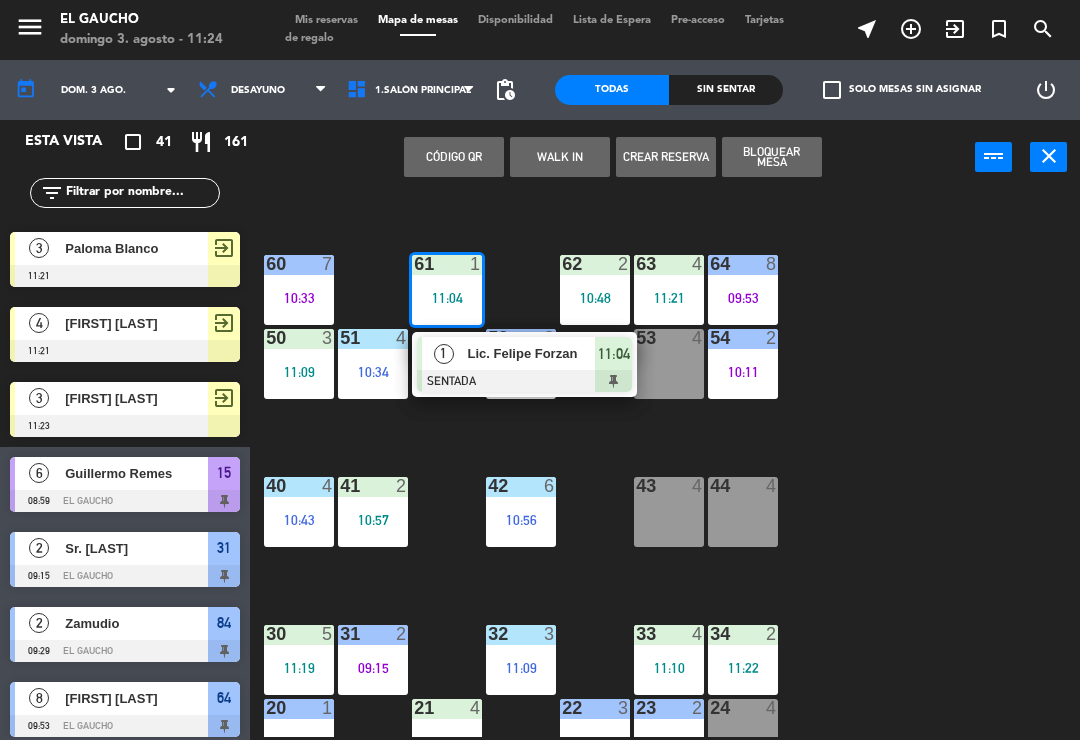 click on "Lic. Felipe Forzan" at bounding box center [531, 353] 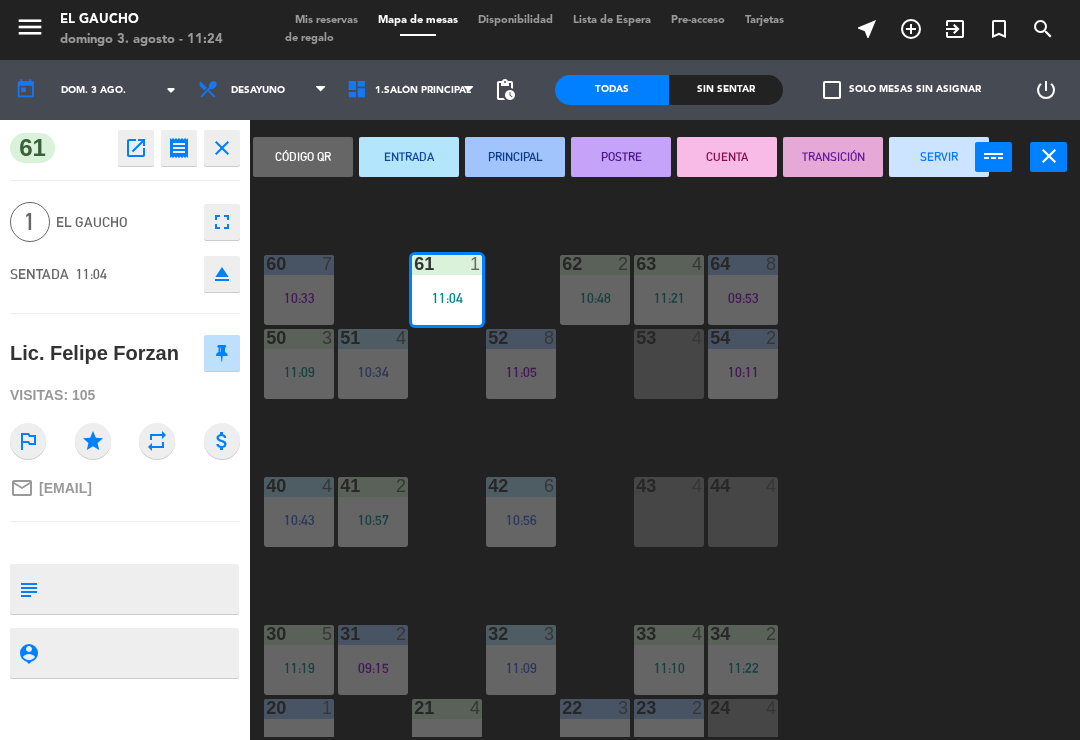 click on "ENTRADA" at bounding box center [409, 157] 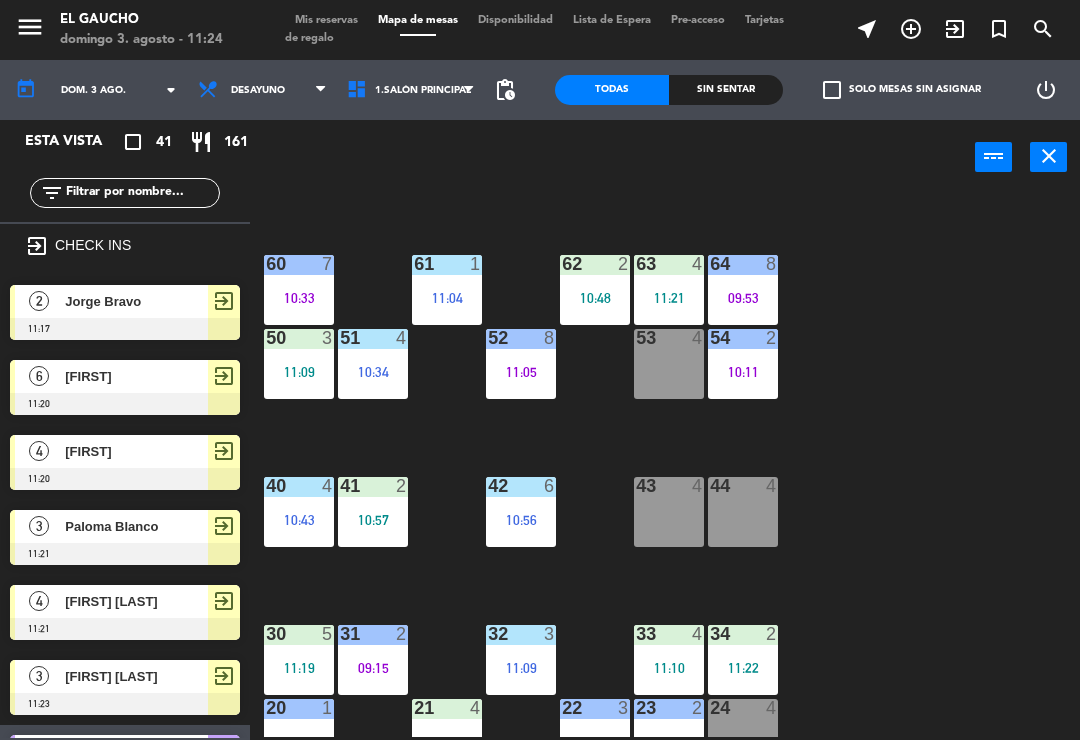 scroll, scrollTop: 0, scrollLeft: 0, axis: both 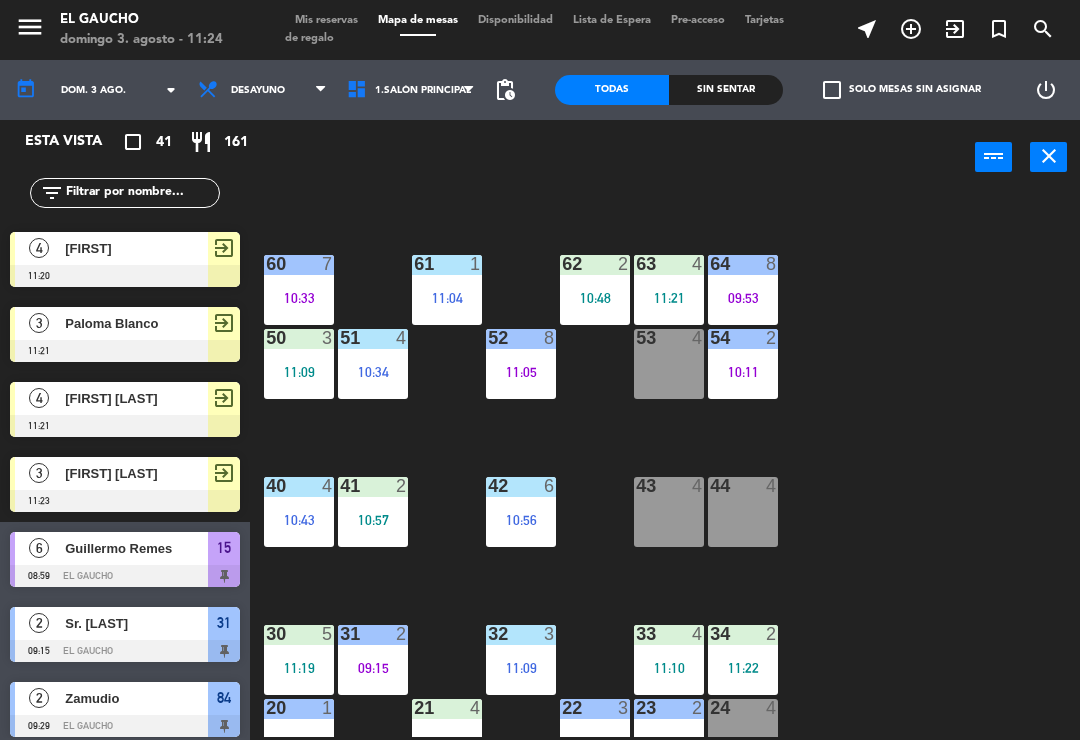 click on "84  2   09:29  80  5   10:41  83  5   09:57  82  5   10:54  81  2   10:26  70  2   09:57  71  2   10:16  72  8   10:26  73  4  74  10   11:17  63  4   11:21  62  2   10:48  61  1   11:04  60  7   10:33  64  8   09:53  54  2   10:11  53  4  50  3   11:09  52  8   11:05  51  4   10:34  40  4   10:43  43  4  42  6   10:56  41  2   10:57  44  4  31  2   09:15  30  5   11:19  32  3   11:09  33  4   11:10  34  2   11:22  20  1   10:50  21  4   11:17  22  3   10:45  24  4  23  2   10:19  14  2   10:45  15  6   08:59  13  6   09:59  Che  4  11 block  4  12  6   09:59" 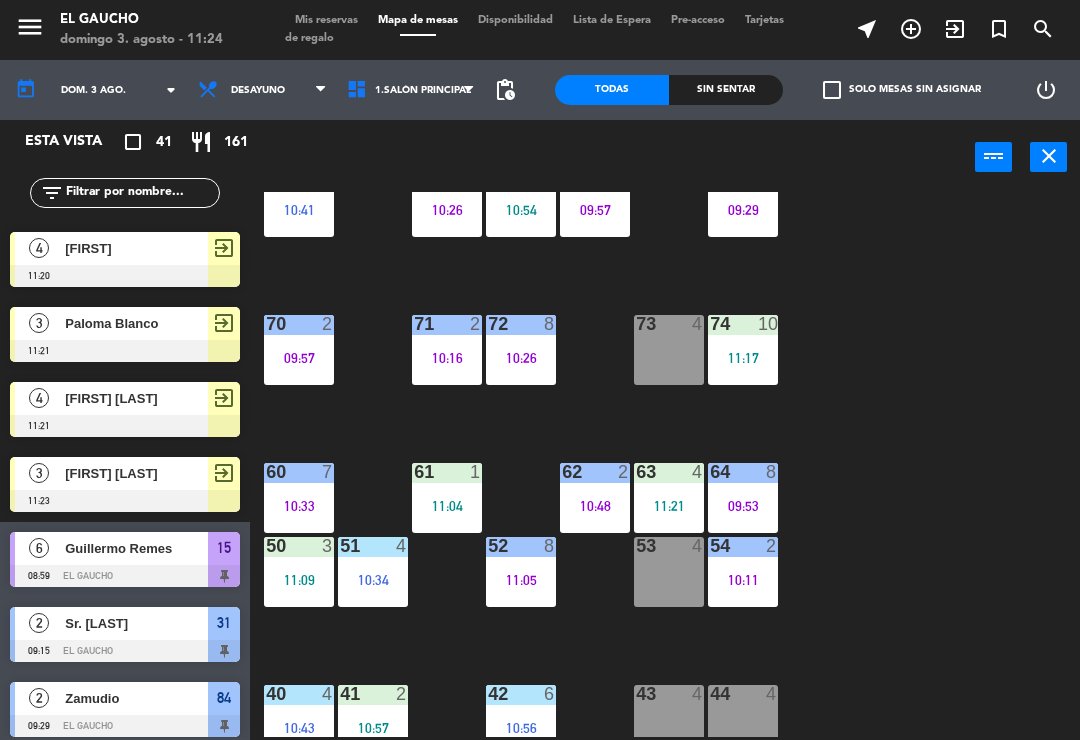 scroll, scrollTop: 29, scrollLeft: 0, axis: vertical 